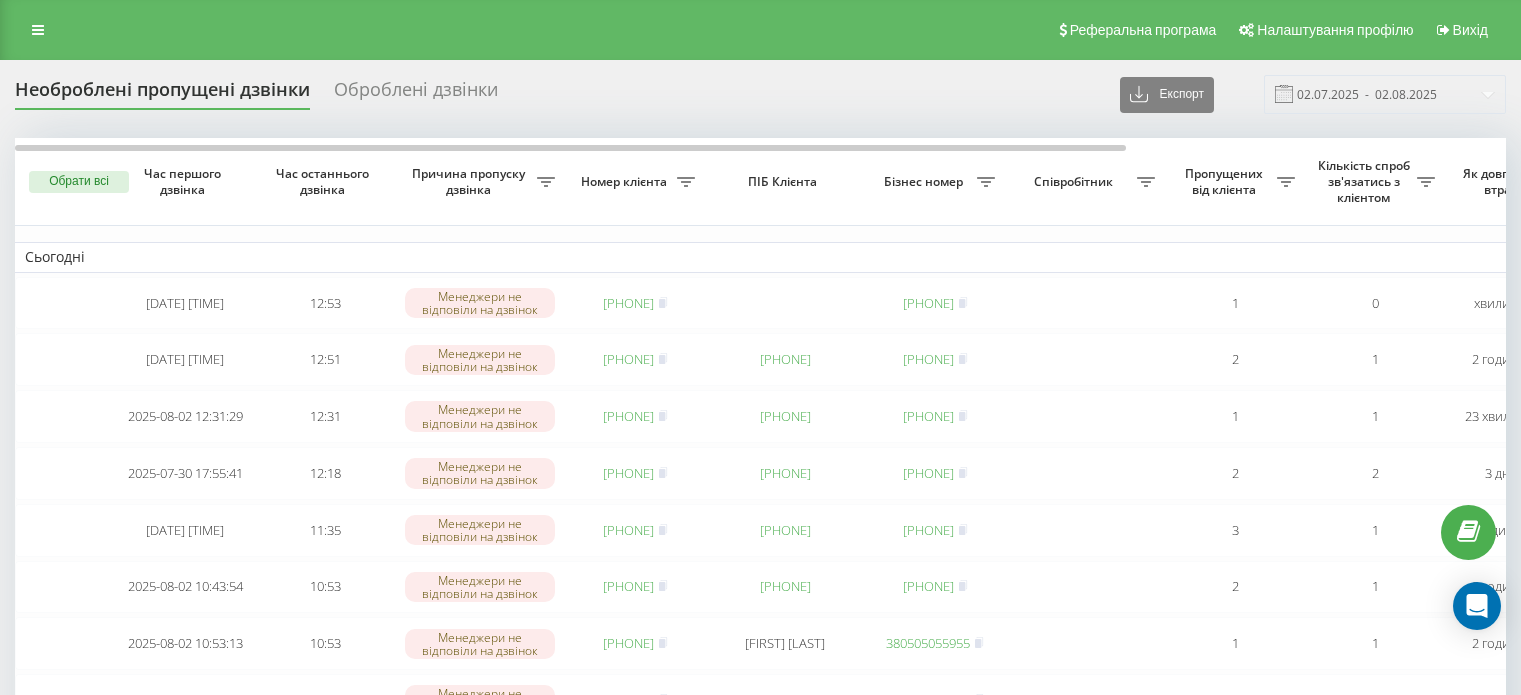 scroll, scrollTop: 0, scrollLeft: 0, axis: both 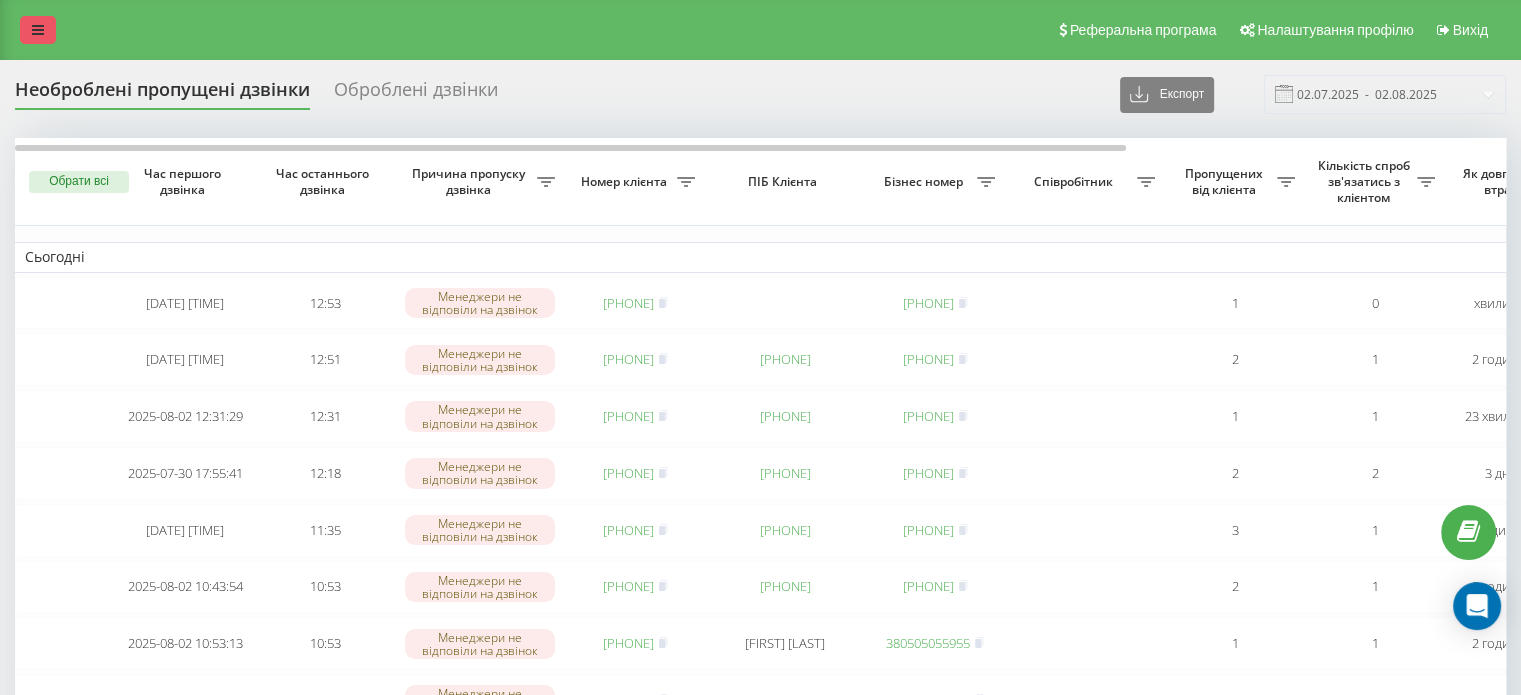 click at bounding box center (38, 30) 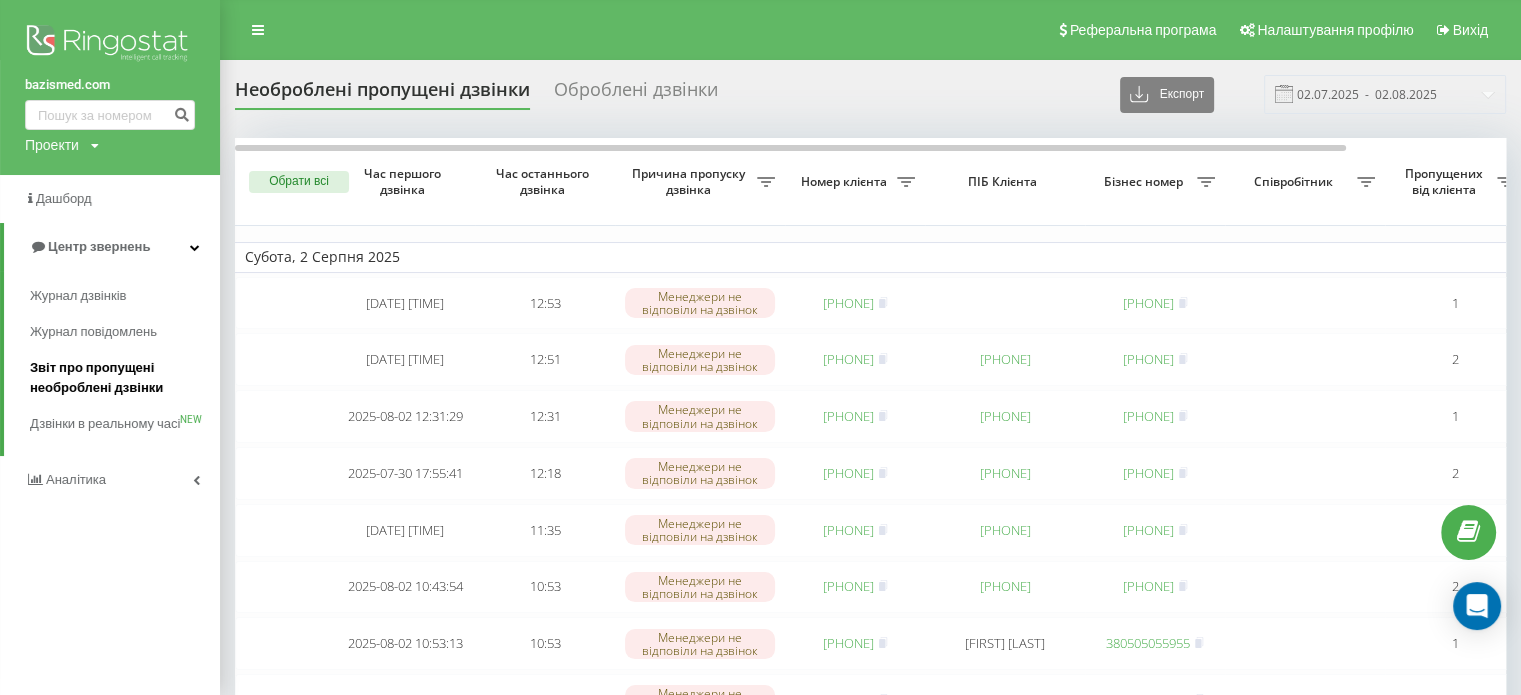 click on "Звіт про пропущені необроблені дзвінки" at bounding box center [120, 378] 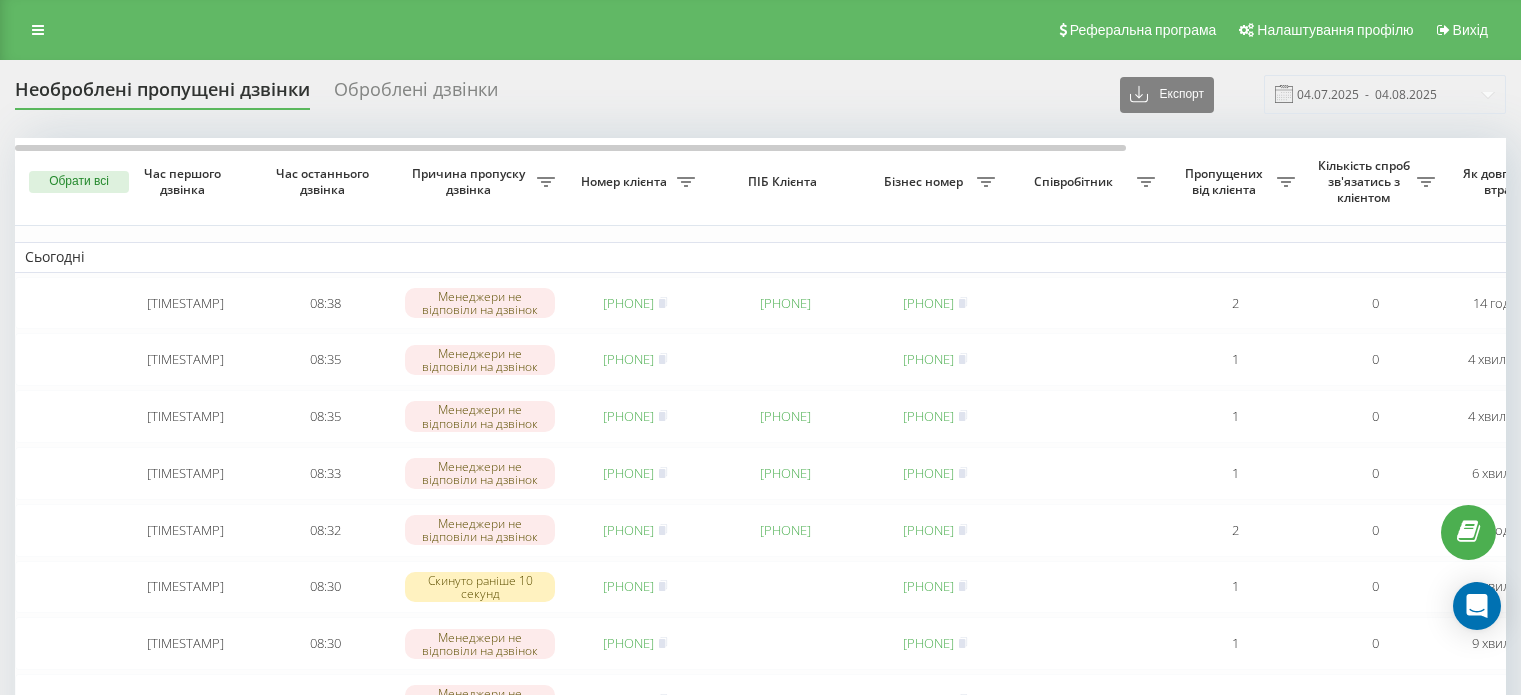 scroll, scrollTop: 0, scrollLeft: 0, axis: both 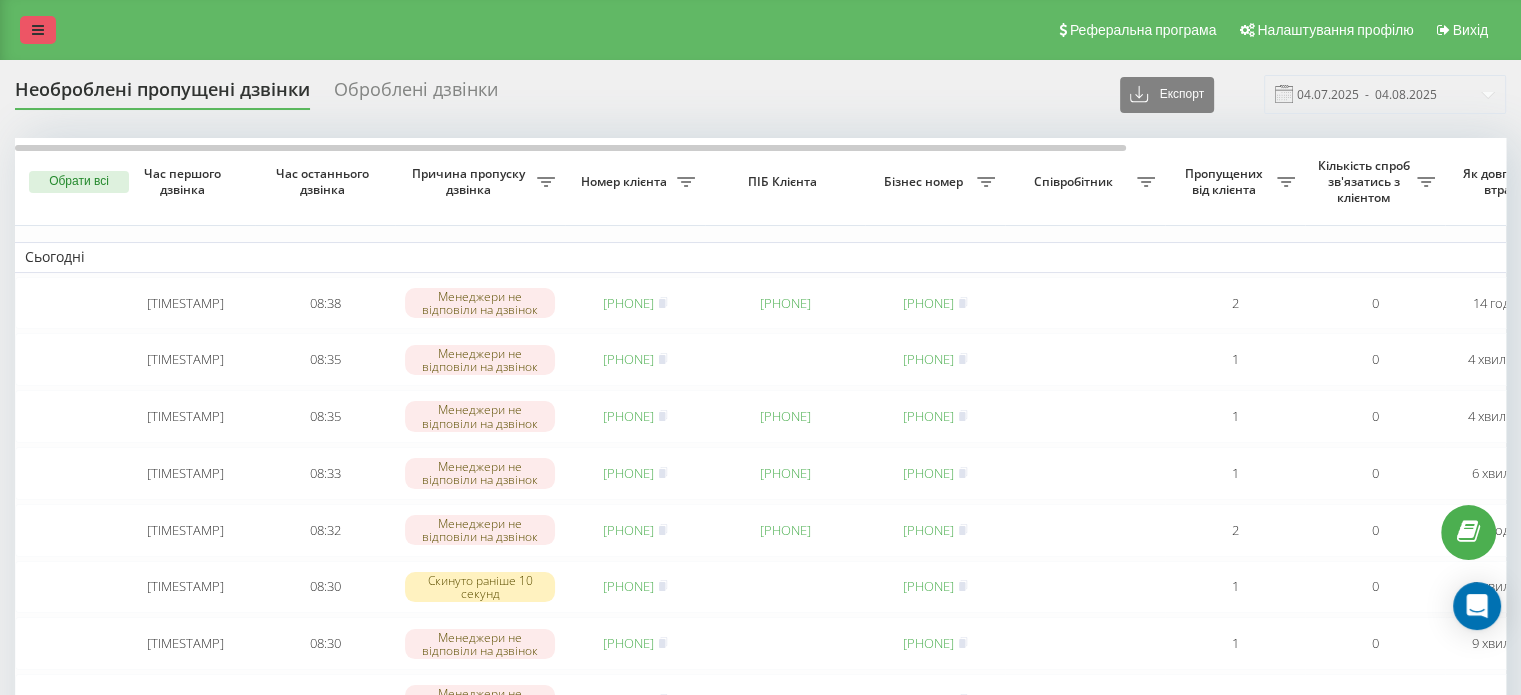 click at bounding box center (38, 30) 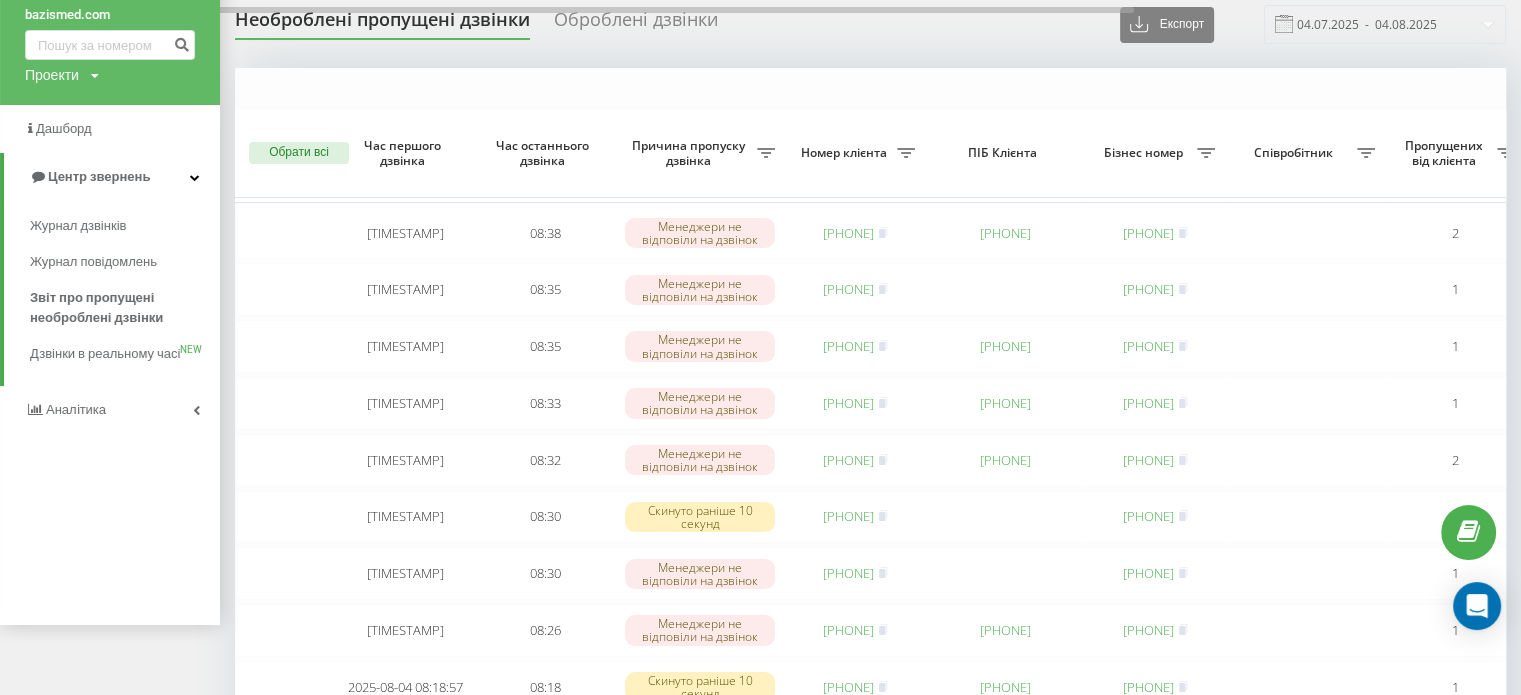 scroll, scrollTop: 200, scrollLeft: 0, axis: vertical 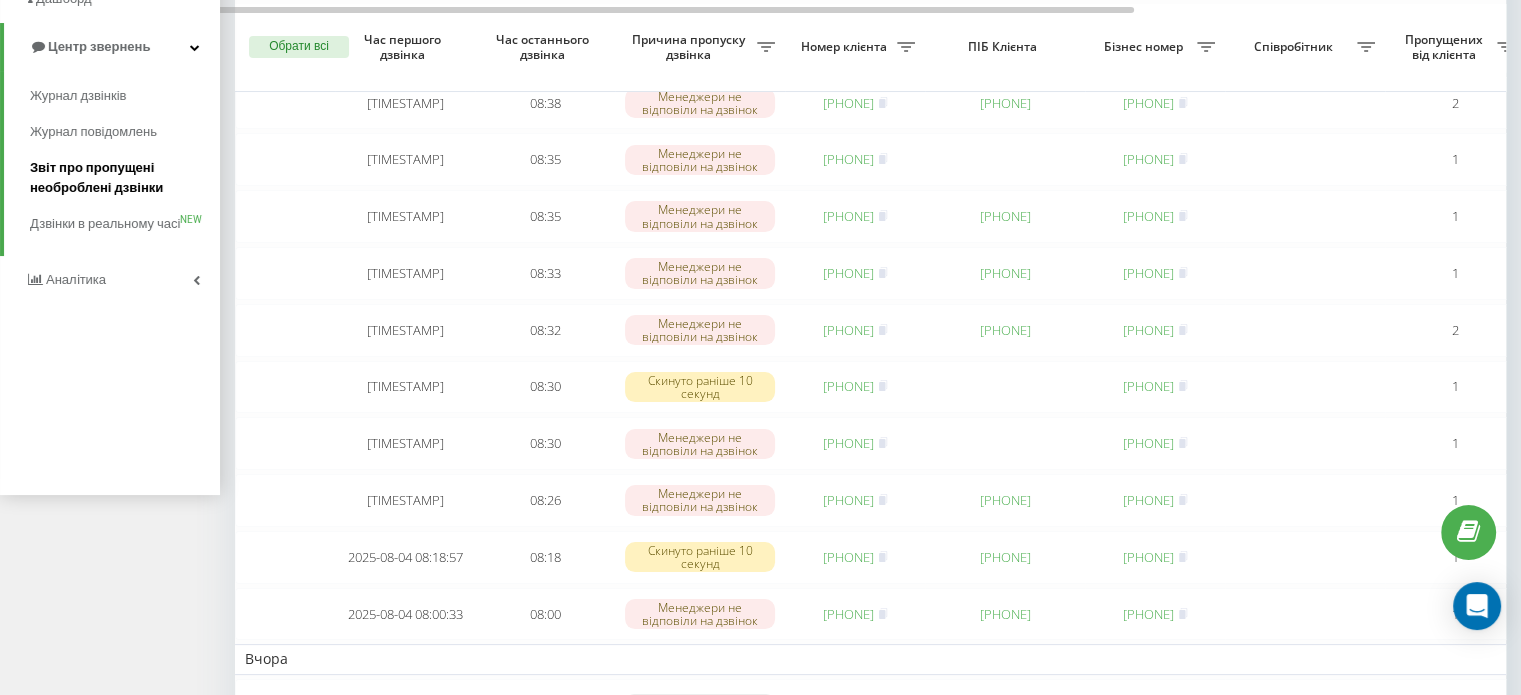 click on "Звіт про пропущені необроблені дзвінки" at bounding box center [120, 178] 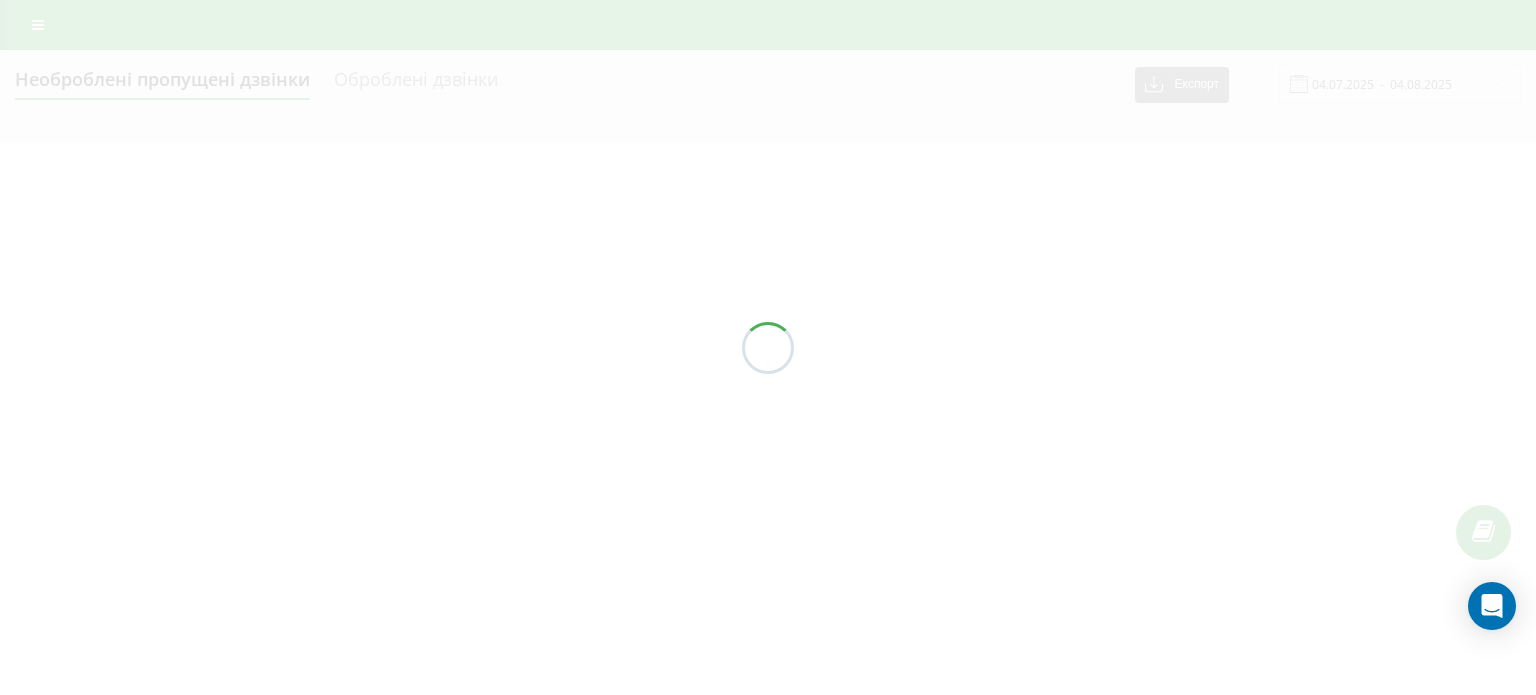 scroll, scrollTop: 0, scrollLeft: 0, axis: both 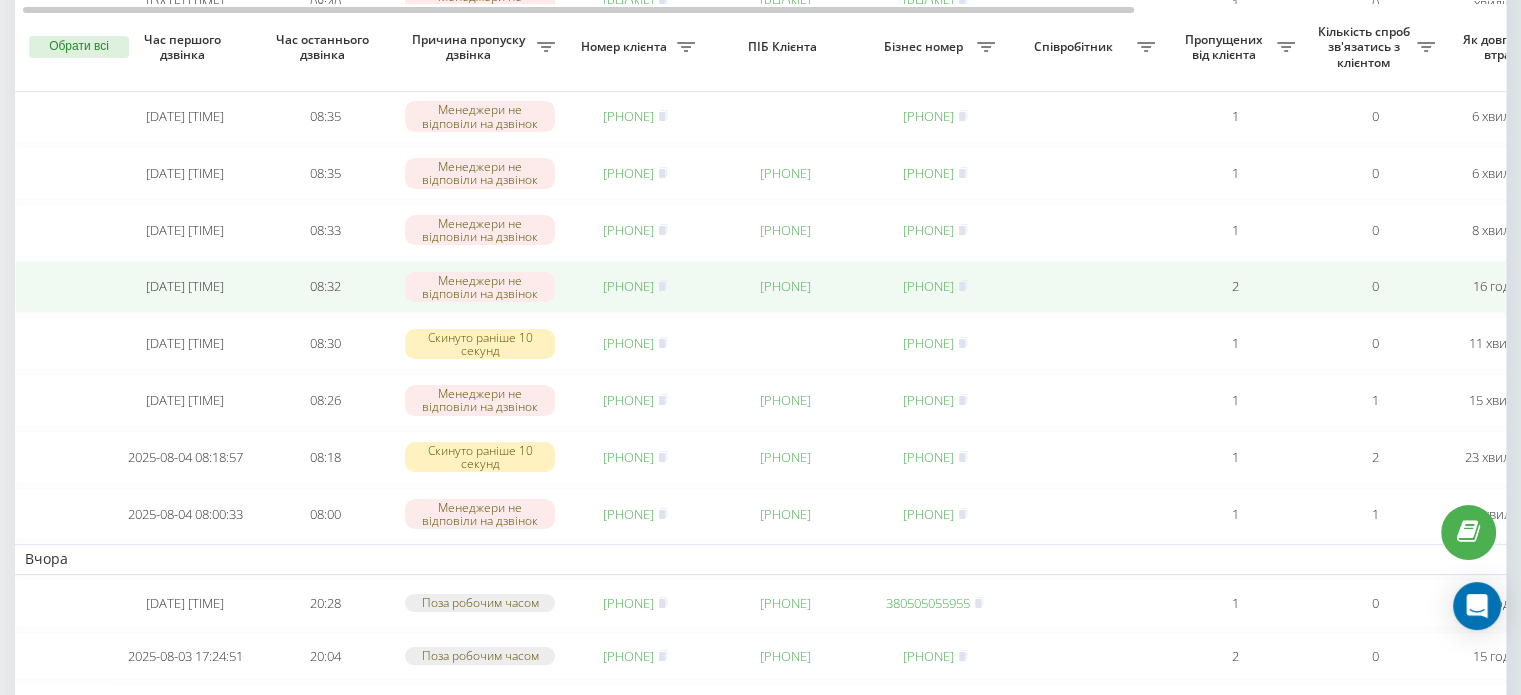 click on "[PHONE]" at bounding box center (628, 286) 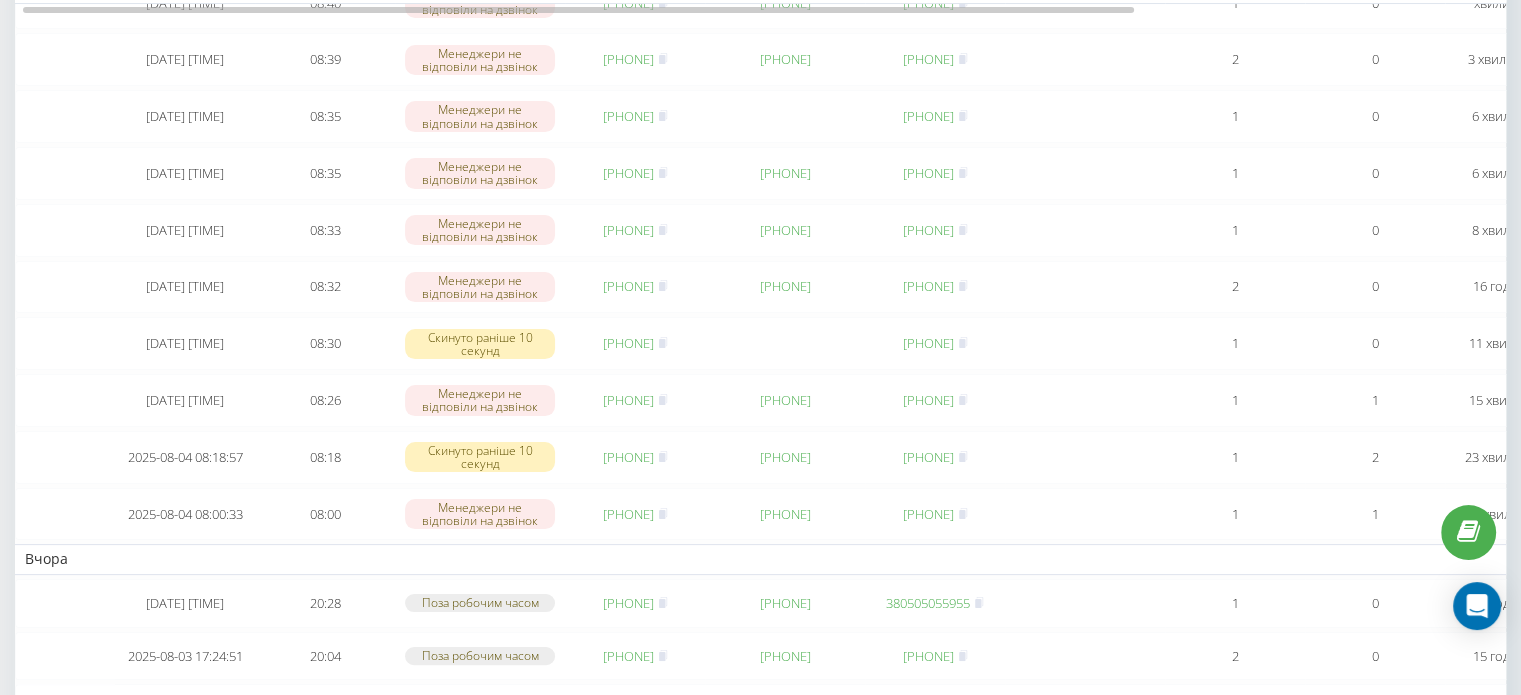 scroll, scrollTop: 0, scrollLeft: 0, axis: both 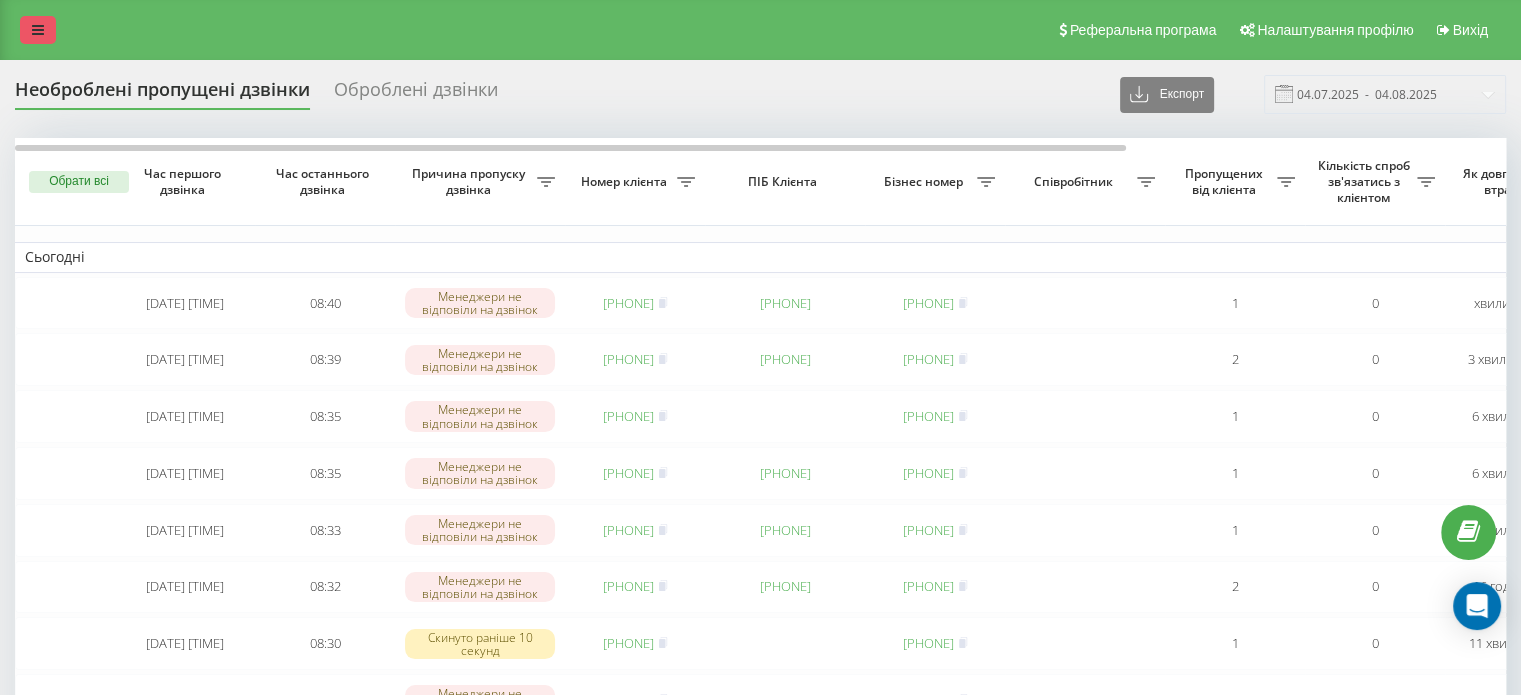 click at bounding box center (38, 30) 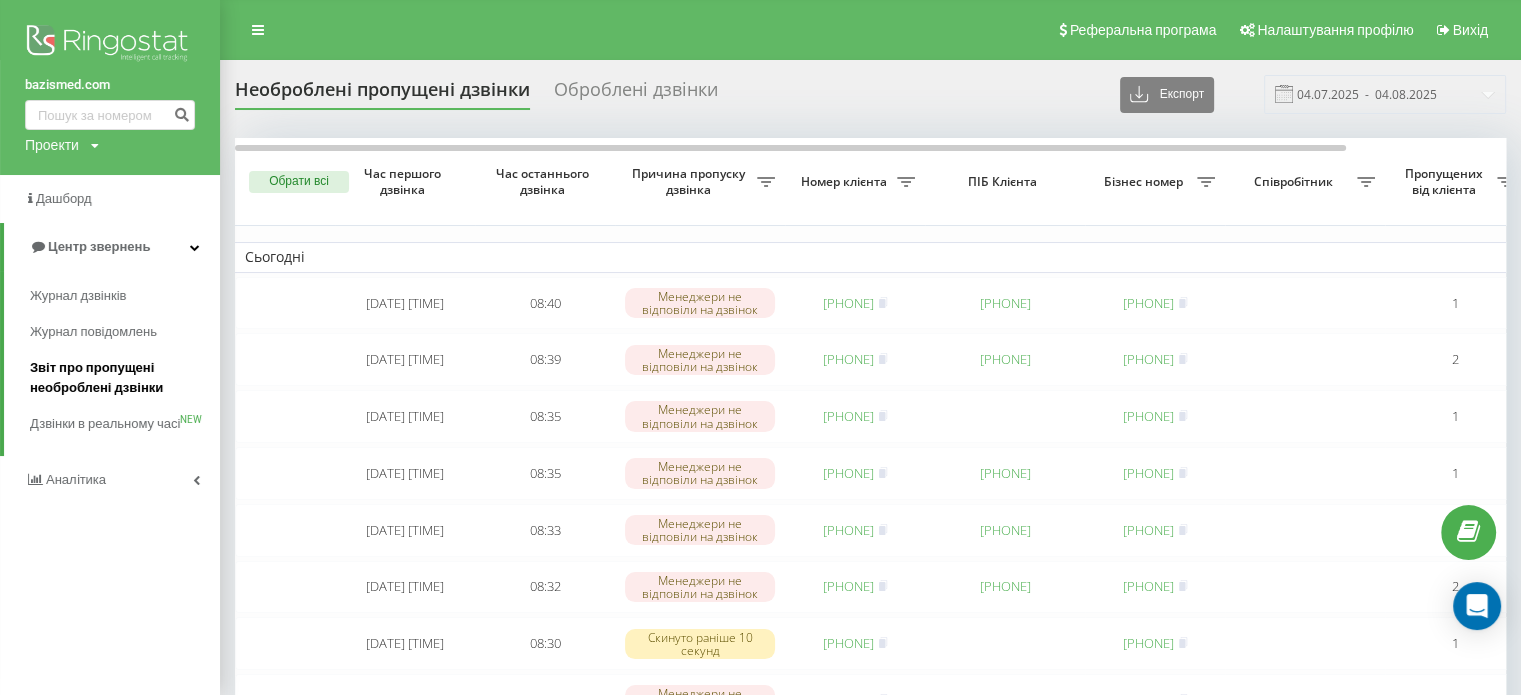 click on "Звіт про пропущені необроблені дзвінки" at bounding box center (120, 378) 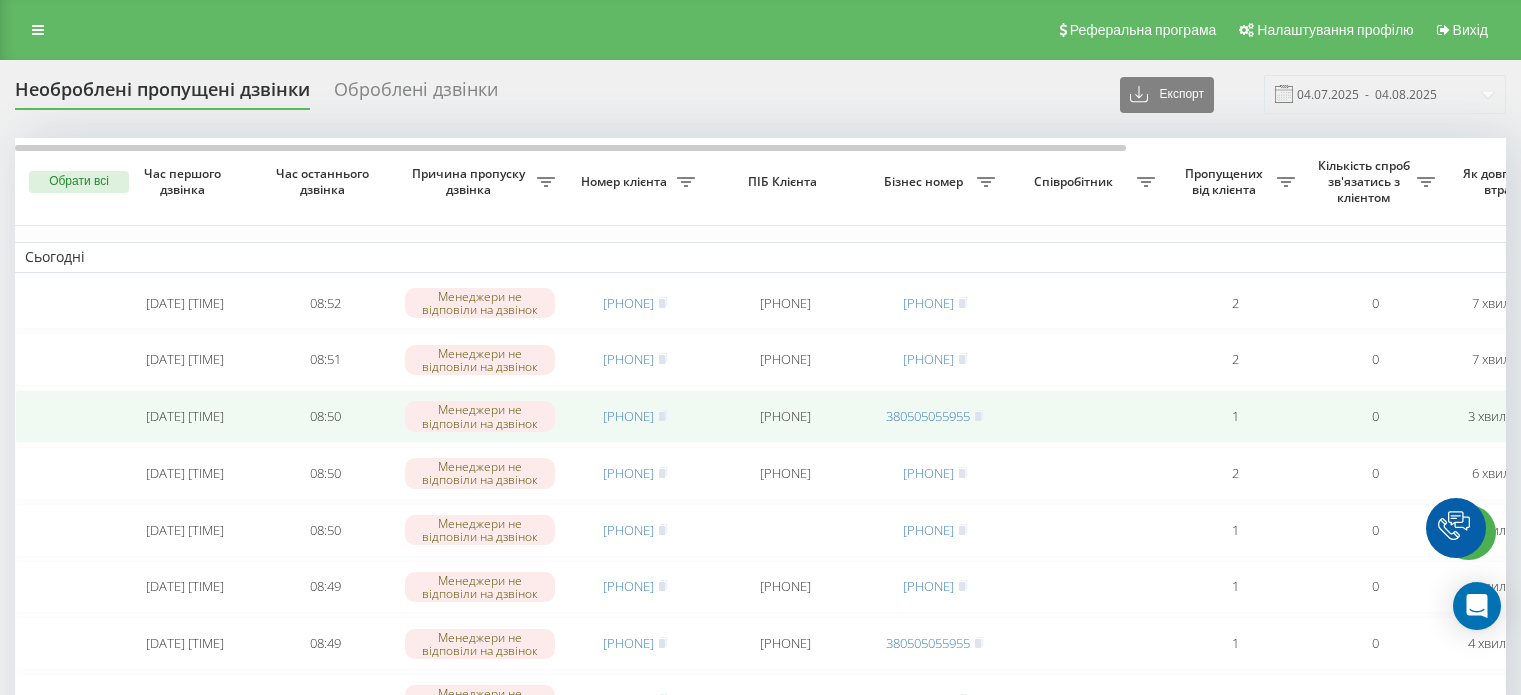 scroll, scrollTop: 0, scrollLeft: 0, axis: both 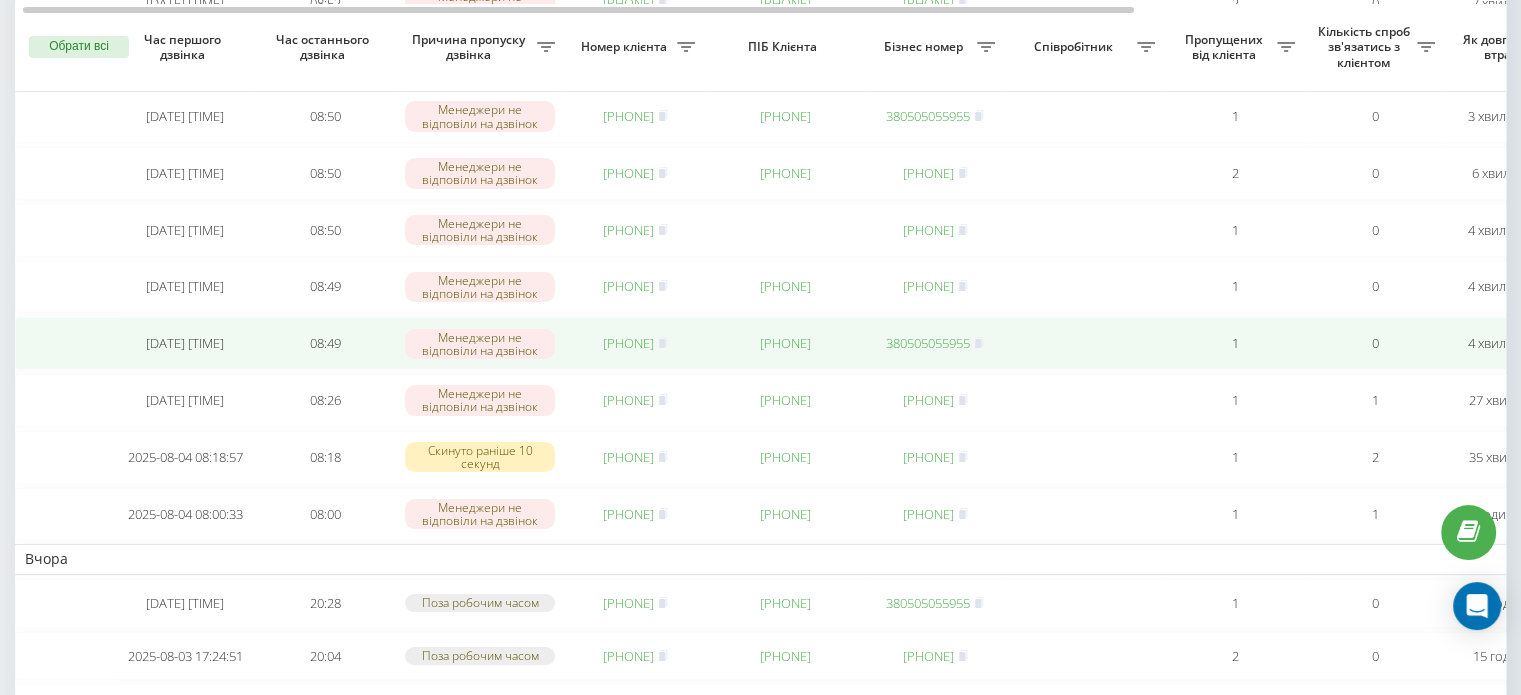 click on "380663505003" at bounding box center [628, 343] 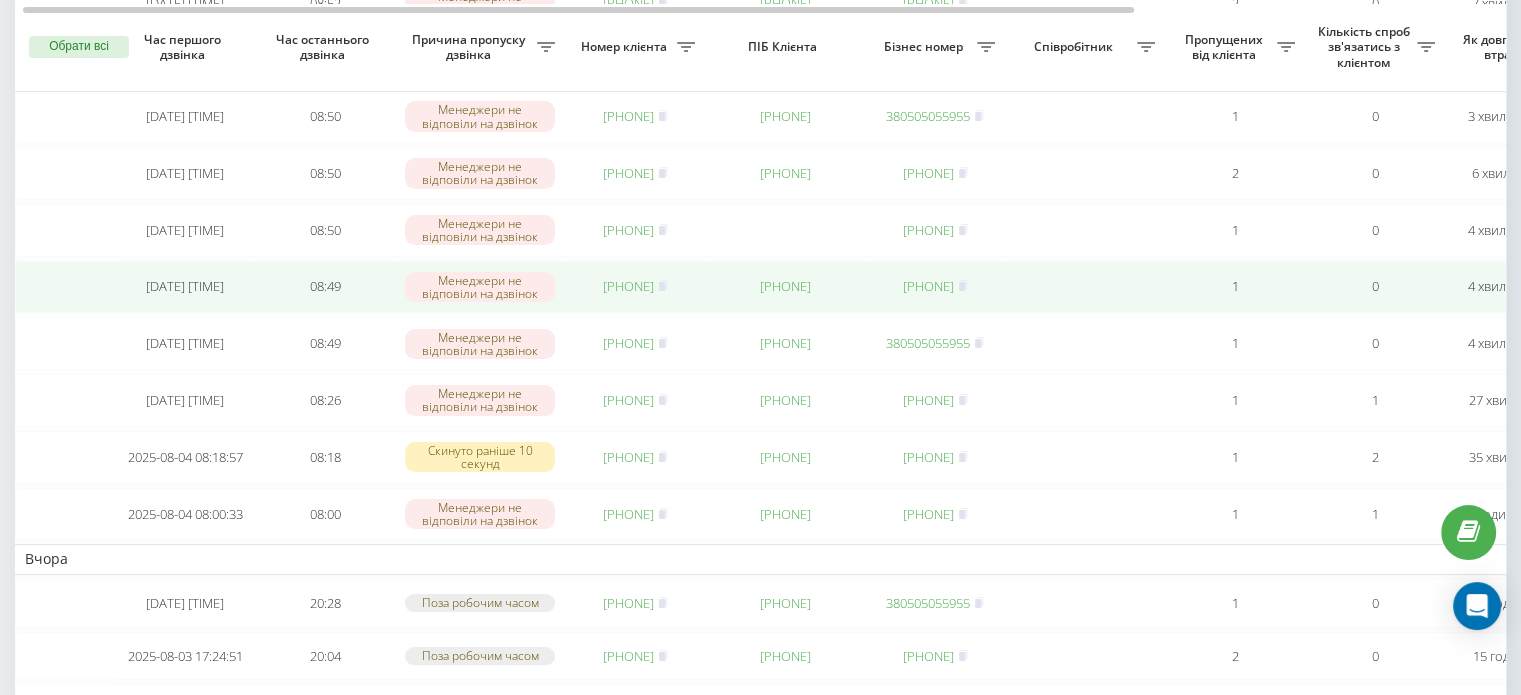 click on "380509698656" at bounding box center (628, 286) 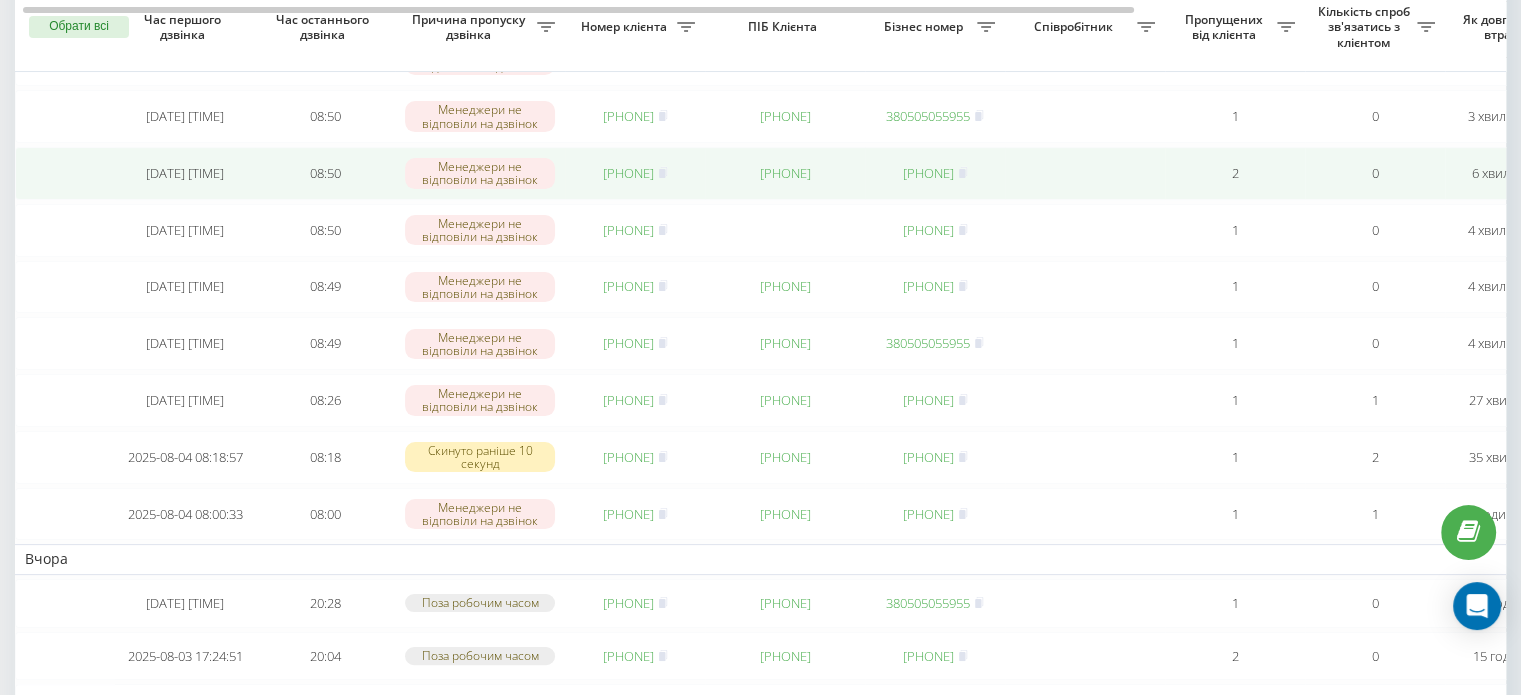 scroll, scrollTop: 0, scrollLeft: 0, axis: both 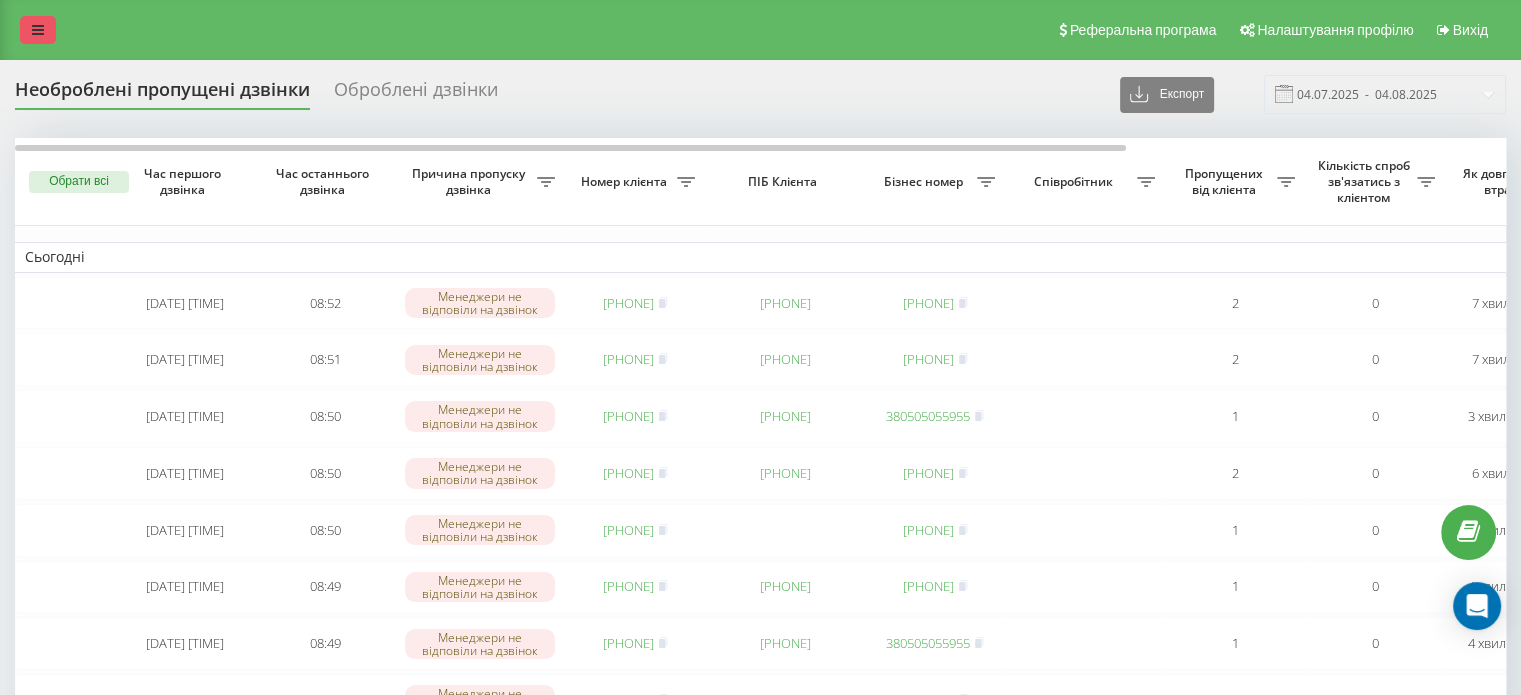 click at bounding box center (38, 30) 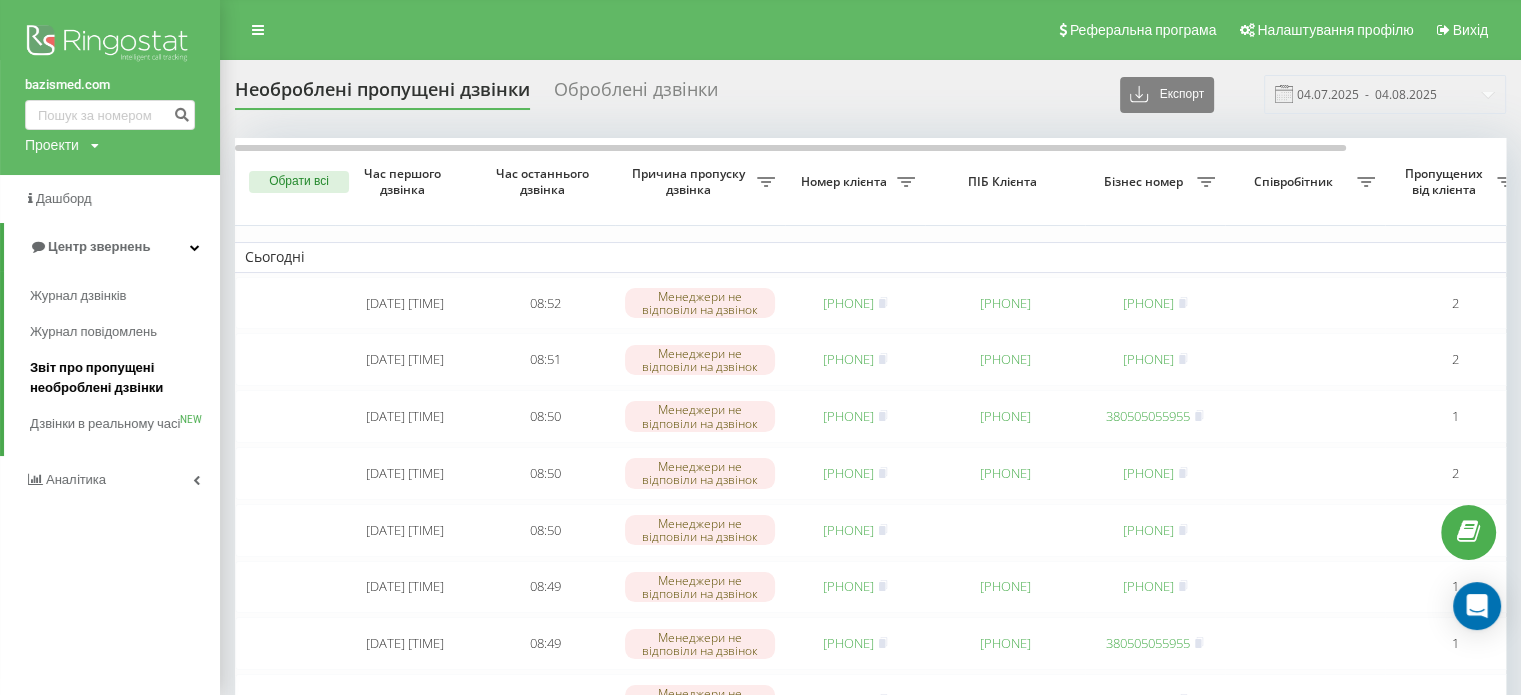 click on "Звіт про пропущені необроблені дзвінки" at bounding box center [120, 378] 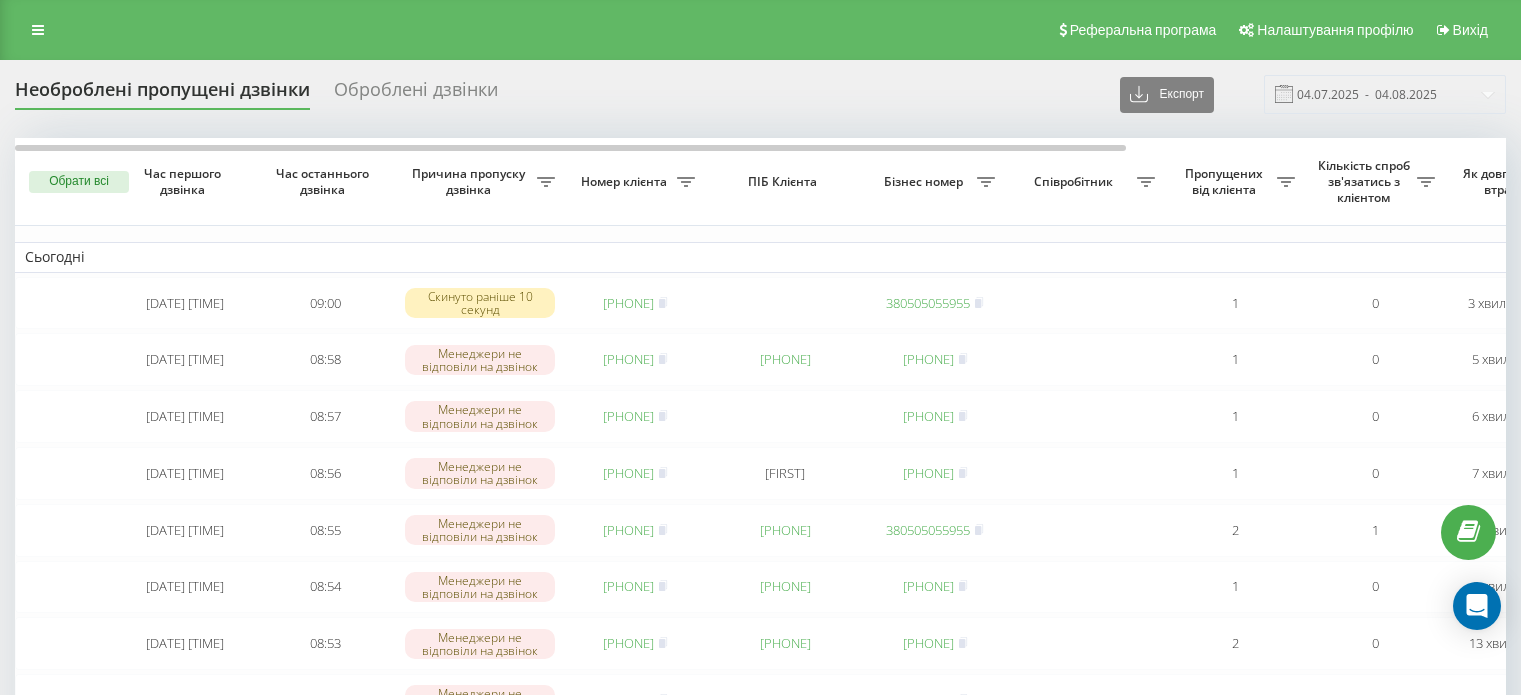 scroll, scrollTop: 0, scrollLeft: 0, axis: both 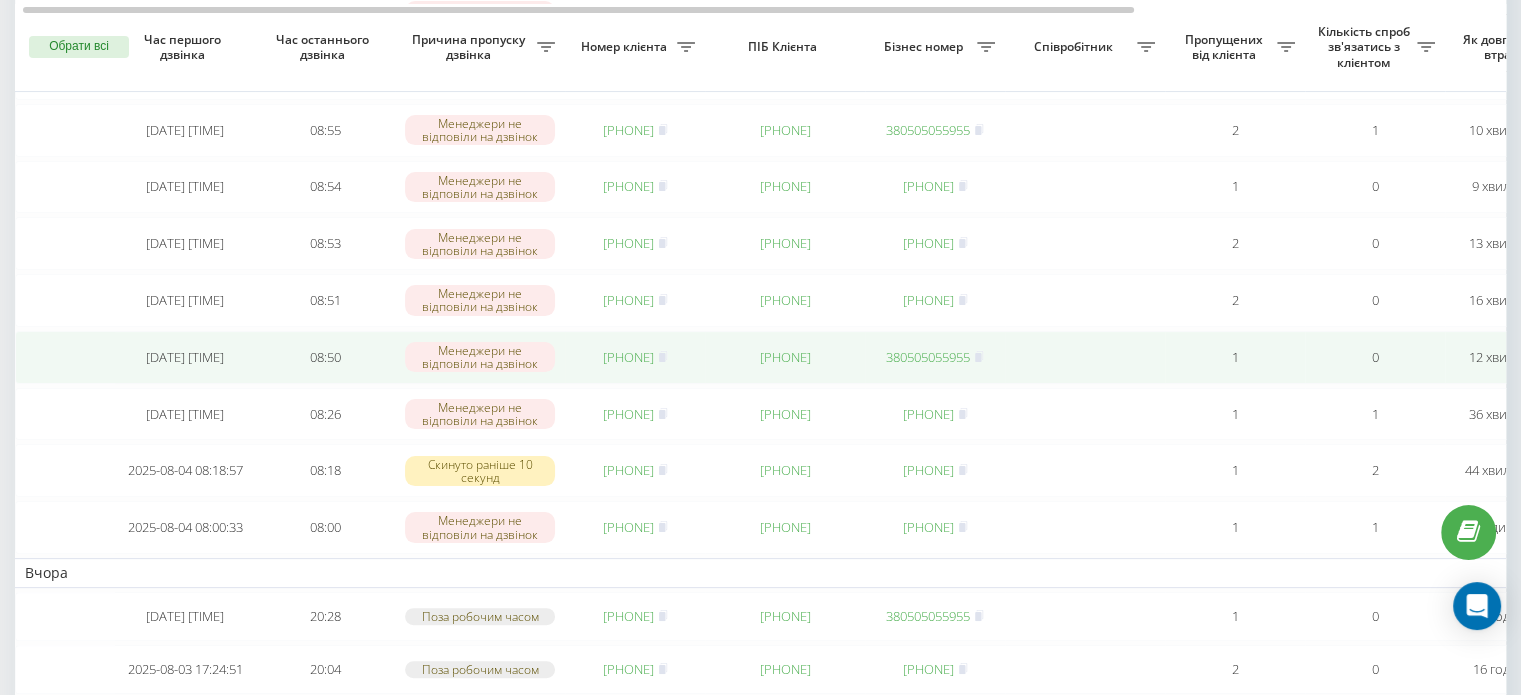 click on "380687712790" at bounding box center (628, 357) 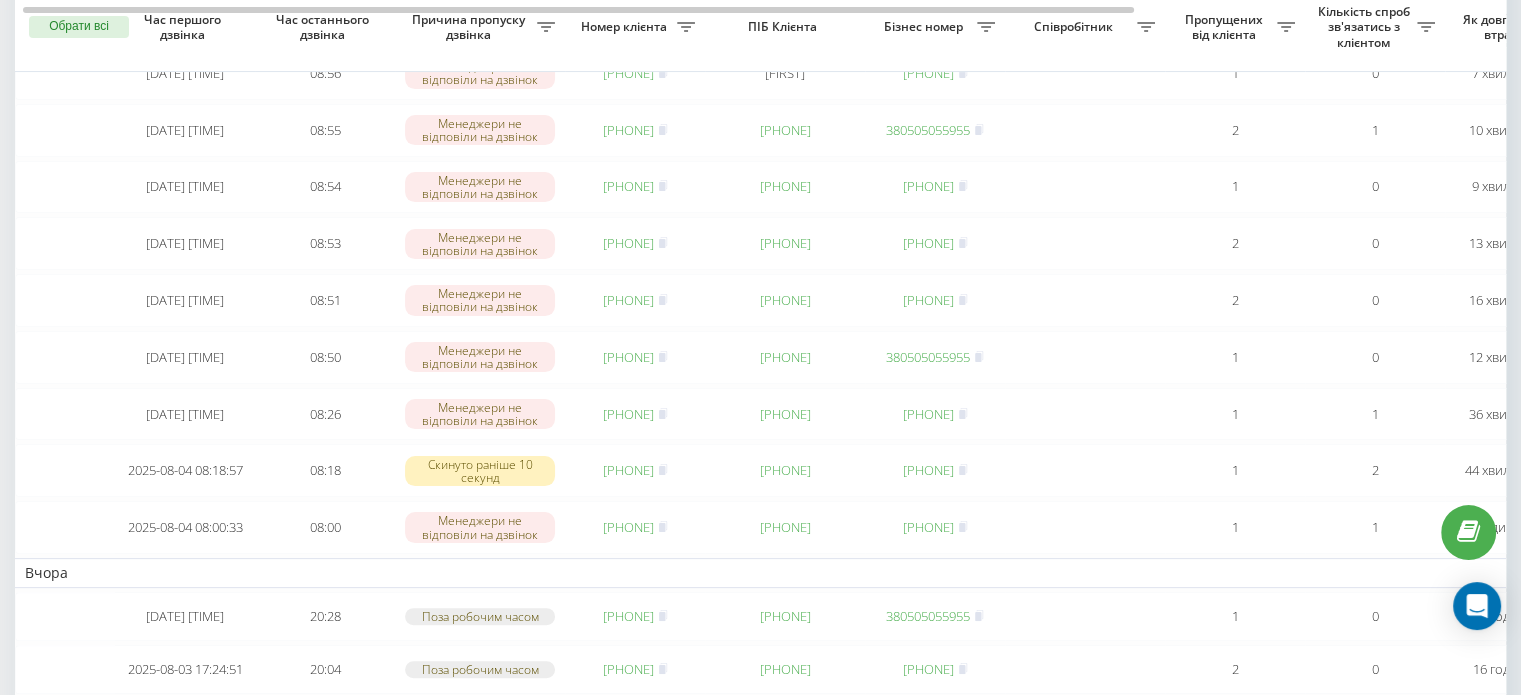 scroll, scrollTop: 0, scrollLeft: 0, axis: both 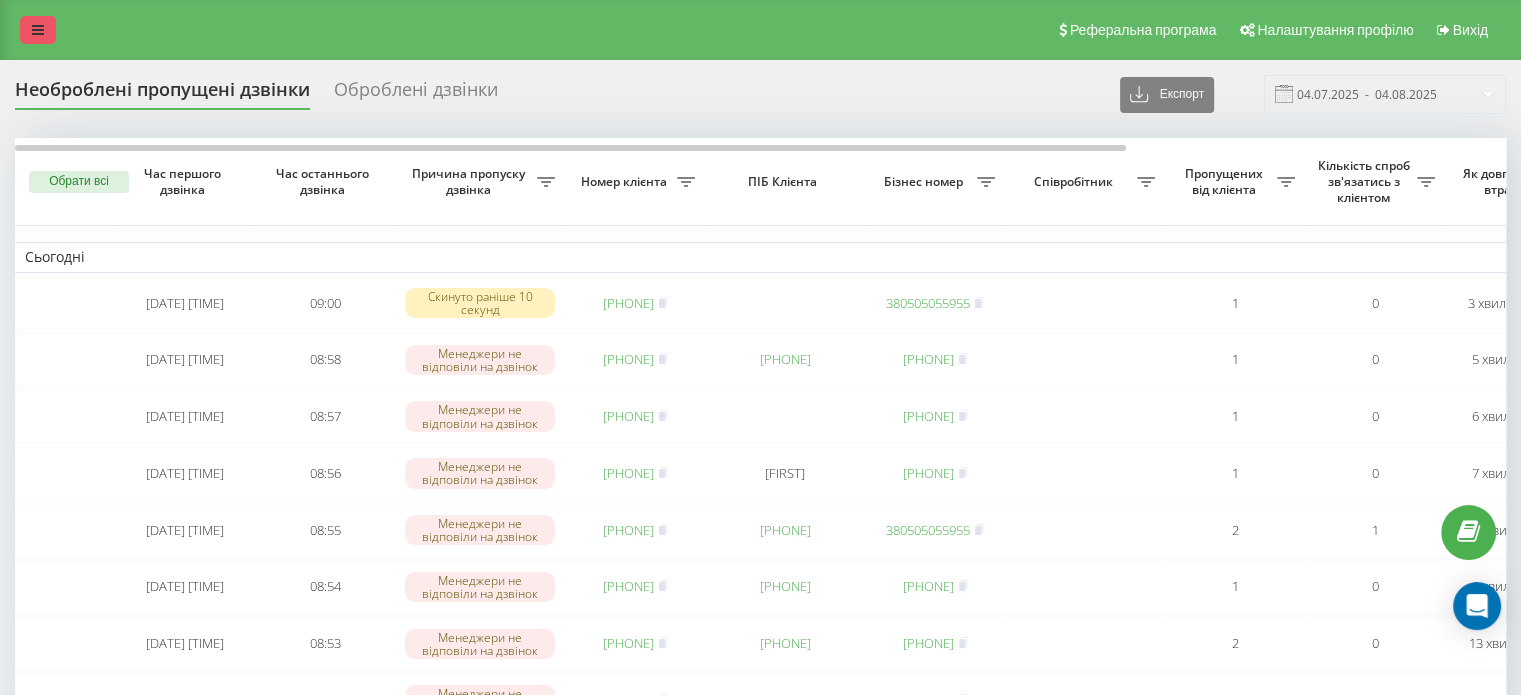 click at bounding box center [38, 30] 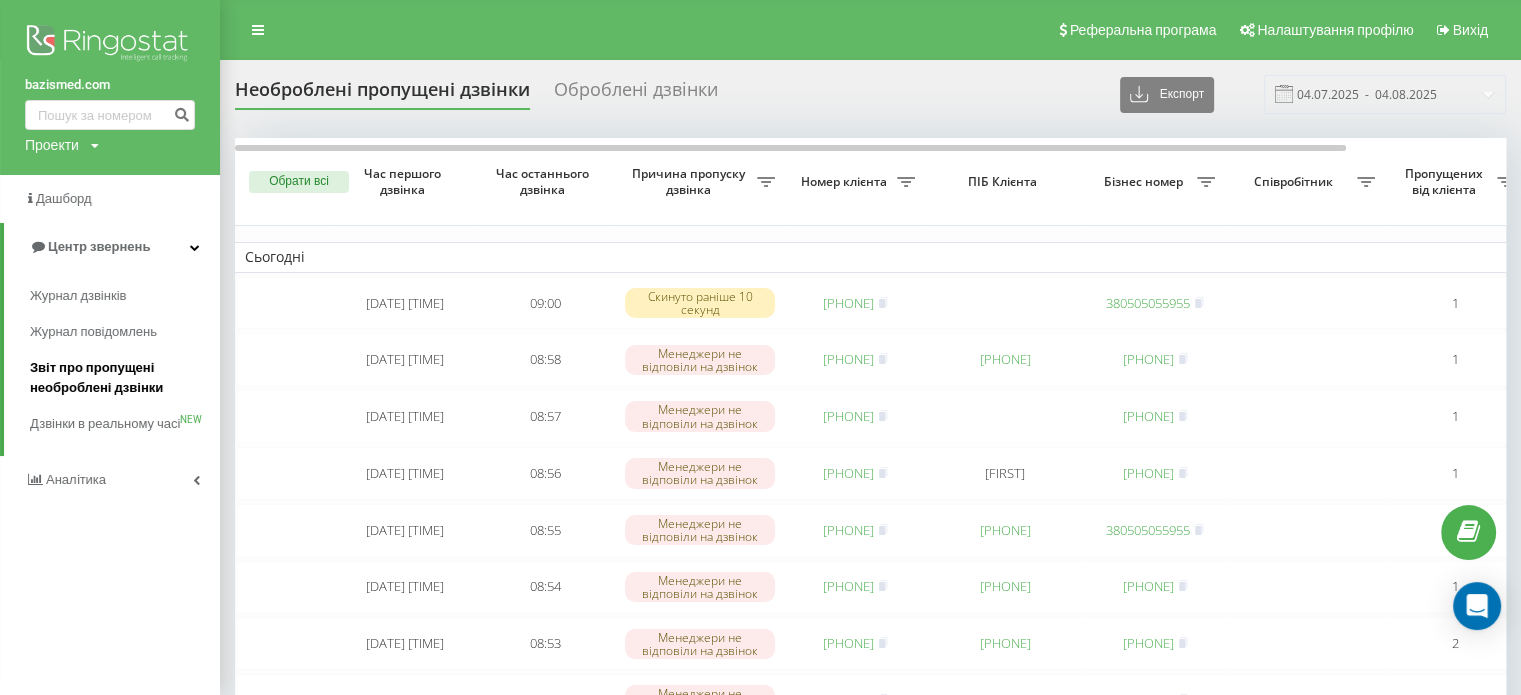 click on "Звіт про пропущені необроблені дзвінки" at bounding box center (120, 378) 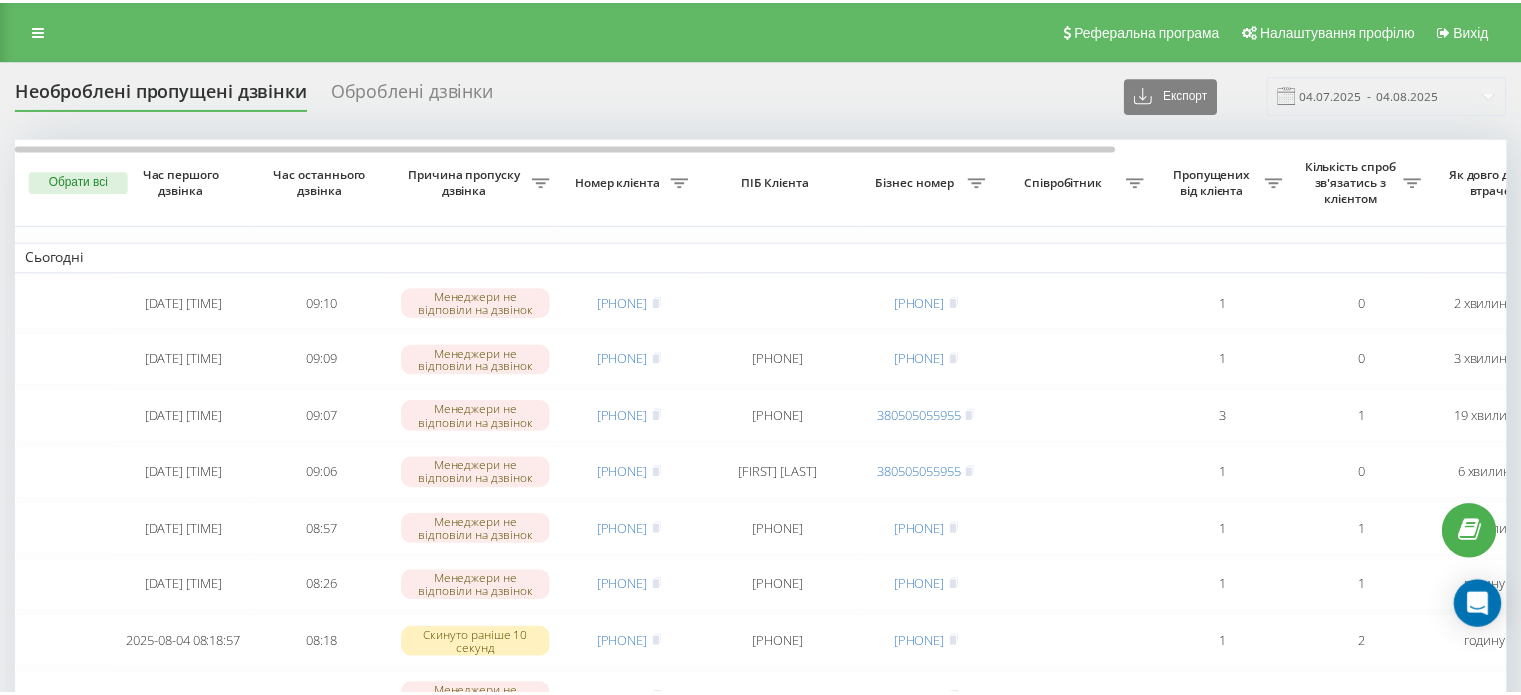 scroll, scrollTop: 0, scrollLeft: 0, axis: both 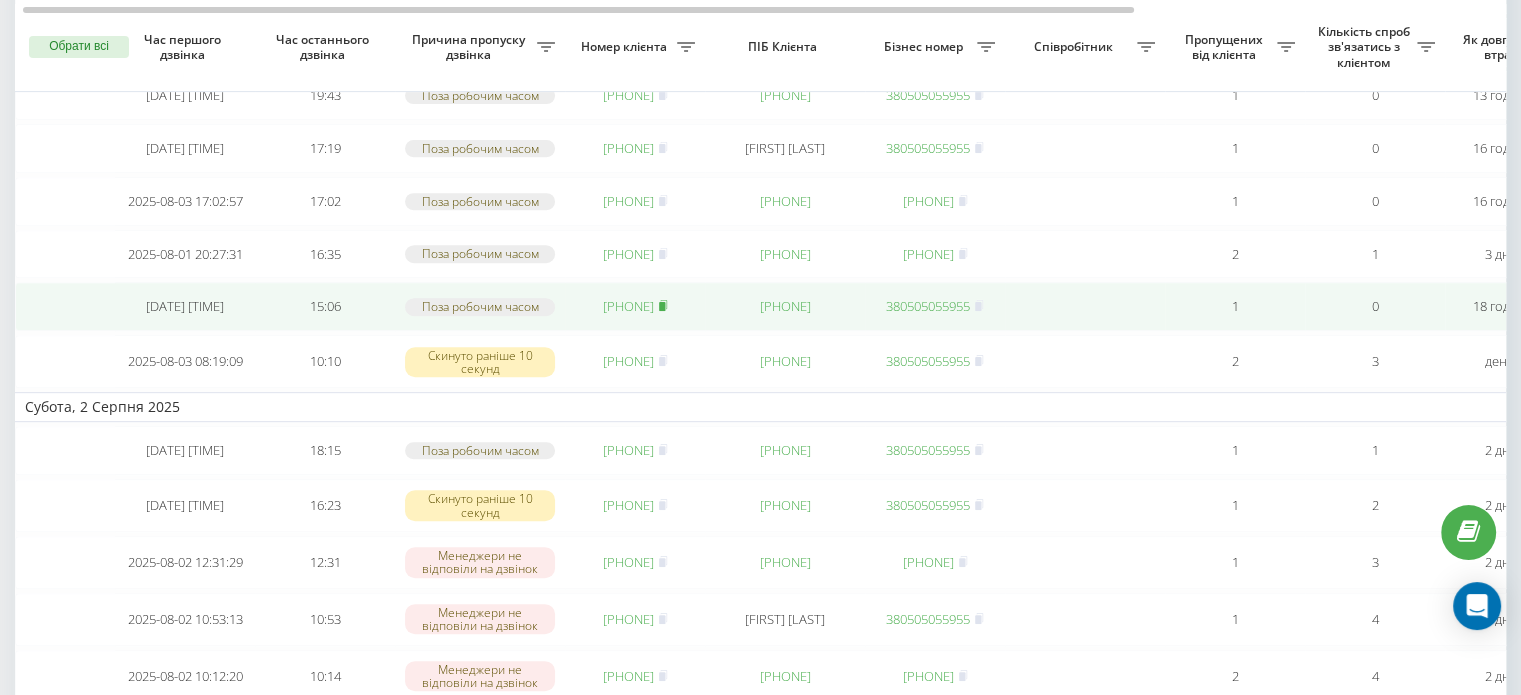 click 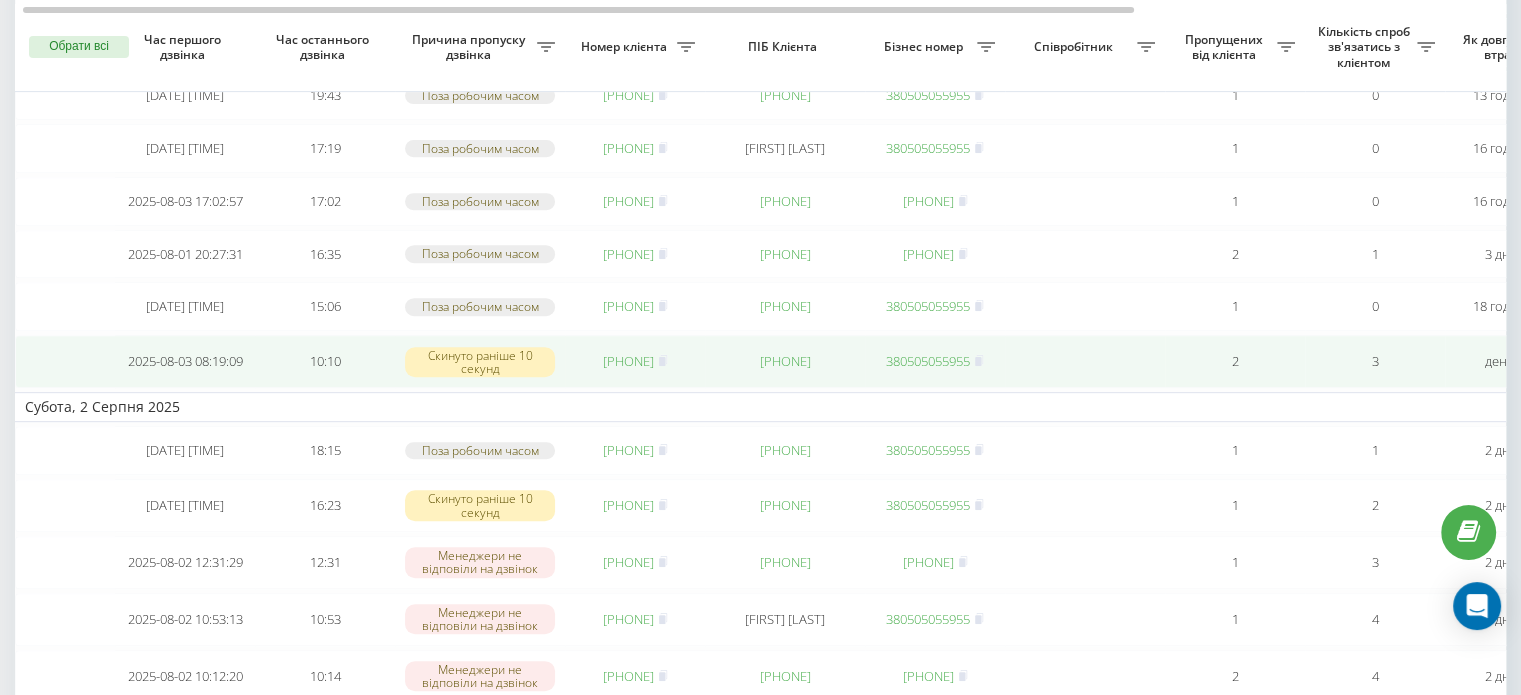 scroll, scrollTop: 700, scrollLeft: 0, axis: vertical 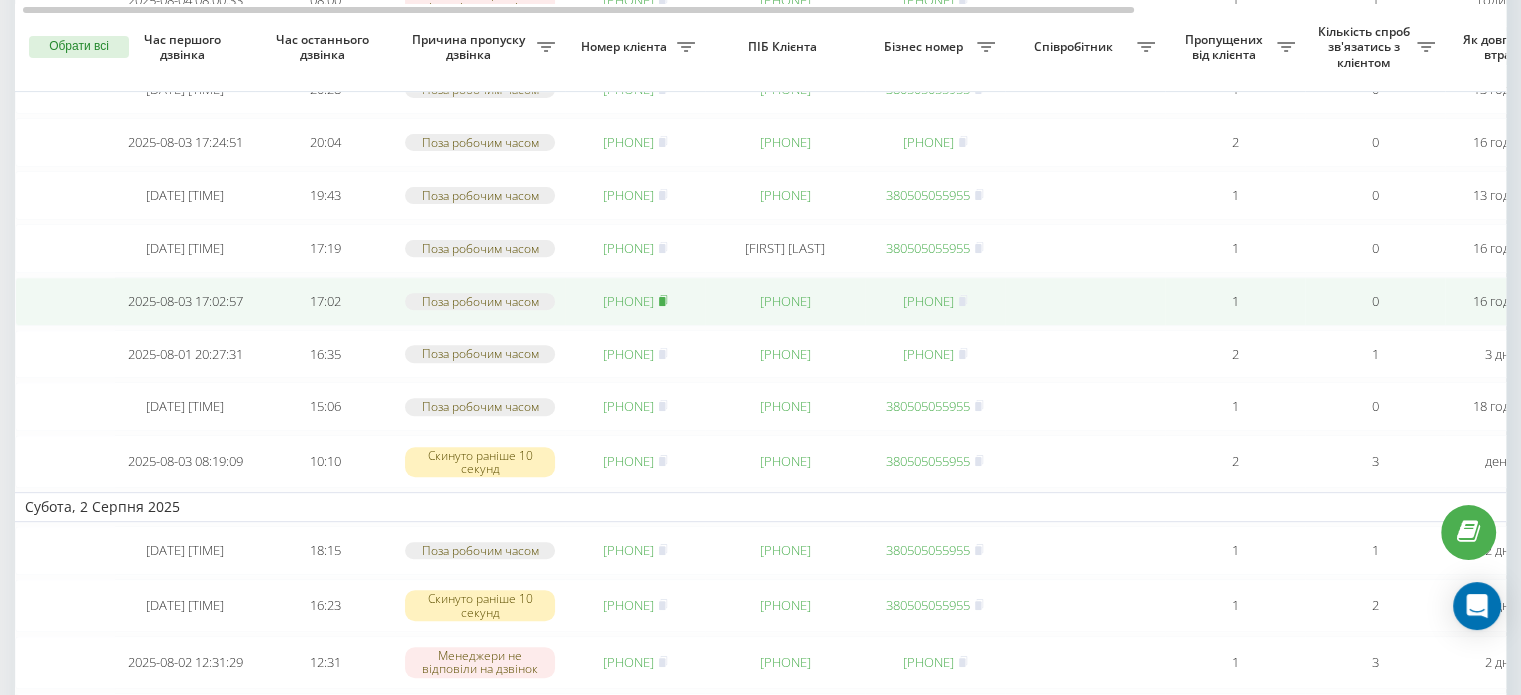 click 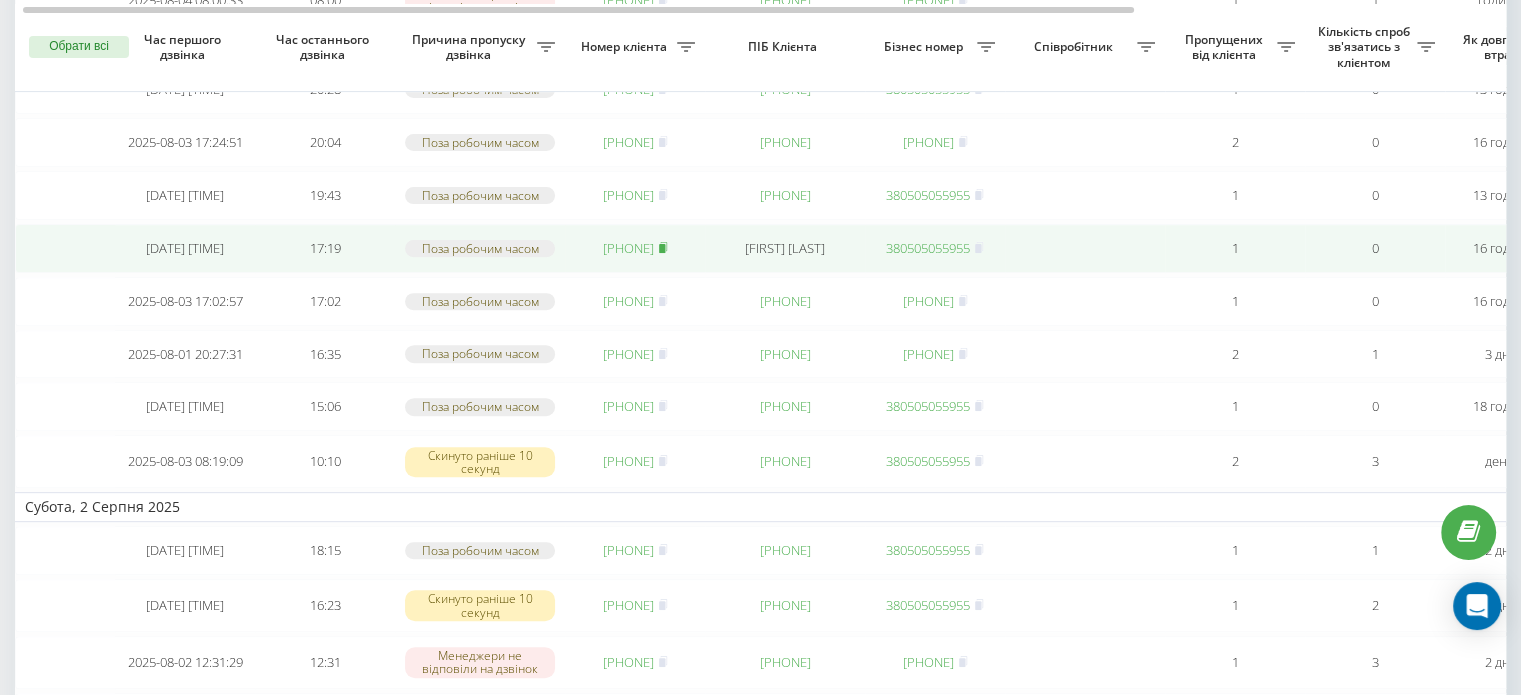 click 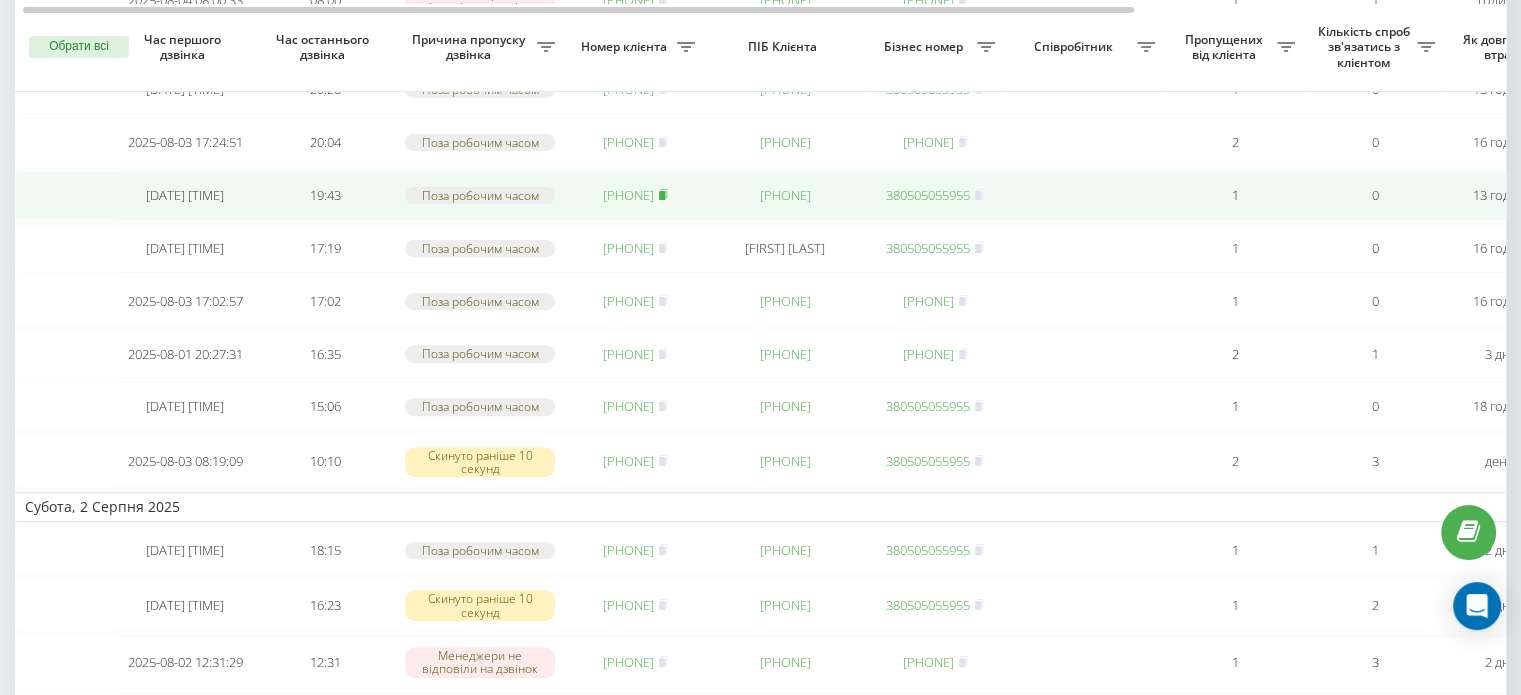 click 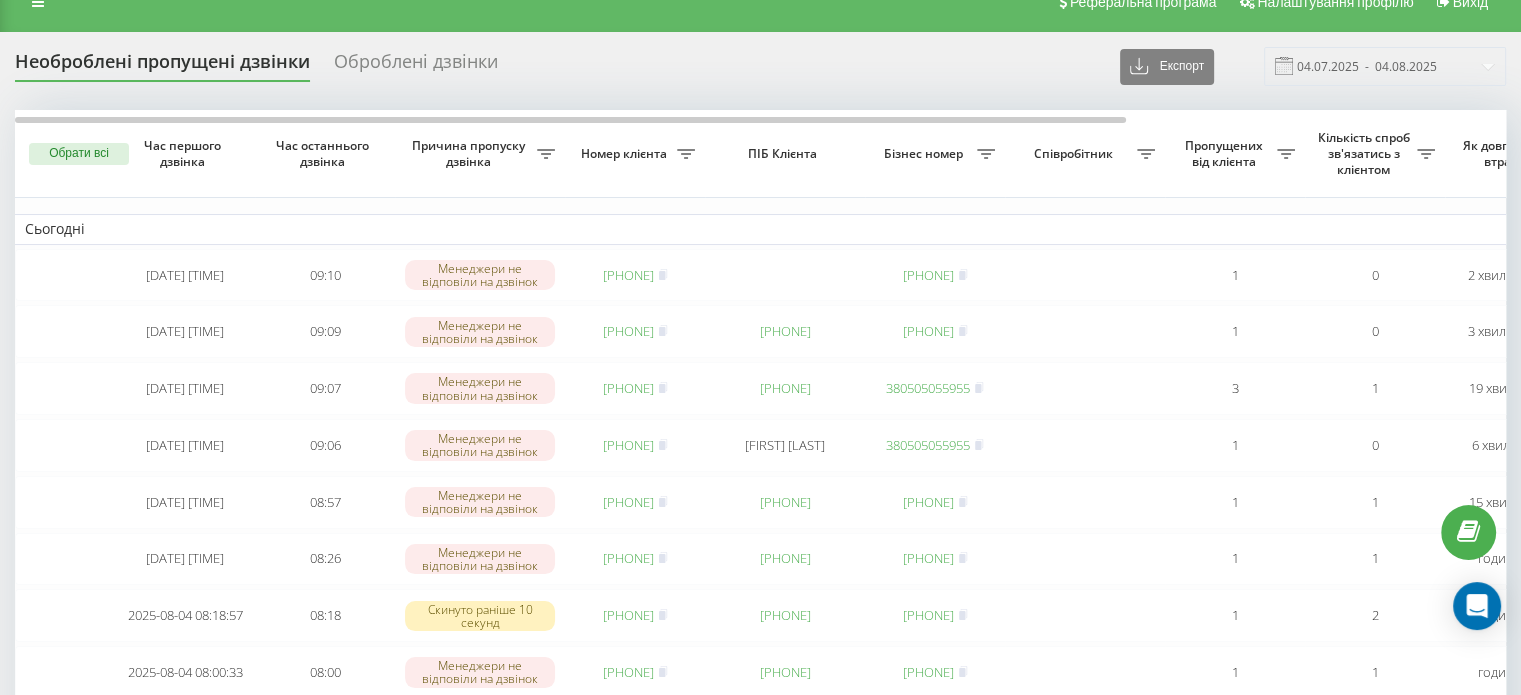 scroll, scrollTop: 0, scrollLeft: 0, axis: both 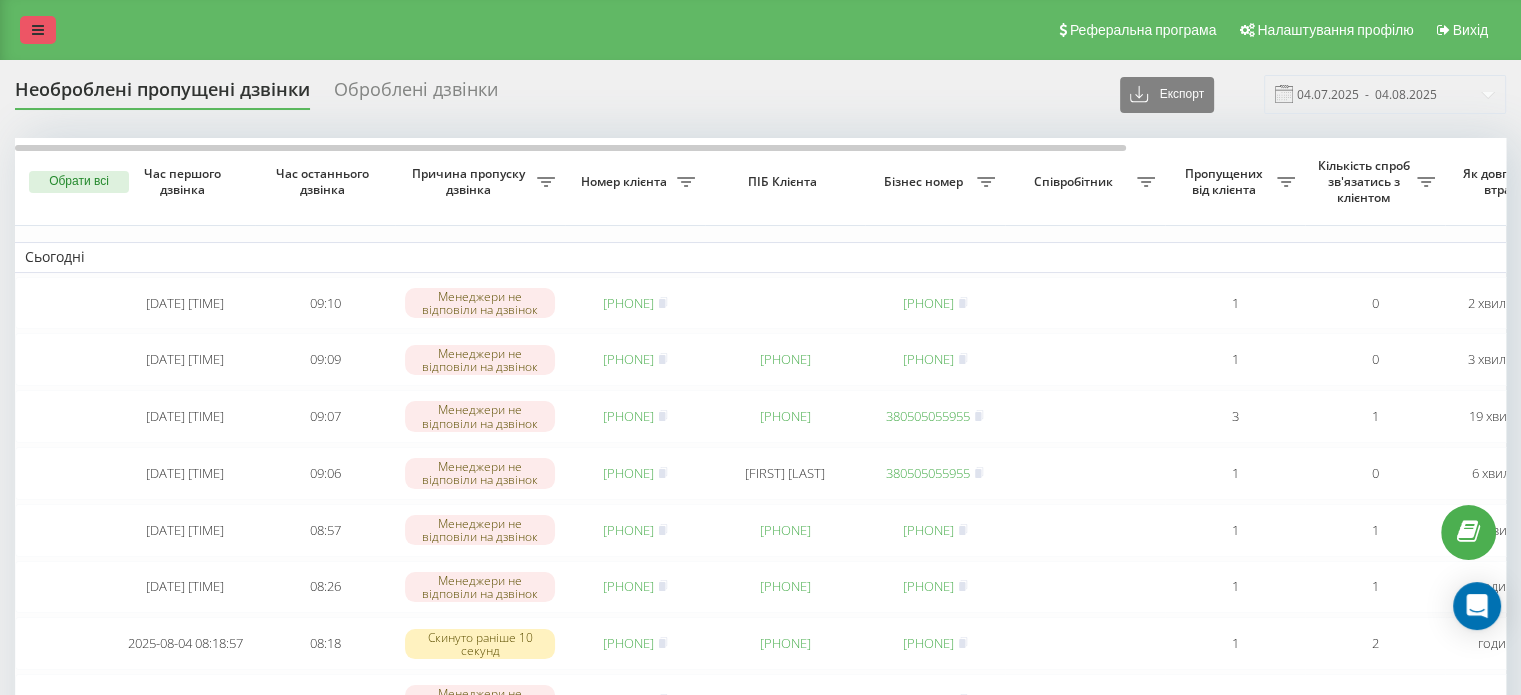 click at bounding box center (38, 30) 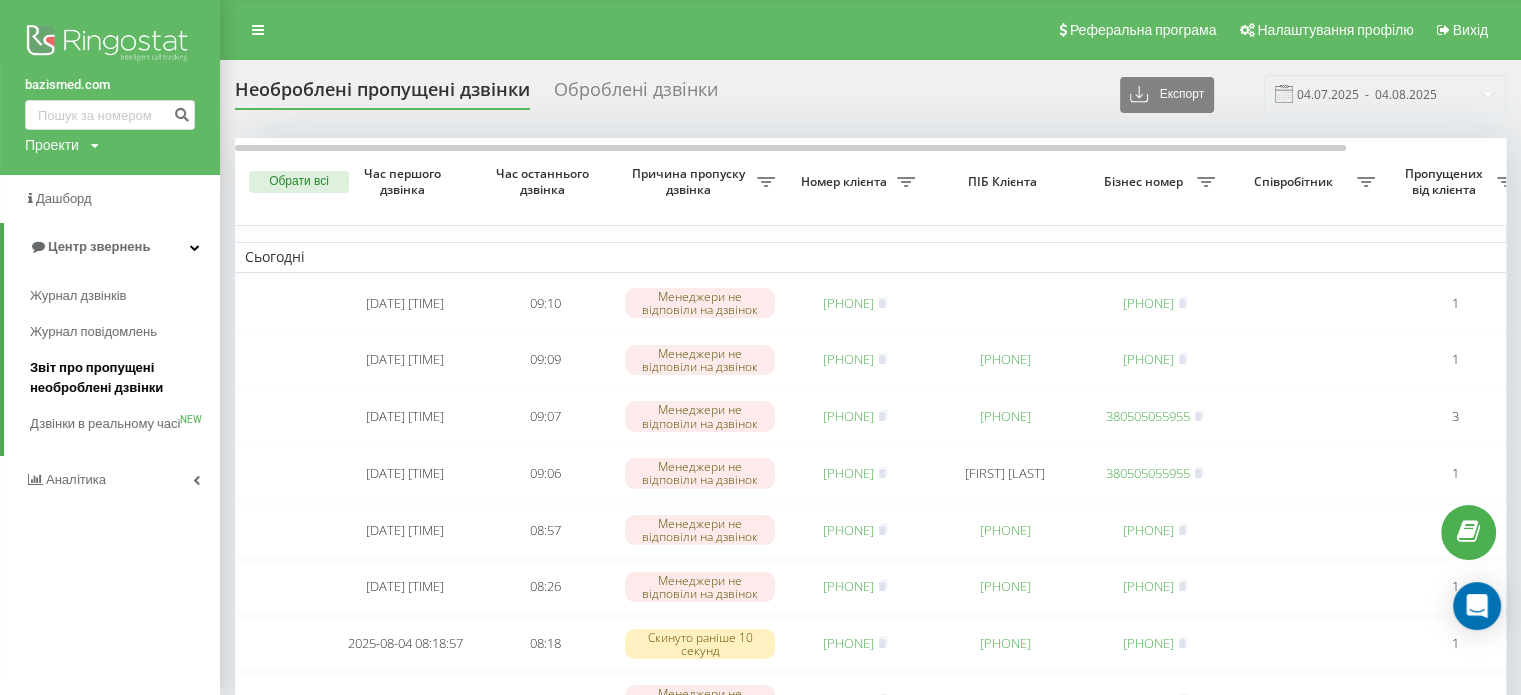 click on "Звіт про пропущені необроблені дзвінки" at bounding box center (120, 378) 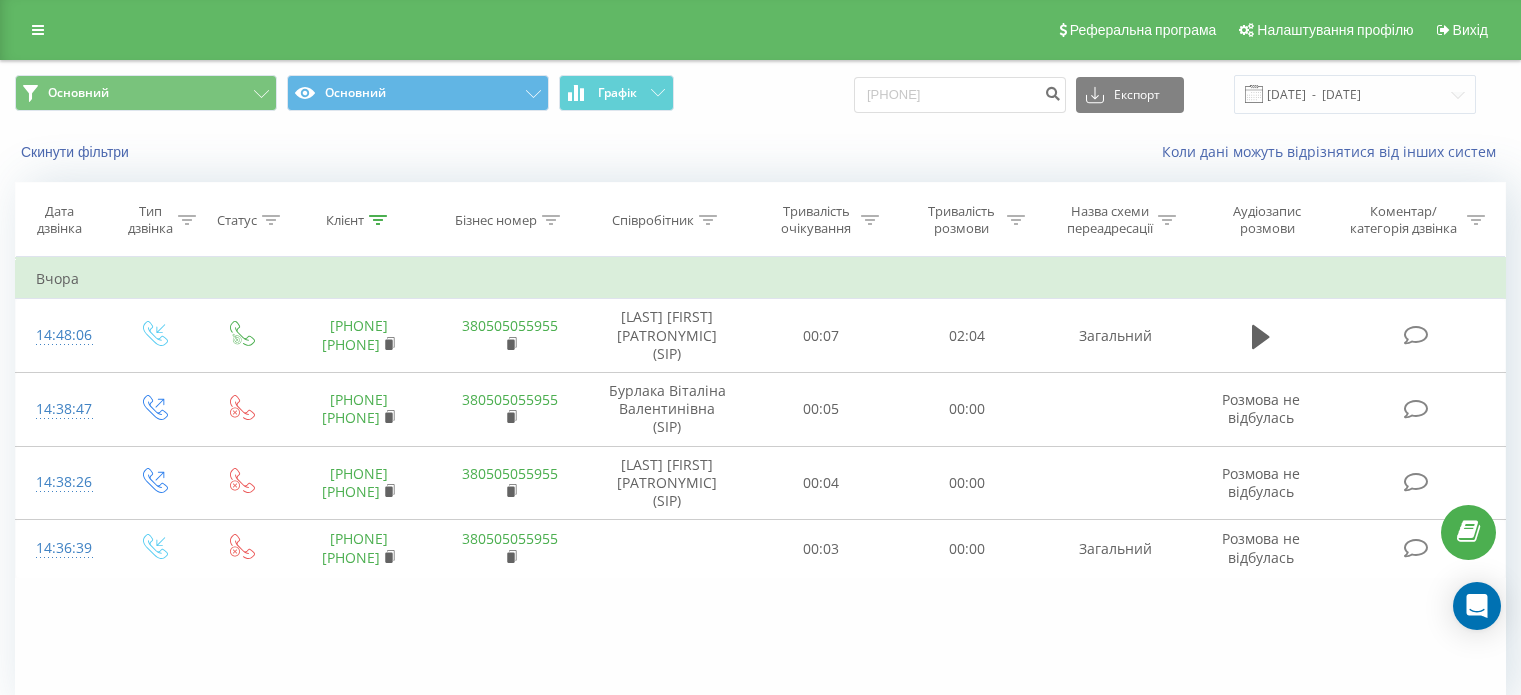 scroll, scrollTop: 0, scrollLeft: 0, axis: both 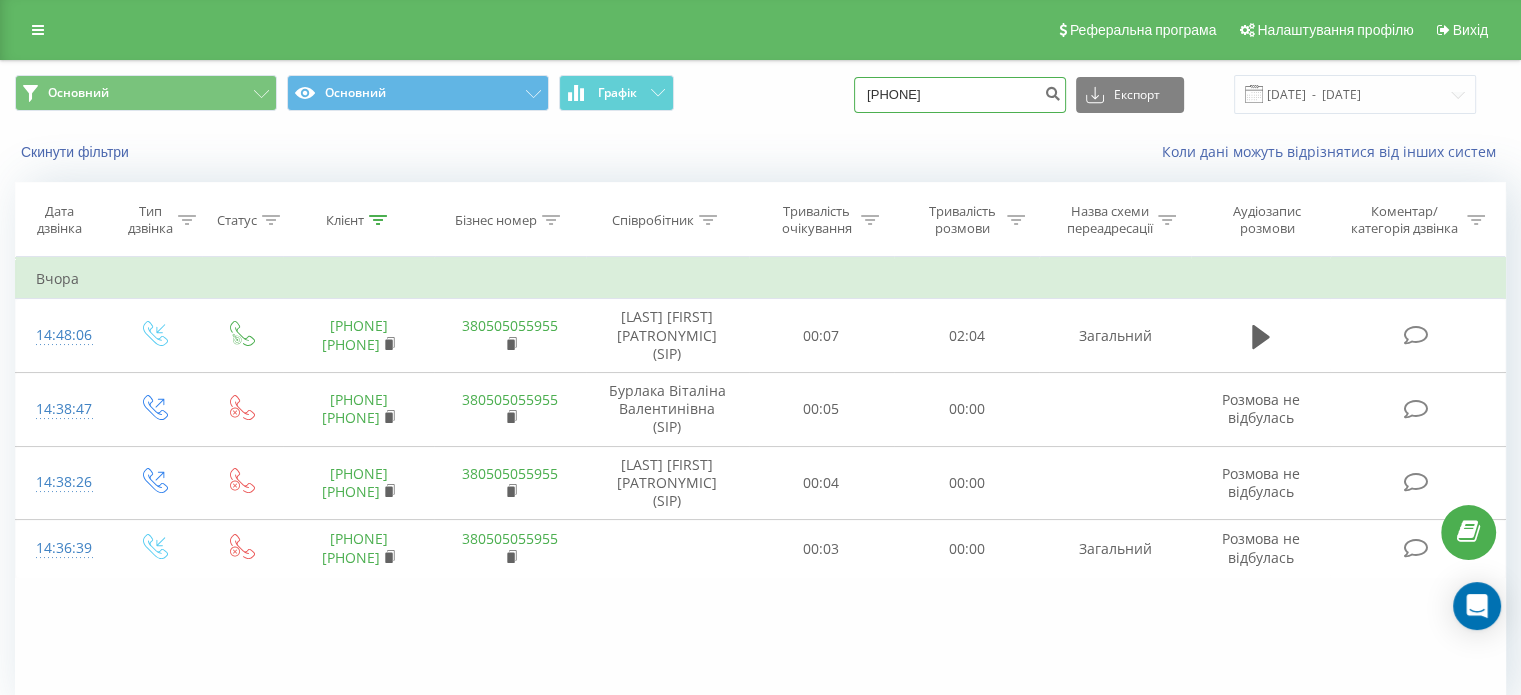 drag, startPoint x: 1004, startPoint y: 87, endPoint x: 777, endPoint y: 84, distance: 227.01982 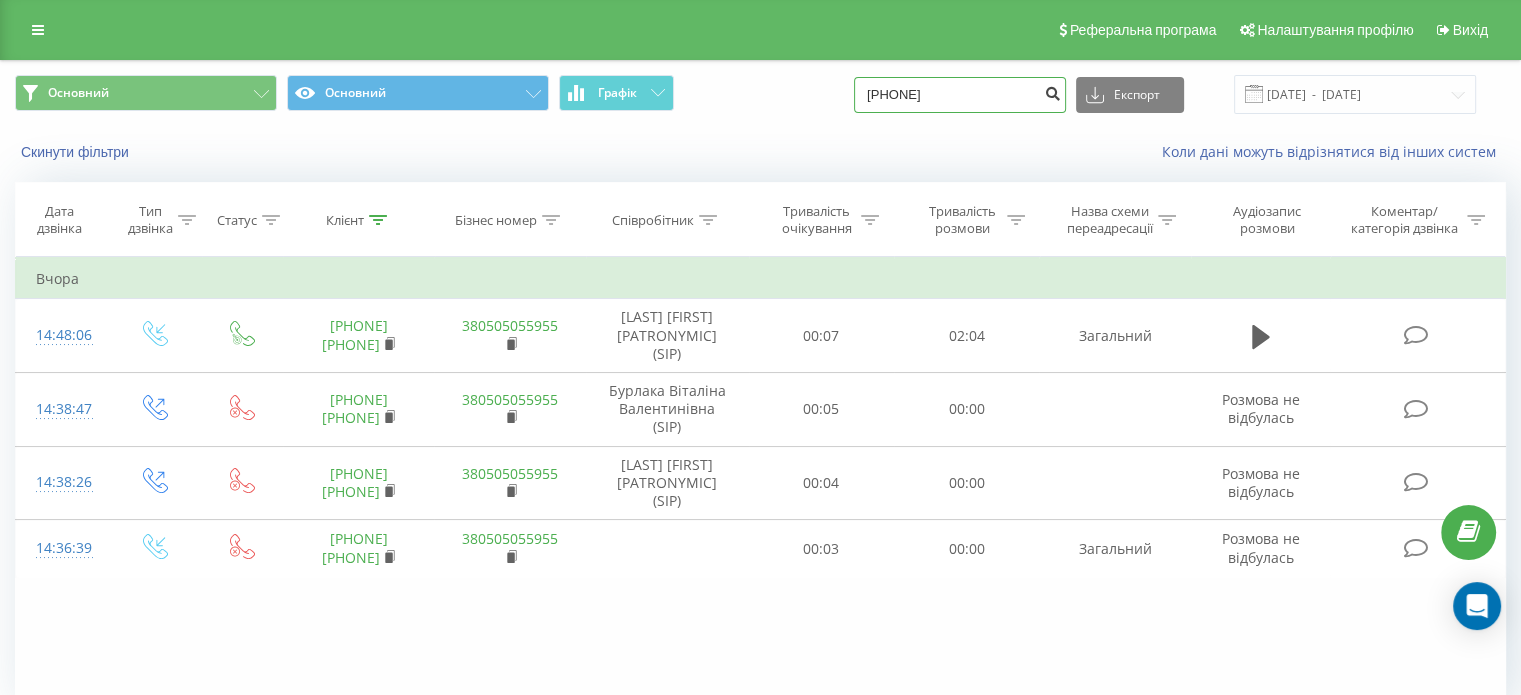 type on "[PHONE]" 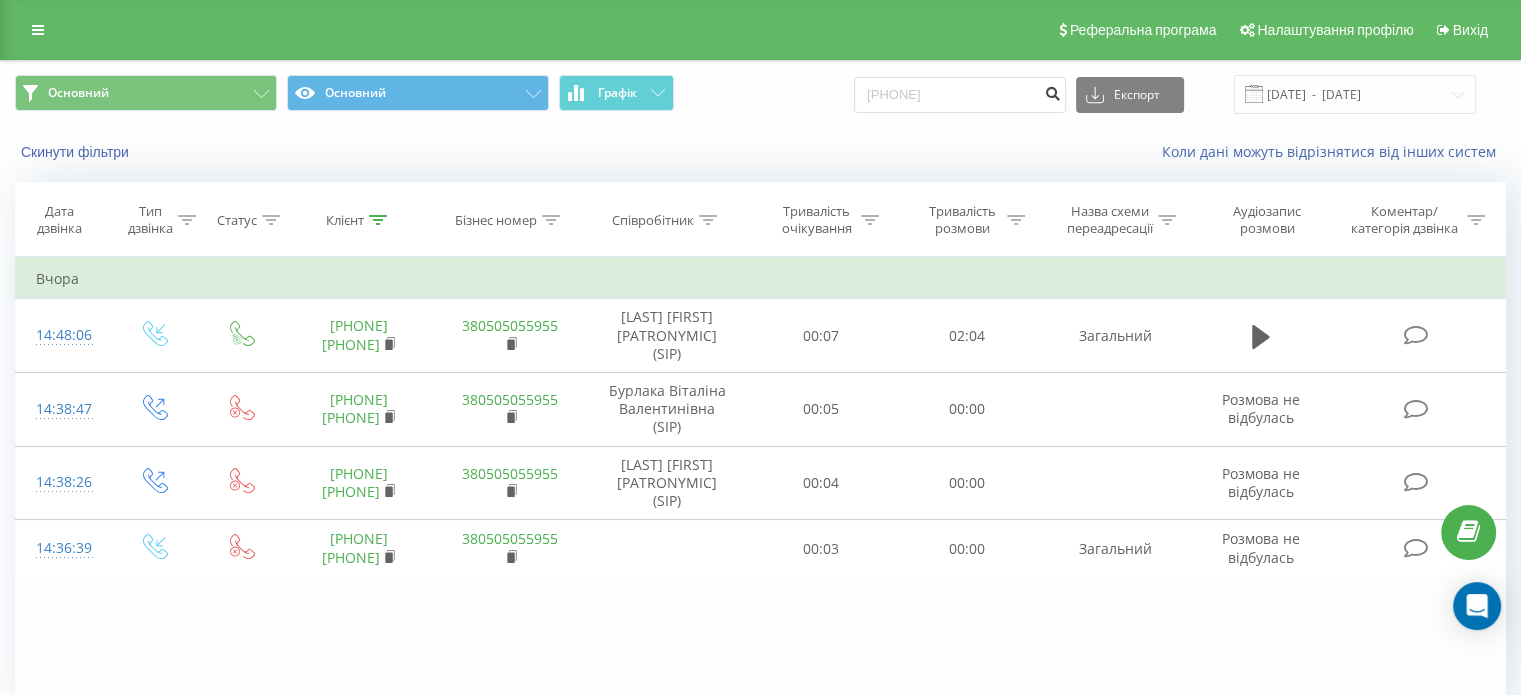 click at bounding box center [1052, 91] 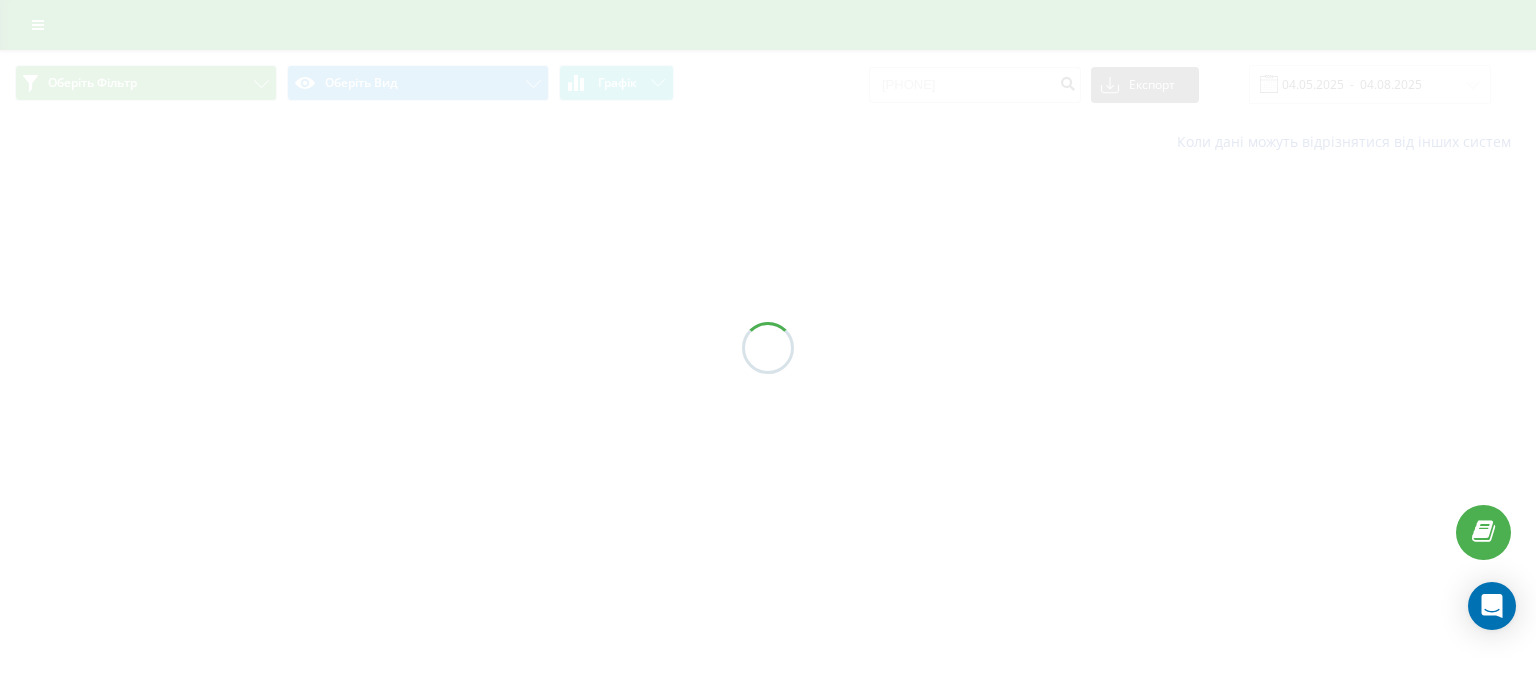 scroll, scrollTop: 0, scrollLeft: 0, axis: both 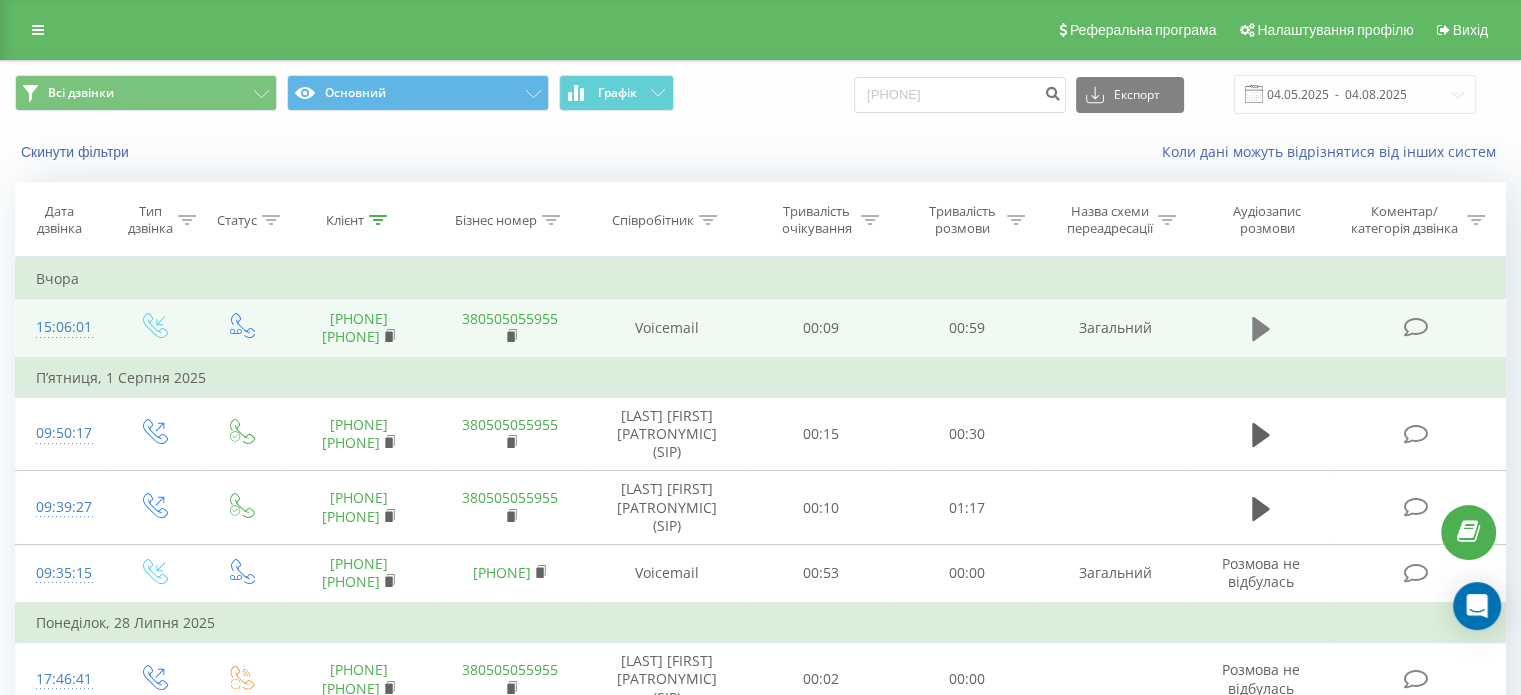 click 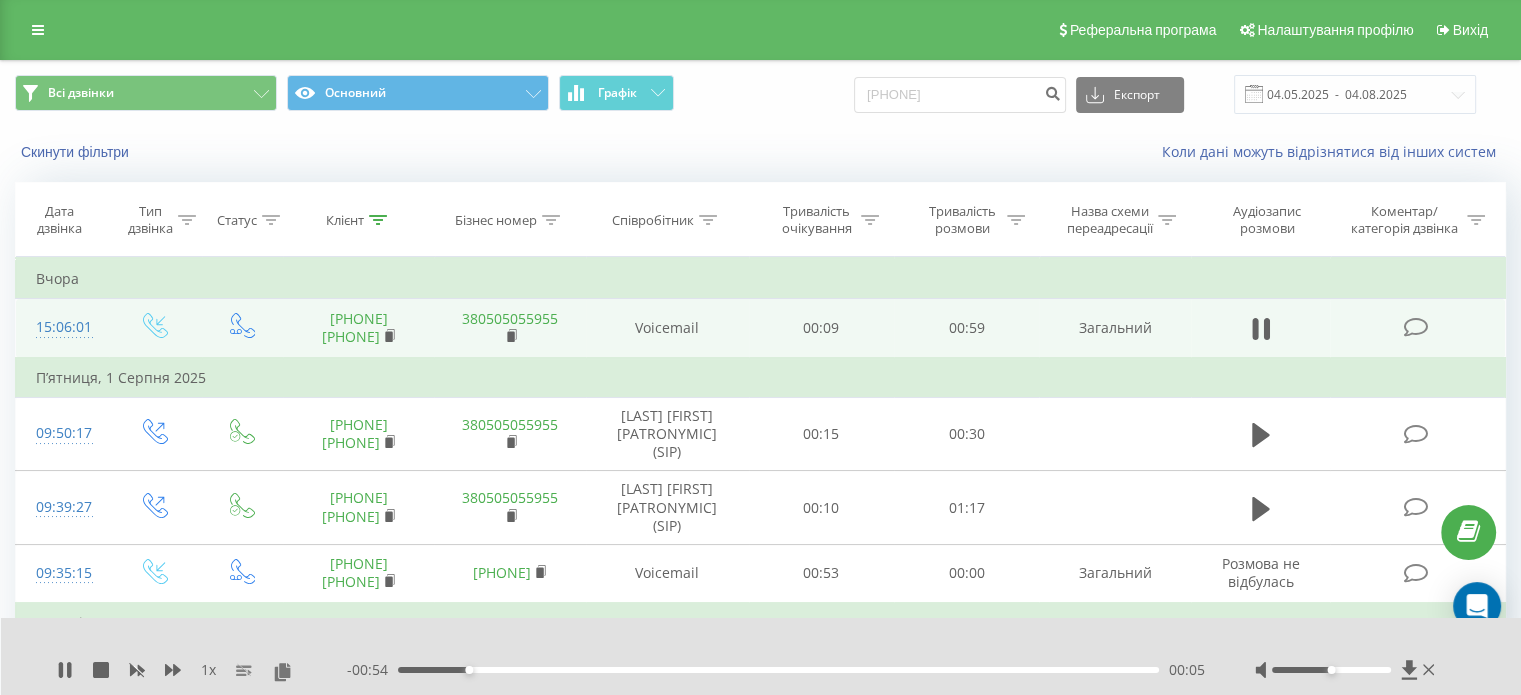 click on "- 00:54 00:05   00:05" at bounding box center [776, 670] 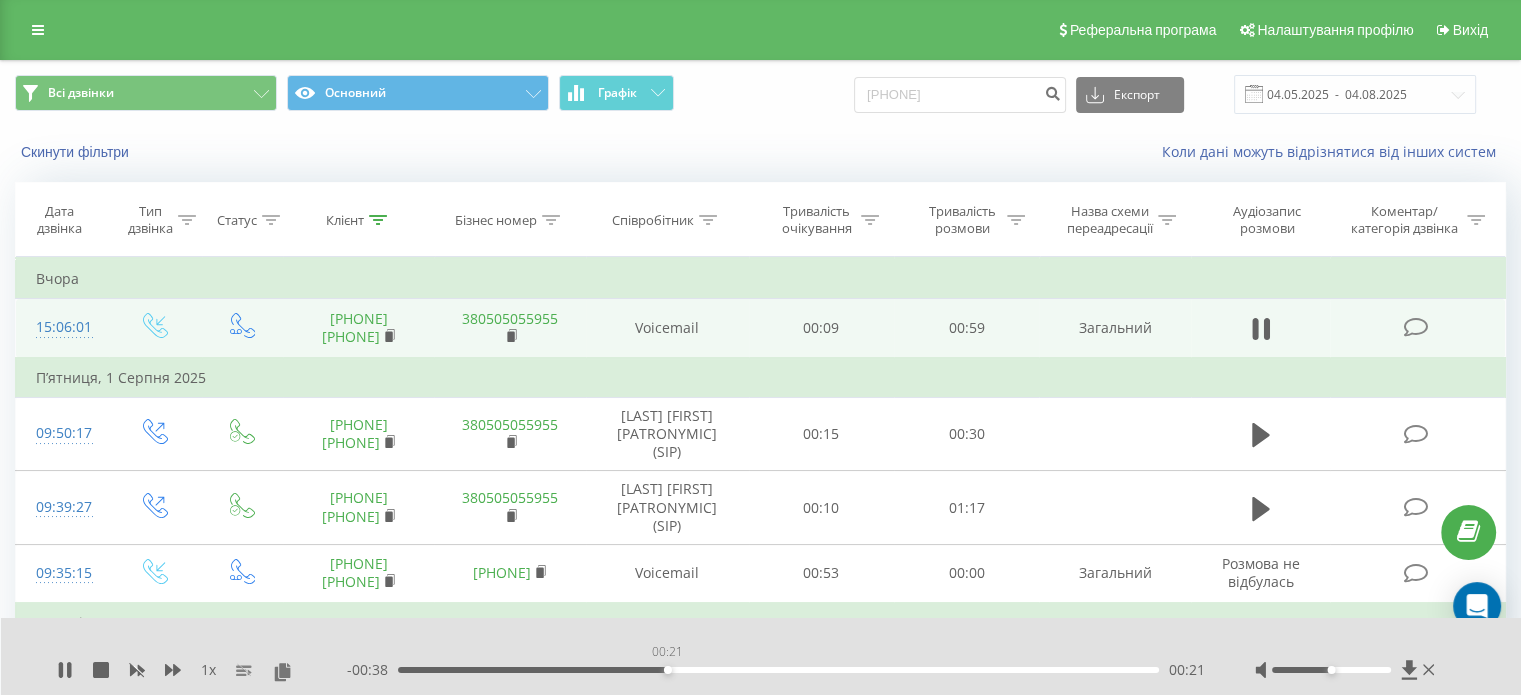 click on "00:21" at bounding box center (778, 670) 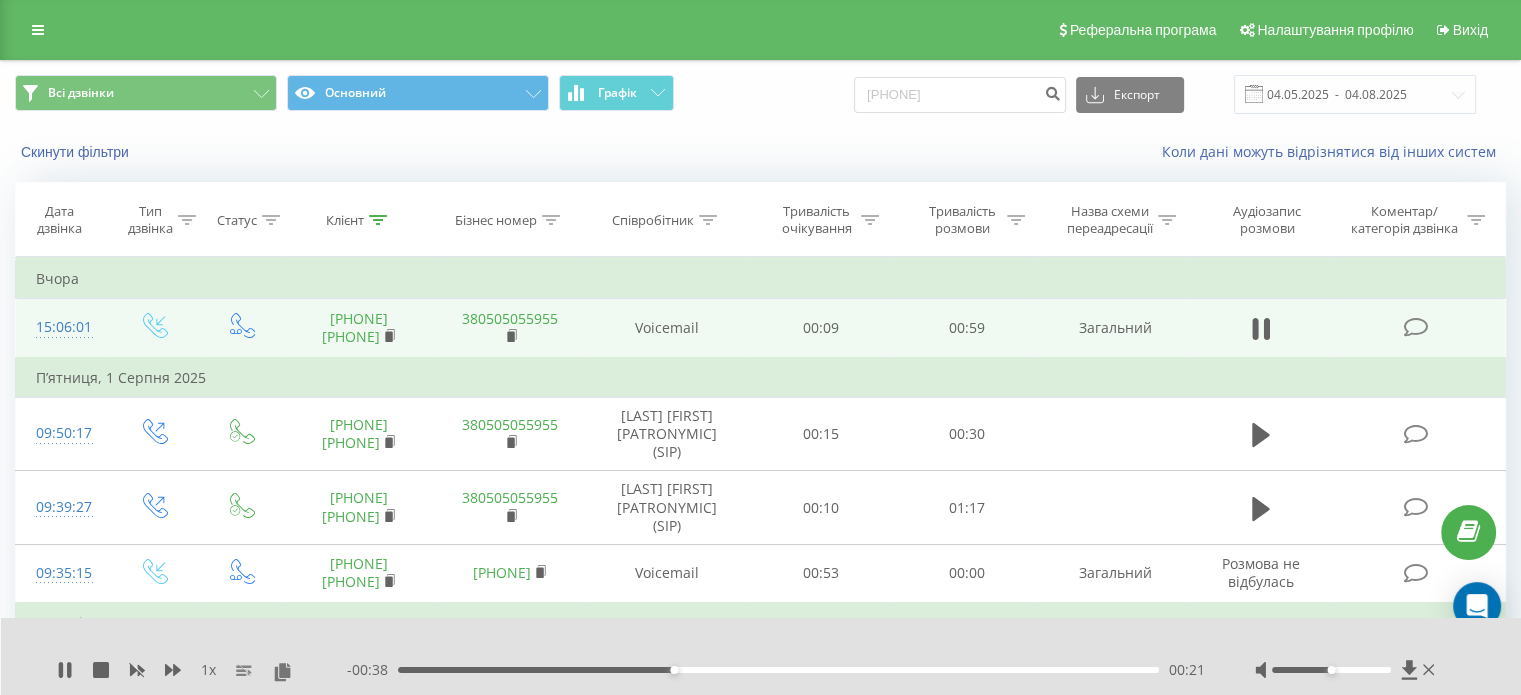 click on "00:21" at bounding box center (778, 670) 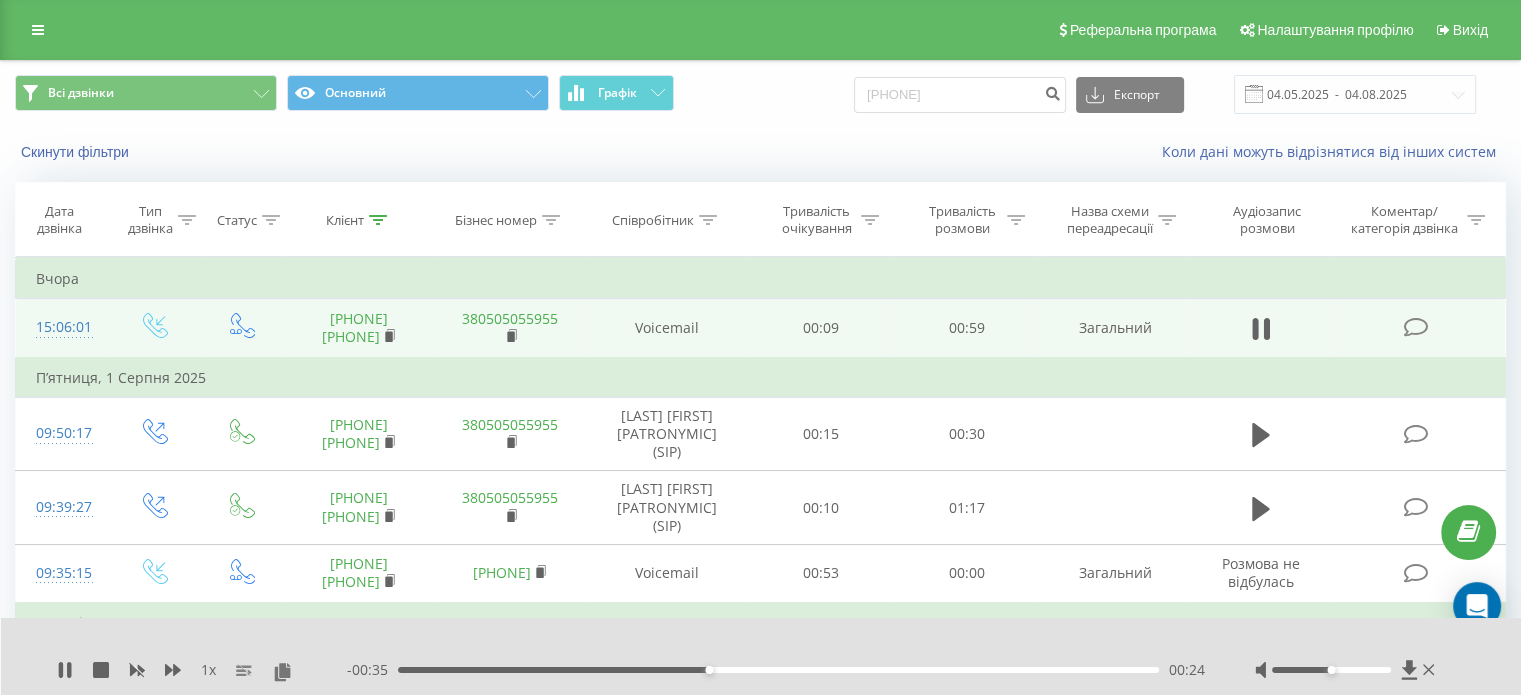 click on "00:24" at bounding box center [778, 670] 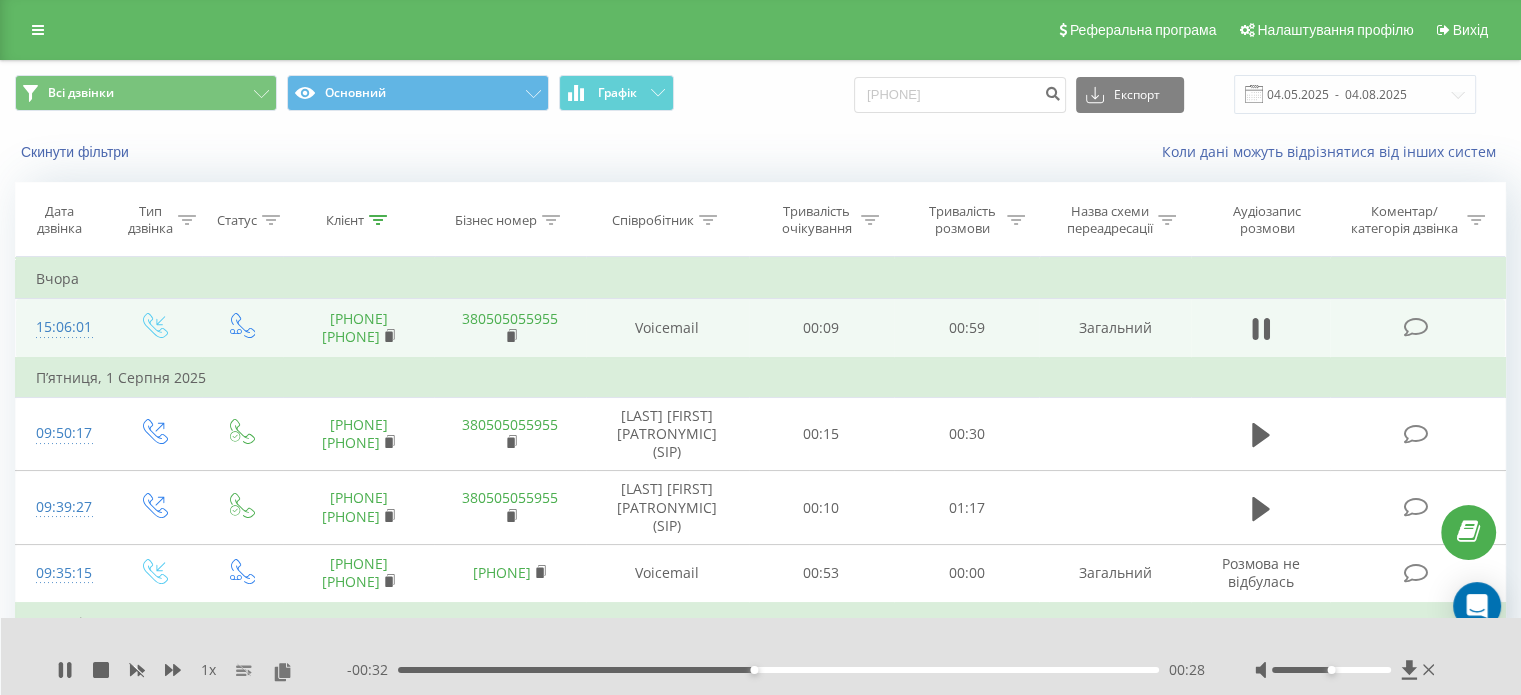 click on "00:28" at bounding box center [778, 670] 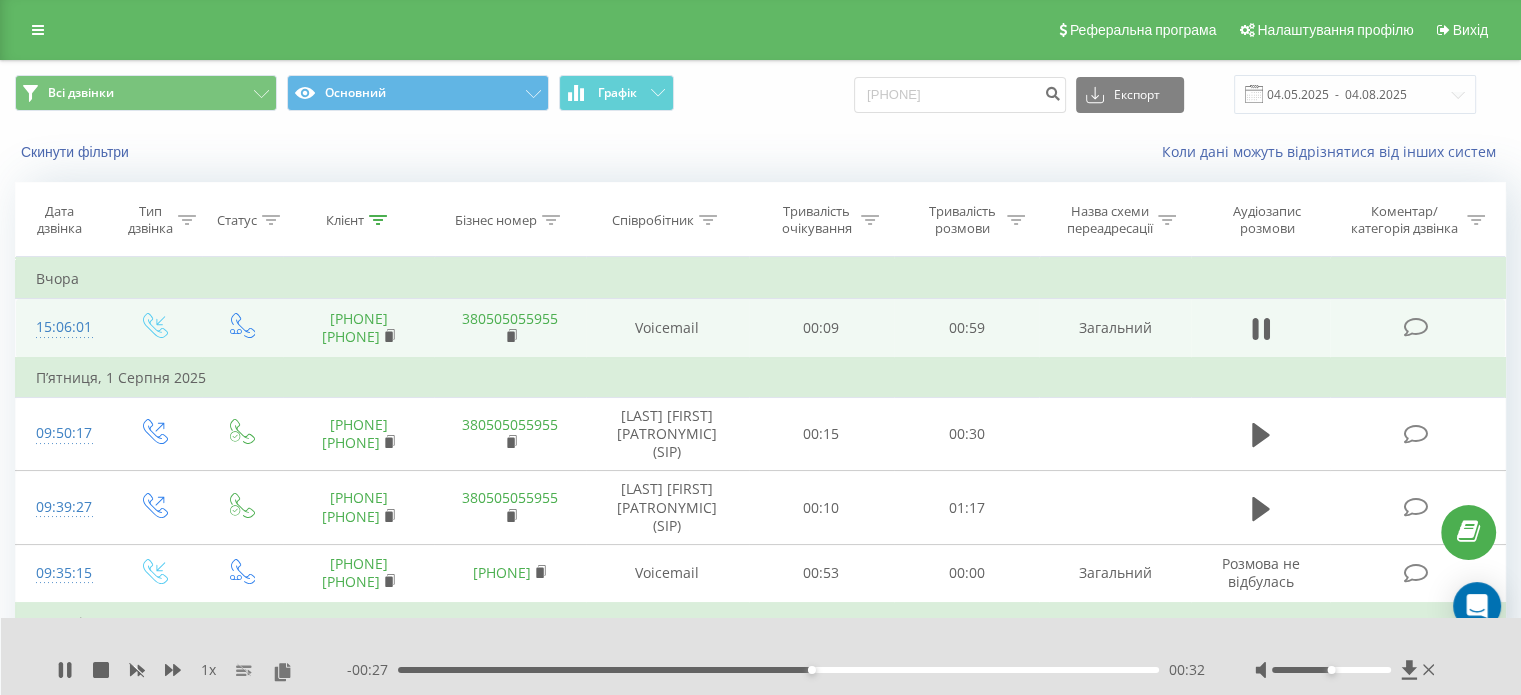 click on "- 00:27 00:32   00:32" at bounding box center (776, 670) 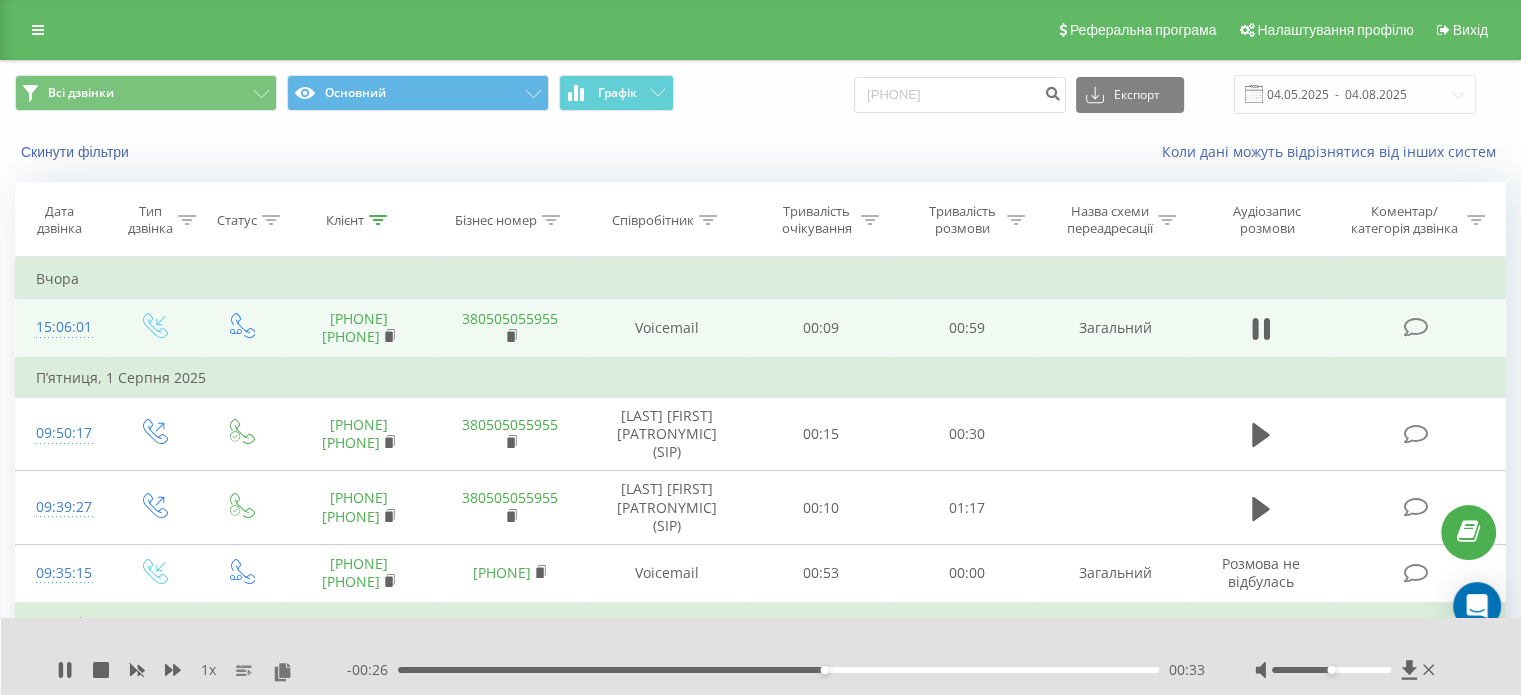 click on "00:33" at bounding box center [778, 670] 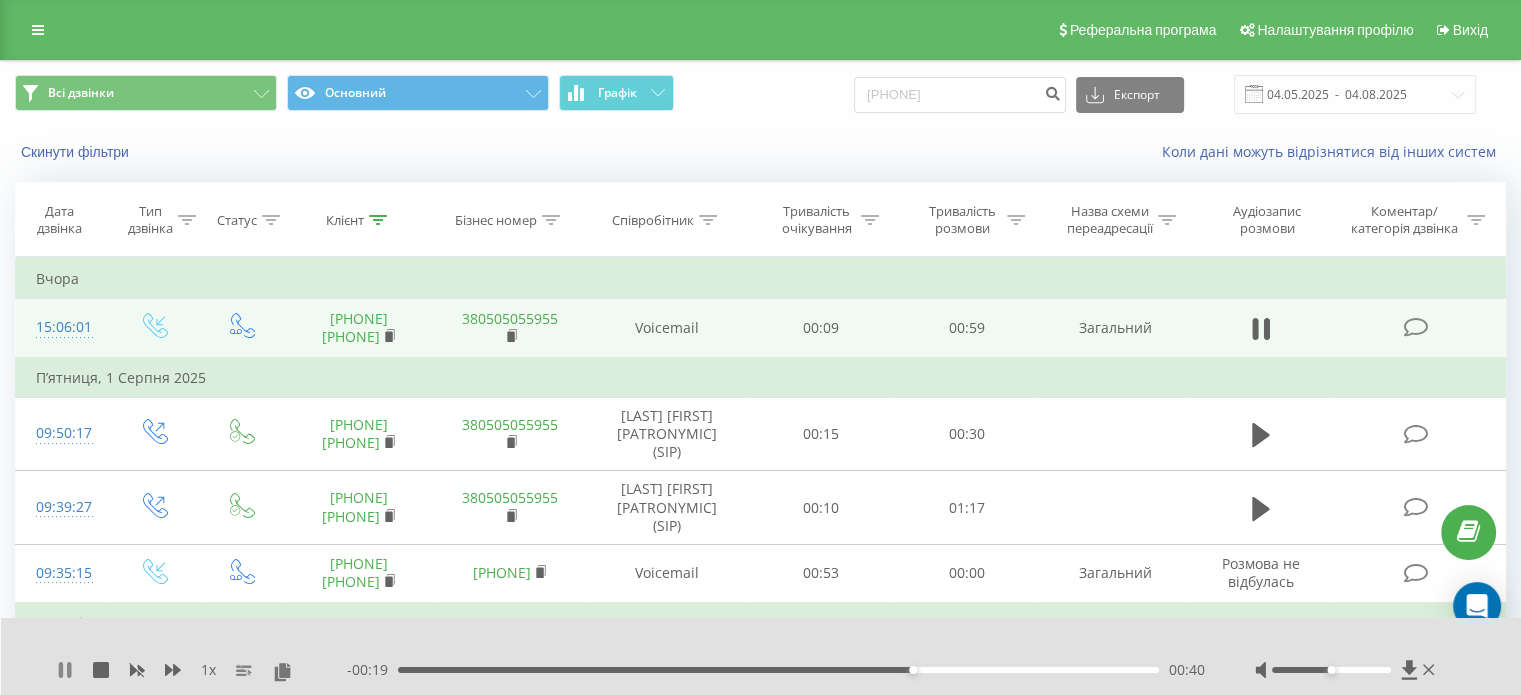 click 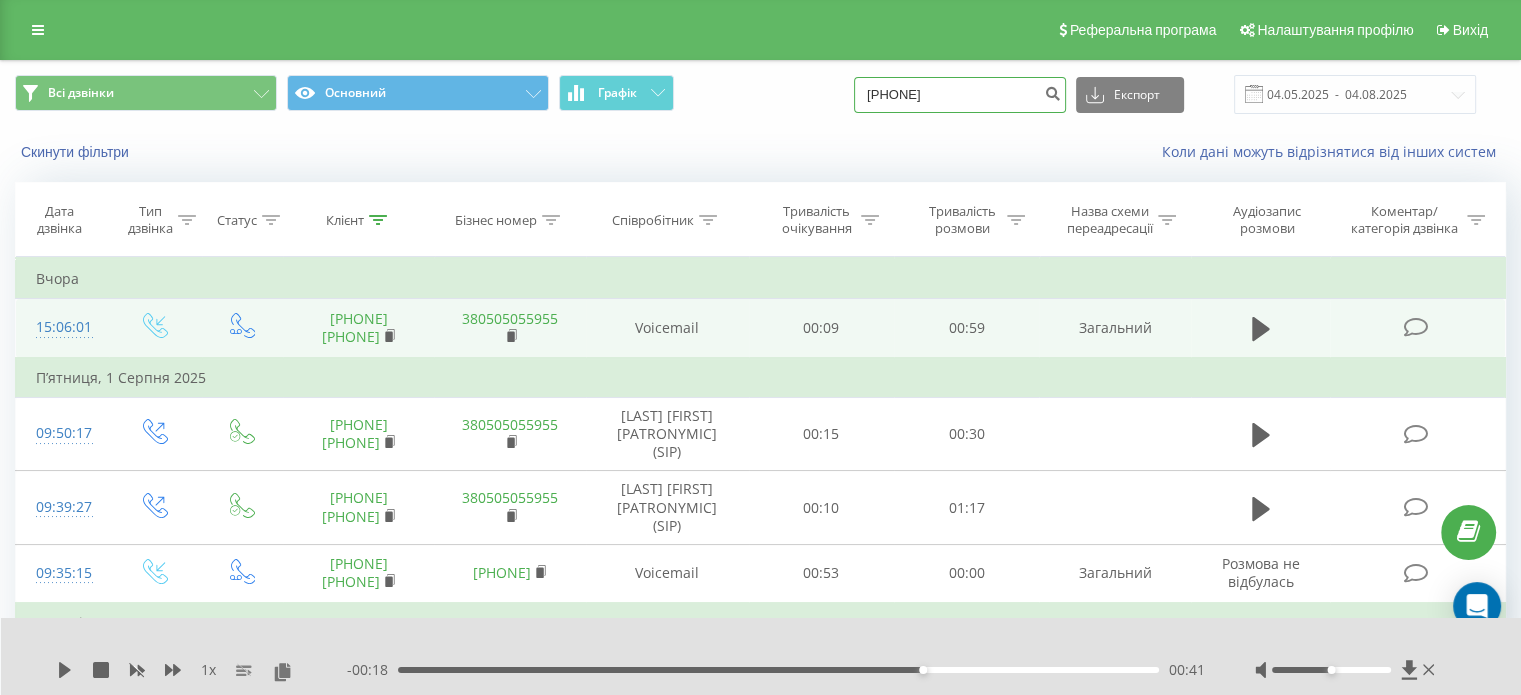 drag, startPoint x: 1012, startPoint y: 91, endPoint x: 680, endPoint y: 100, distance: 332.12198 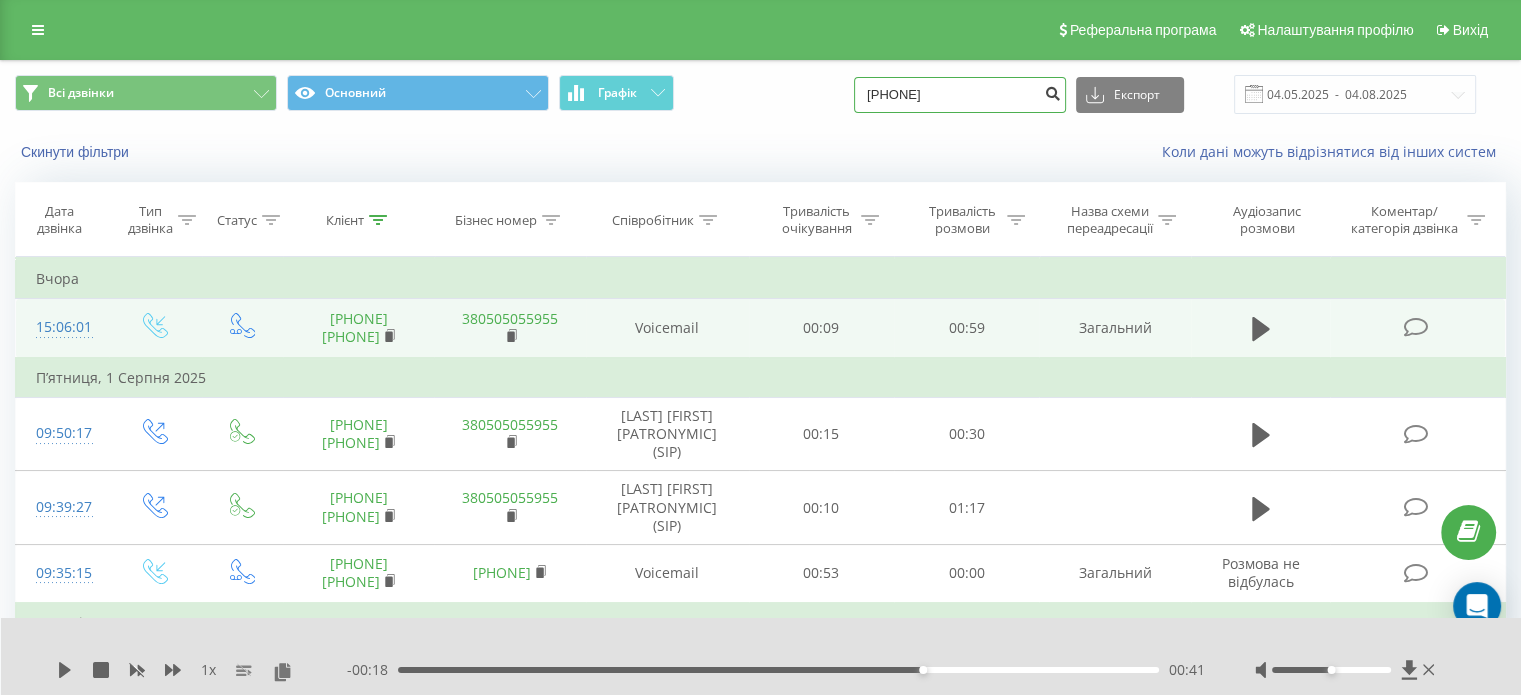 type on "555[NUMBER]" 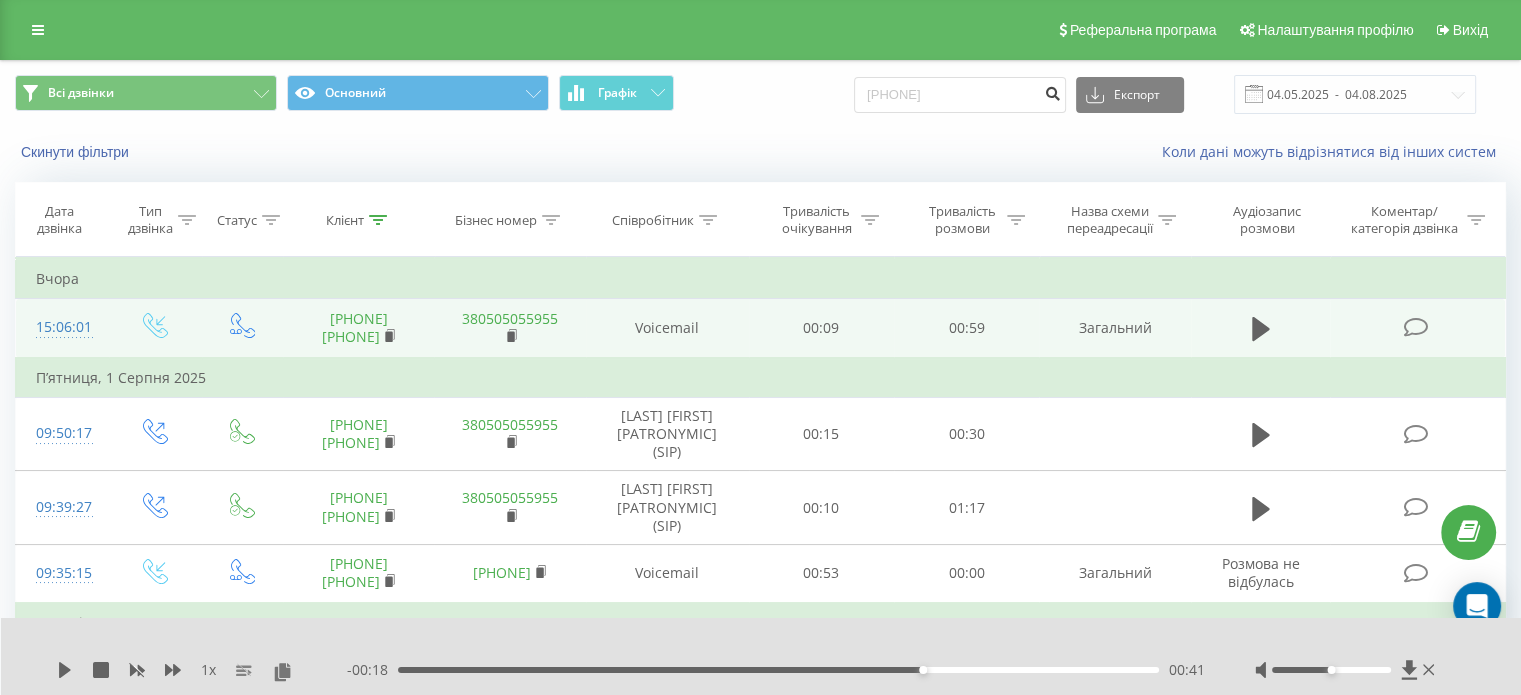 click at bounding box center [1052, 91] 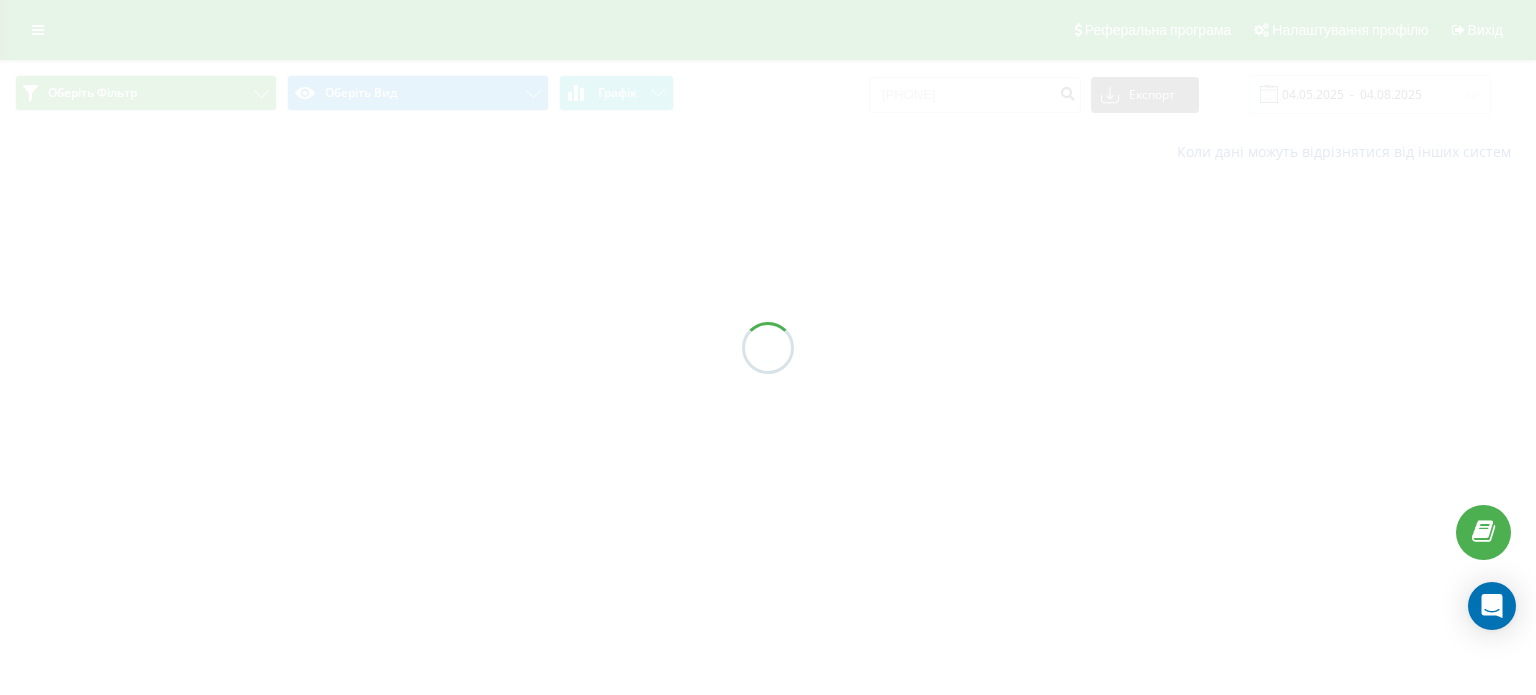 scroll, scrollTop: 0, scrollLeft: 0, axis: both 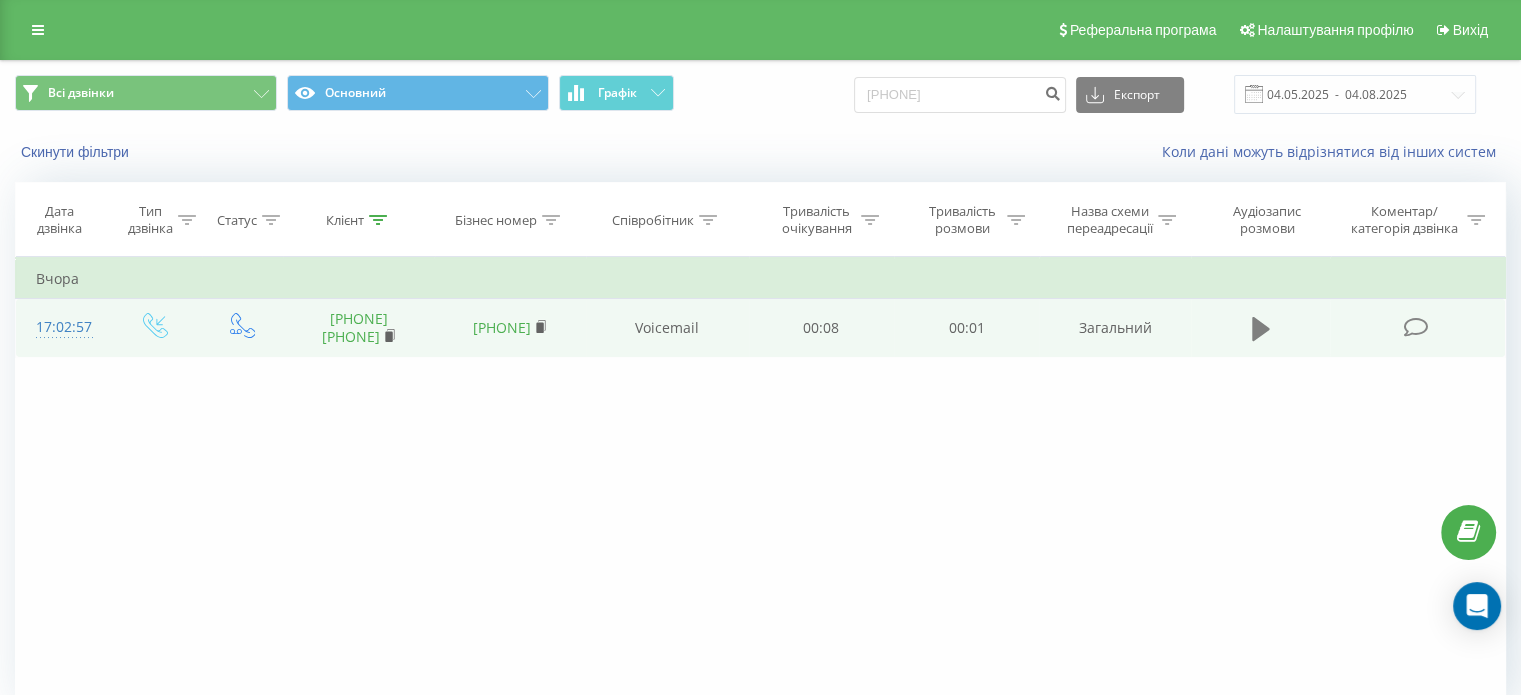 click at bounding box center (1261, 329) 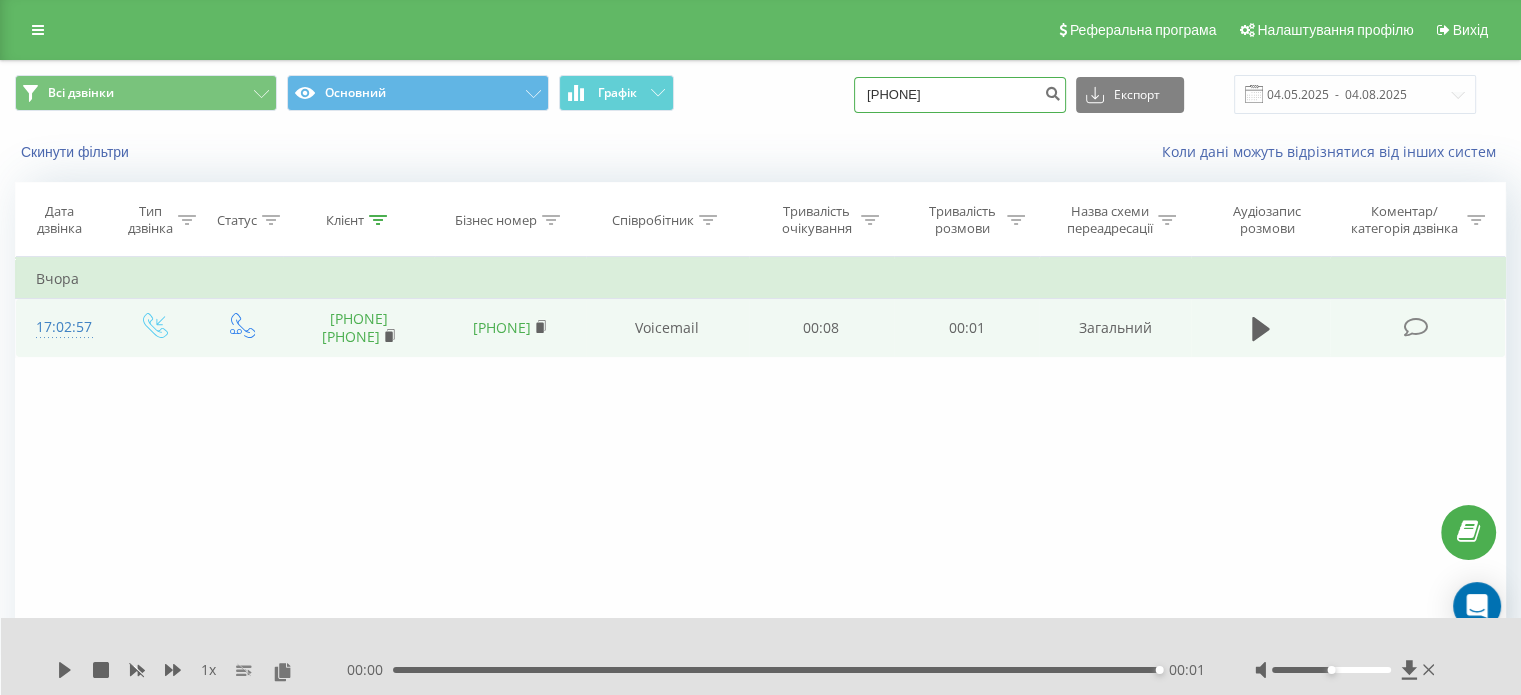 drag, startPoint x: 992, startPoint y: 94, endPoint x: 858, endPoint y: 88, distance: 134.13426 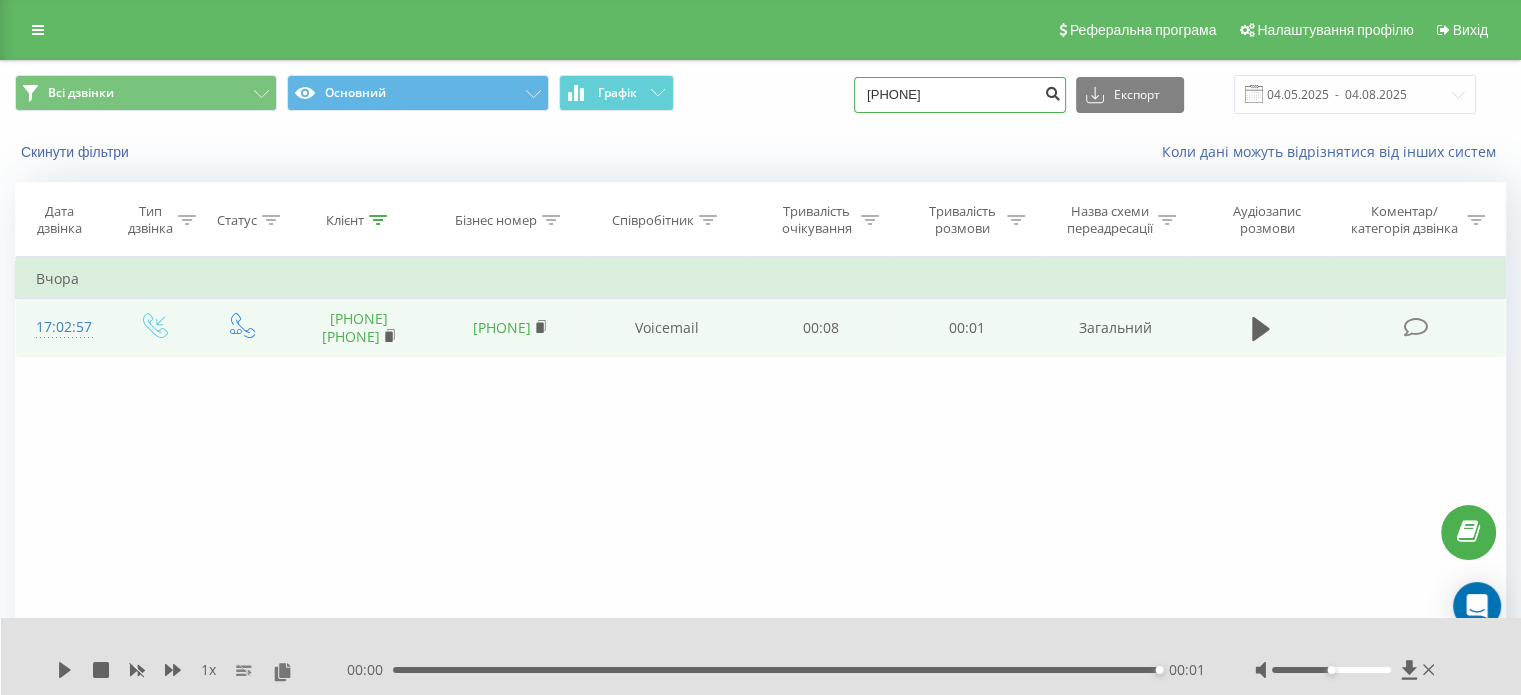 type on "[PHONE]" 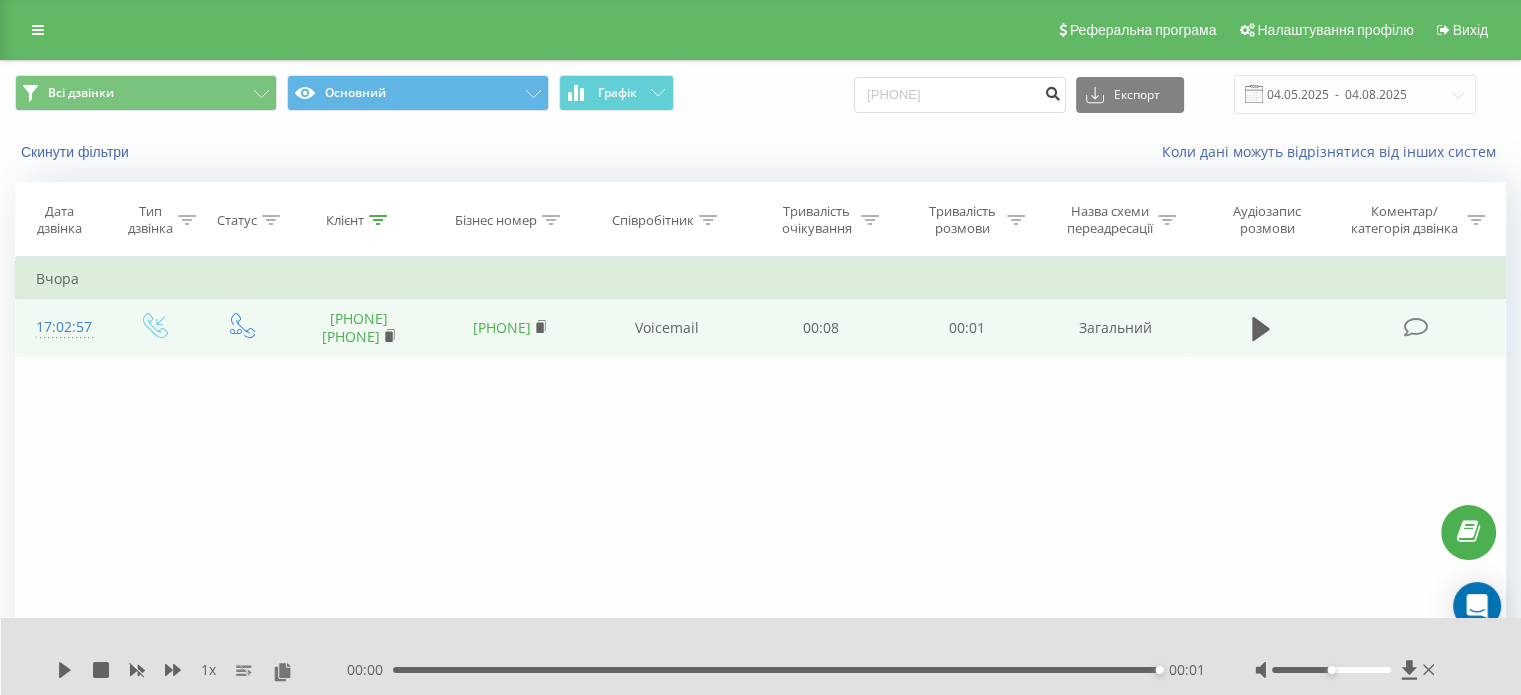 click at bounding box center (1052, 95) 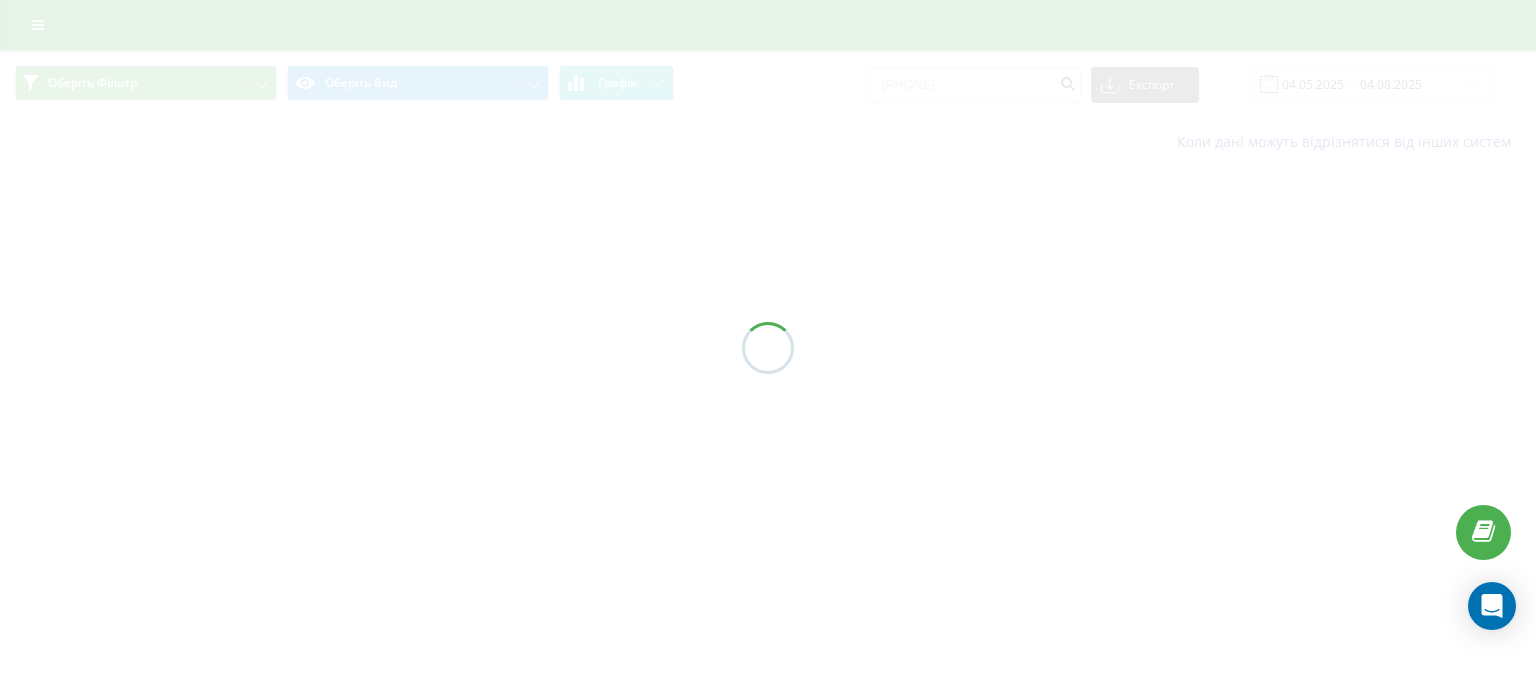 scroll, scrollTop: 0, scrollLeft: 0, axis: both 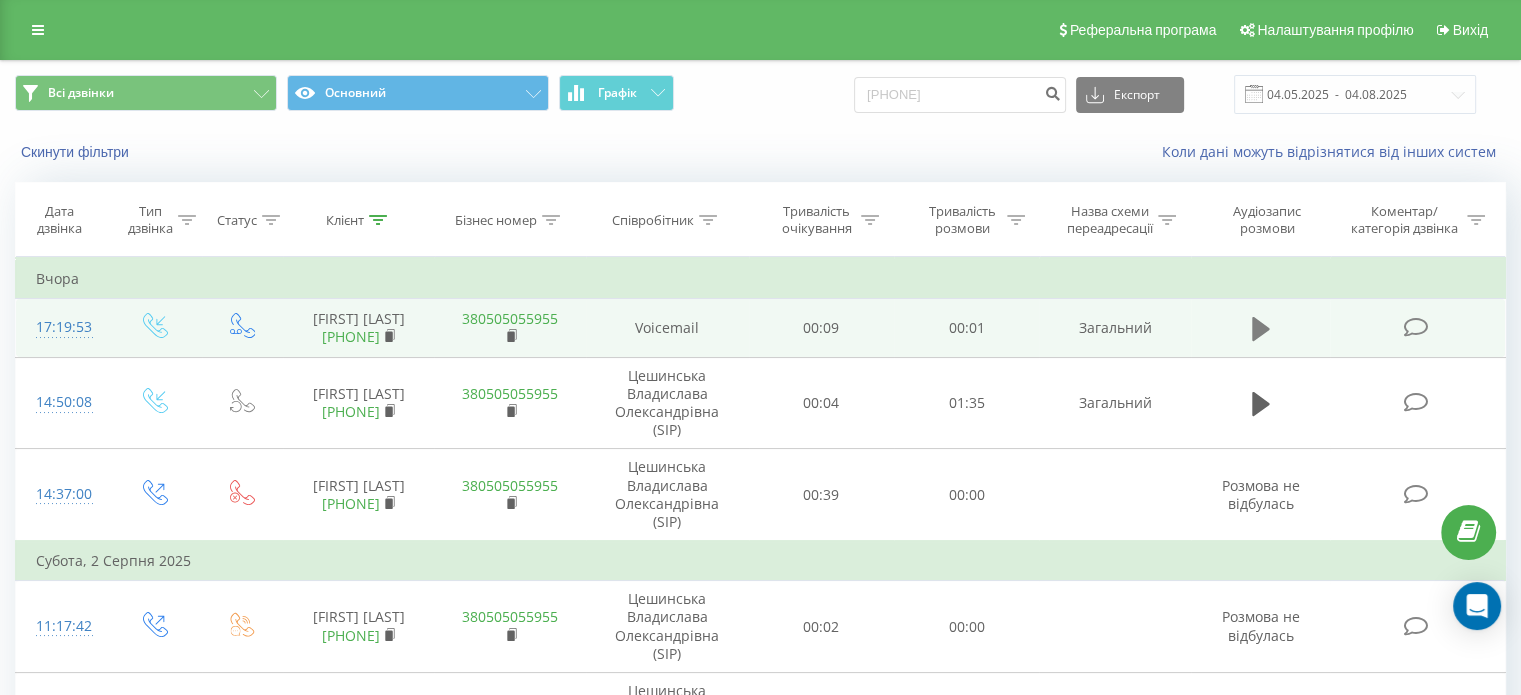click at bounding box center [1261, 329] 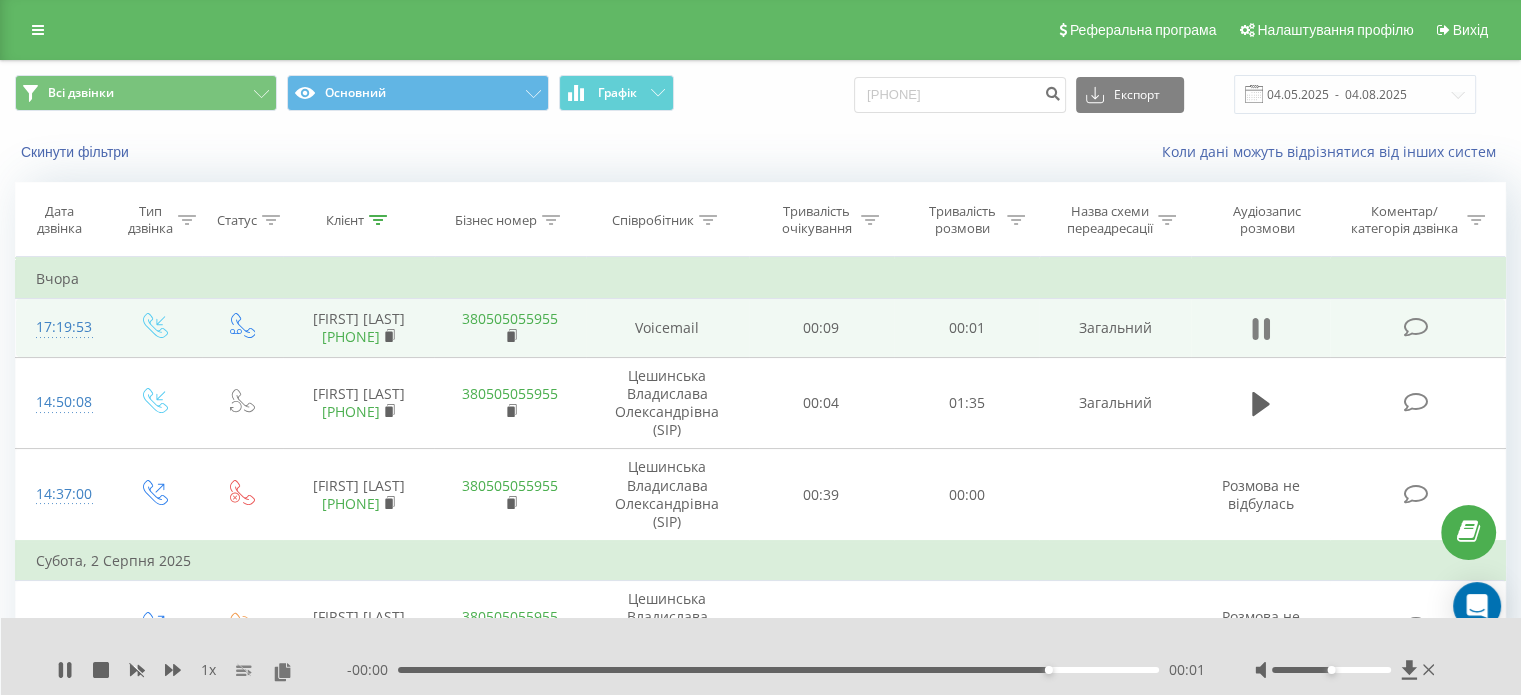 click 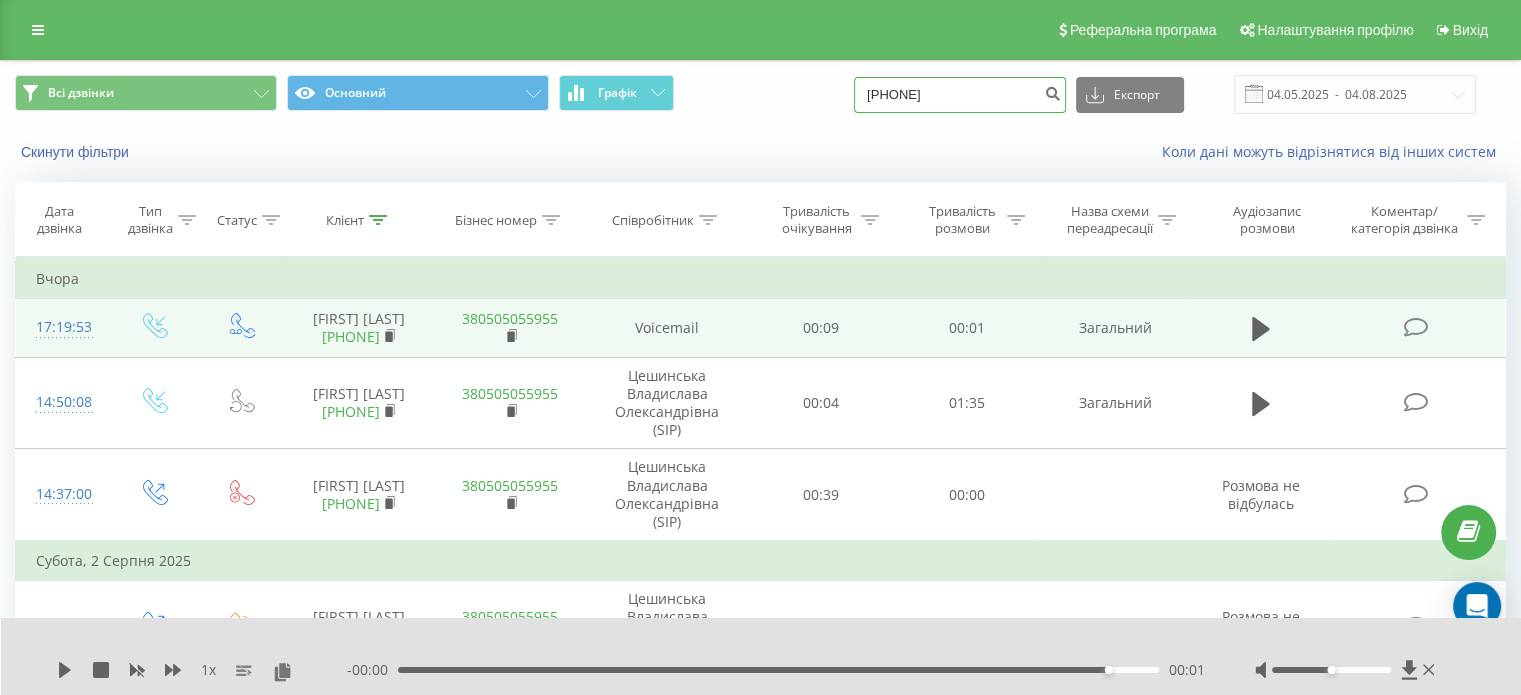 drag, startPoint x: 1014, startPoint y: 81, endPoint x: 998, endPoint y: 95, distance: 21.260292 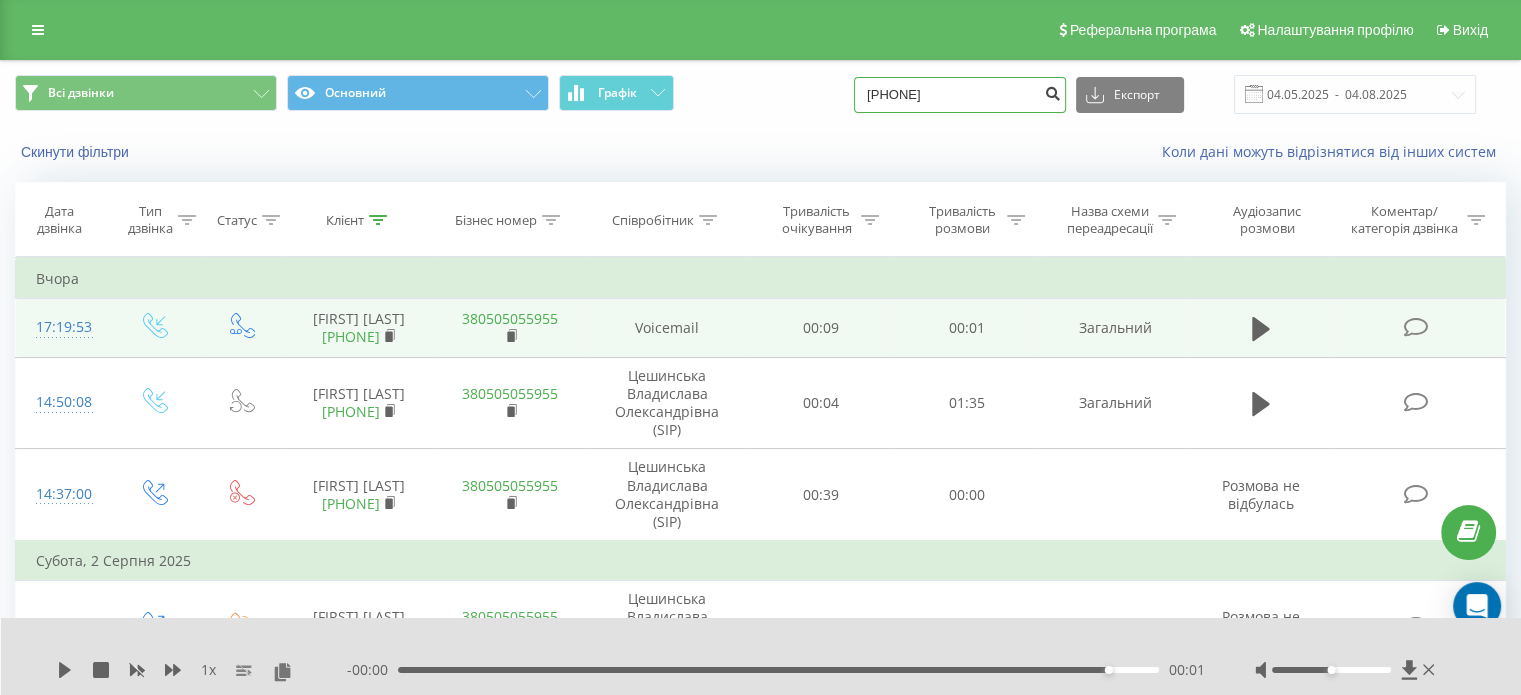 type on "380966475208" 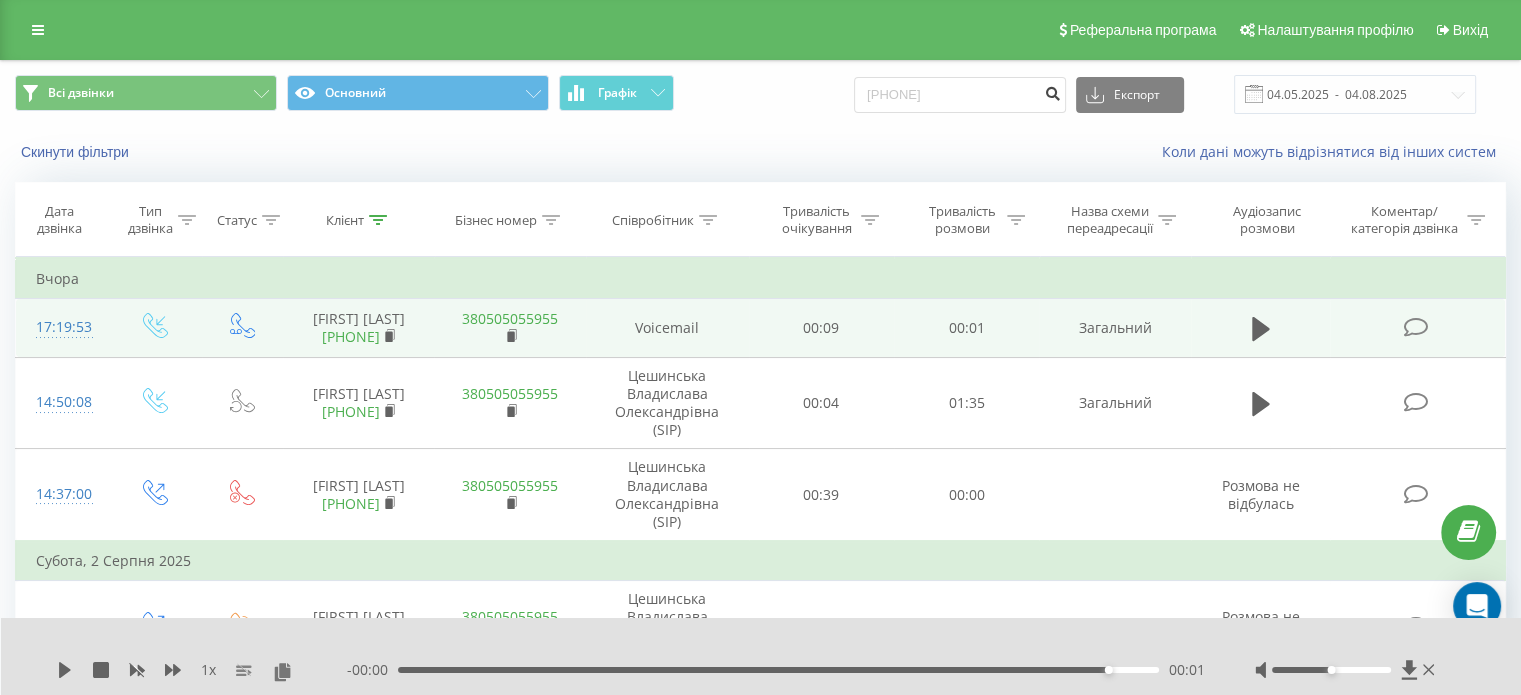 click at bounding box center [1052, 91] 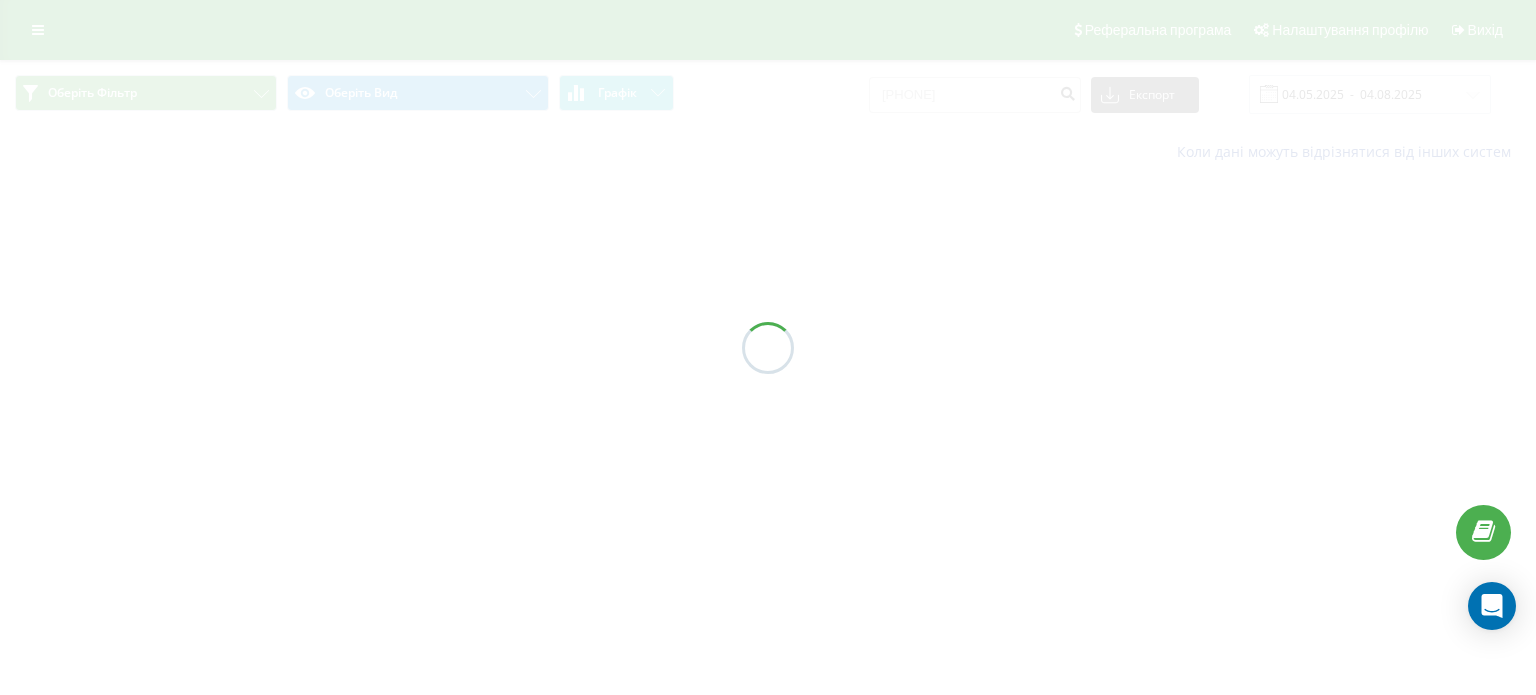 scroll, scrollTop: 0, scrollLeft: 0, axis: both 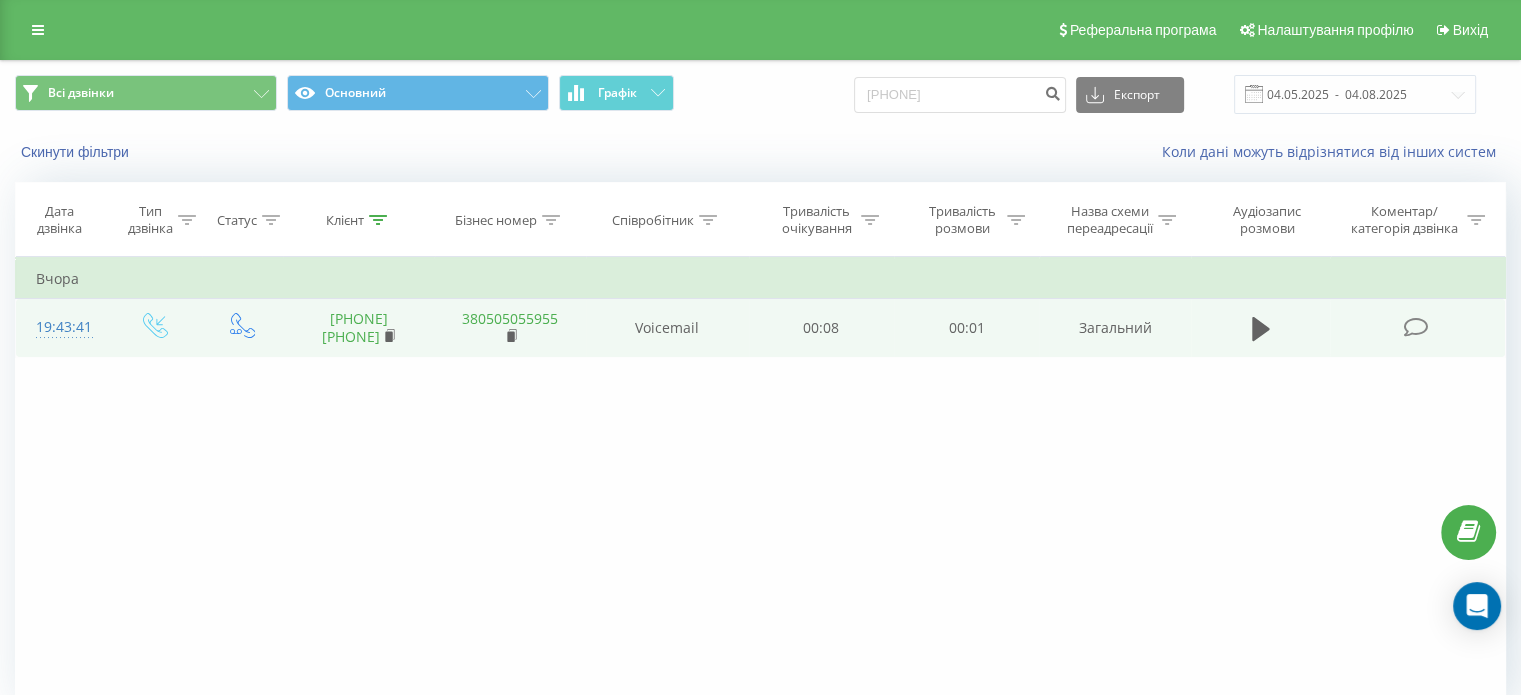 click at bounding box center (1261, 328) 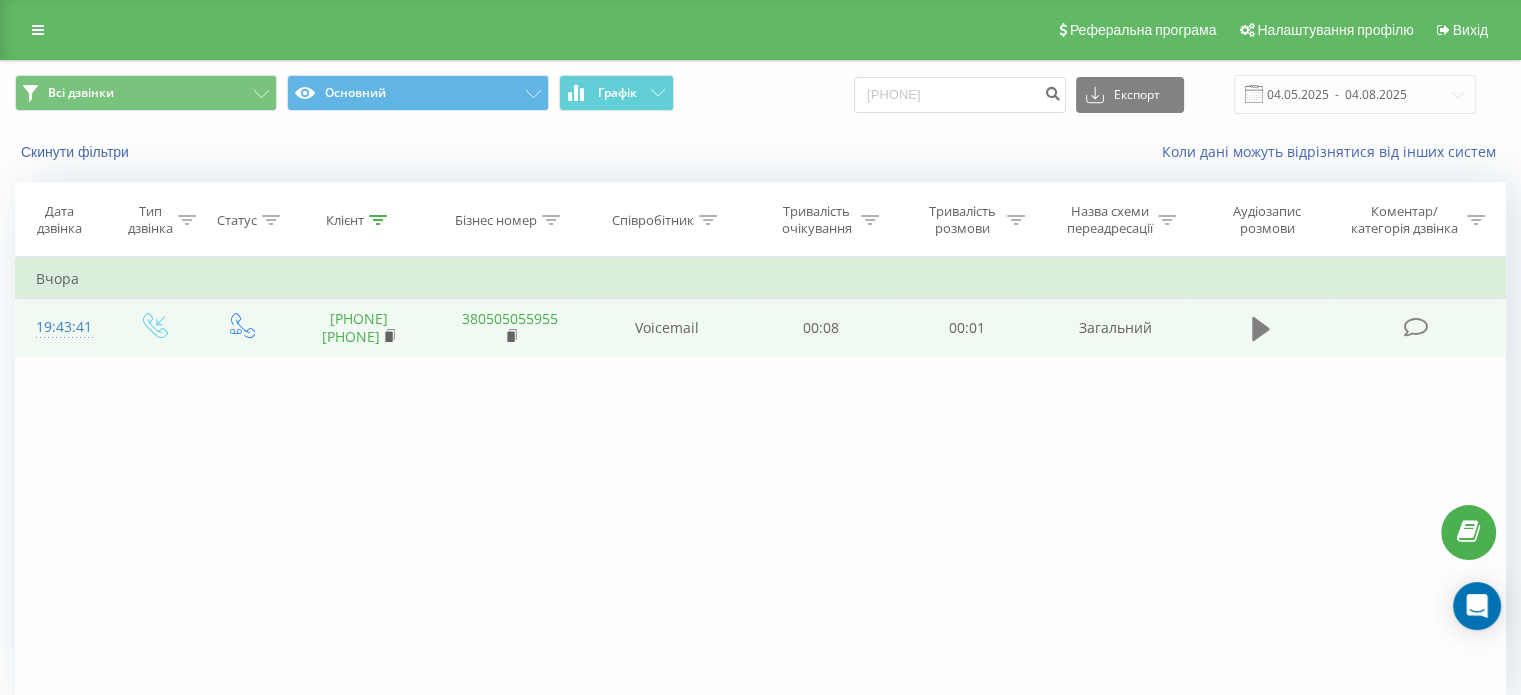 click 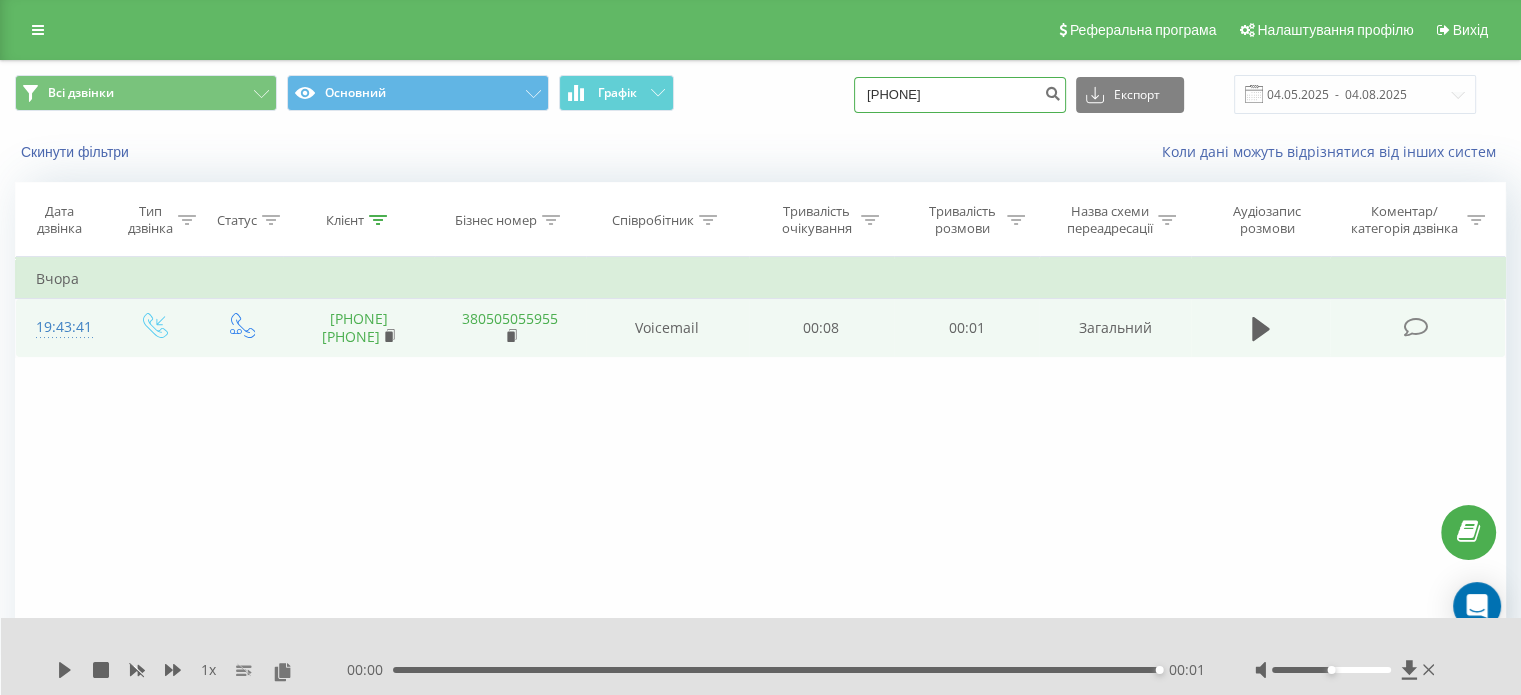 drag, startPoint x: 1036, startPoint y: 89, endPoint x: 908, endPoint y: 92, distance: 128.03516 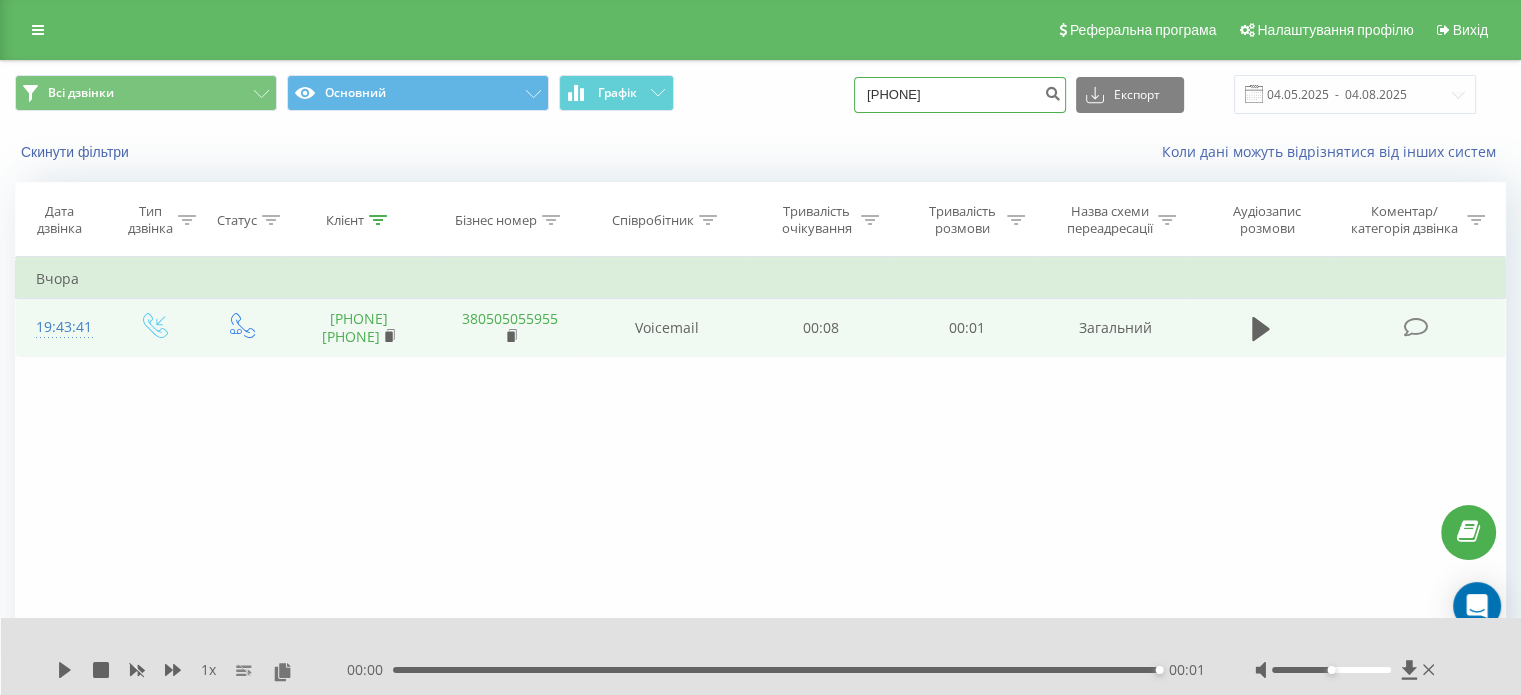 click on "380966475208" at bounding box center (960, 95) 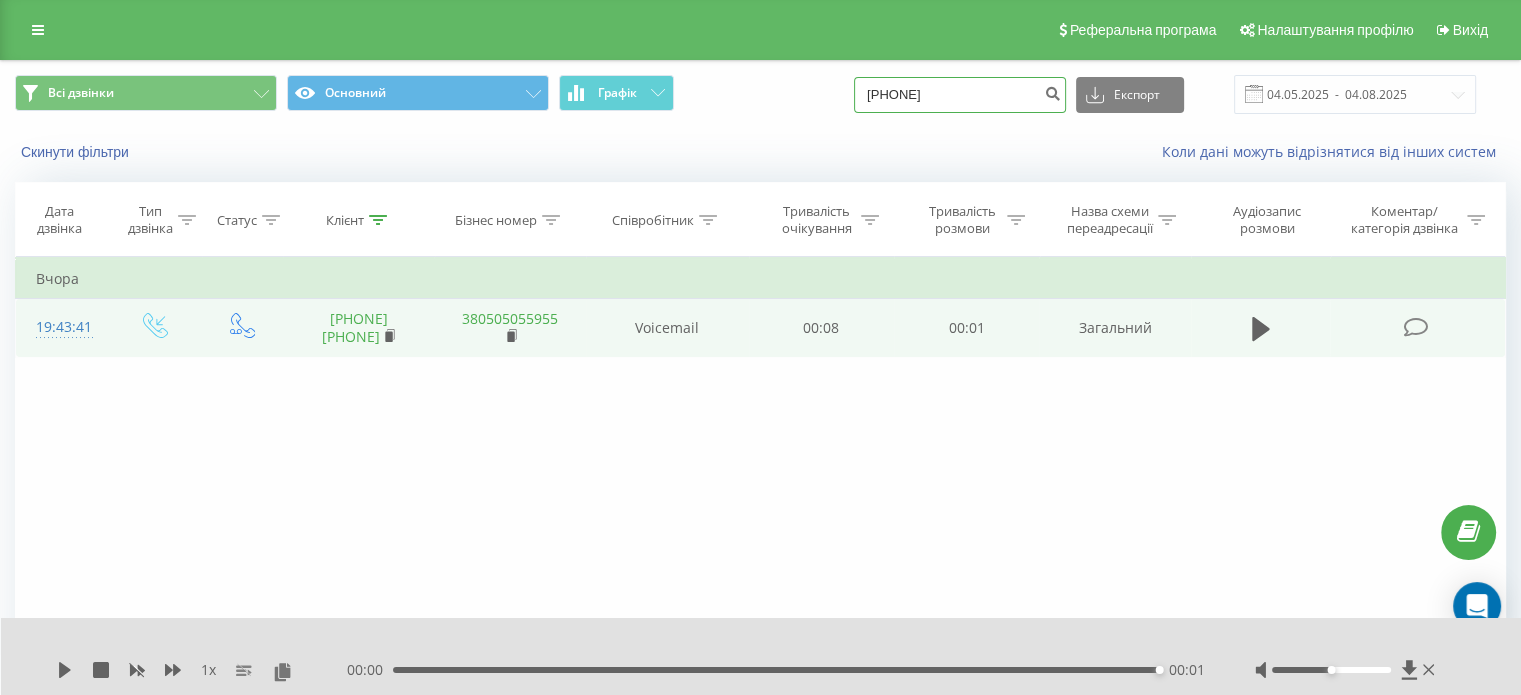 drag, startPoint x: 994, startPoint y: 95, endPoint x: 765, endPoint y: 86, distance: 229.17679 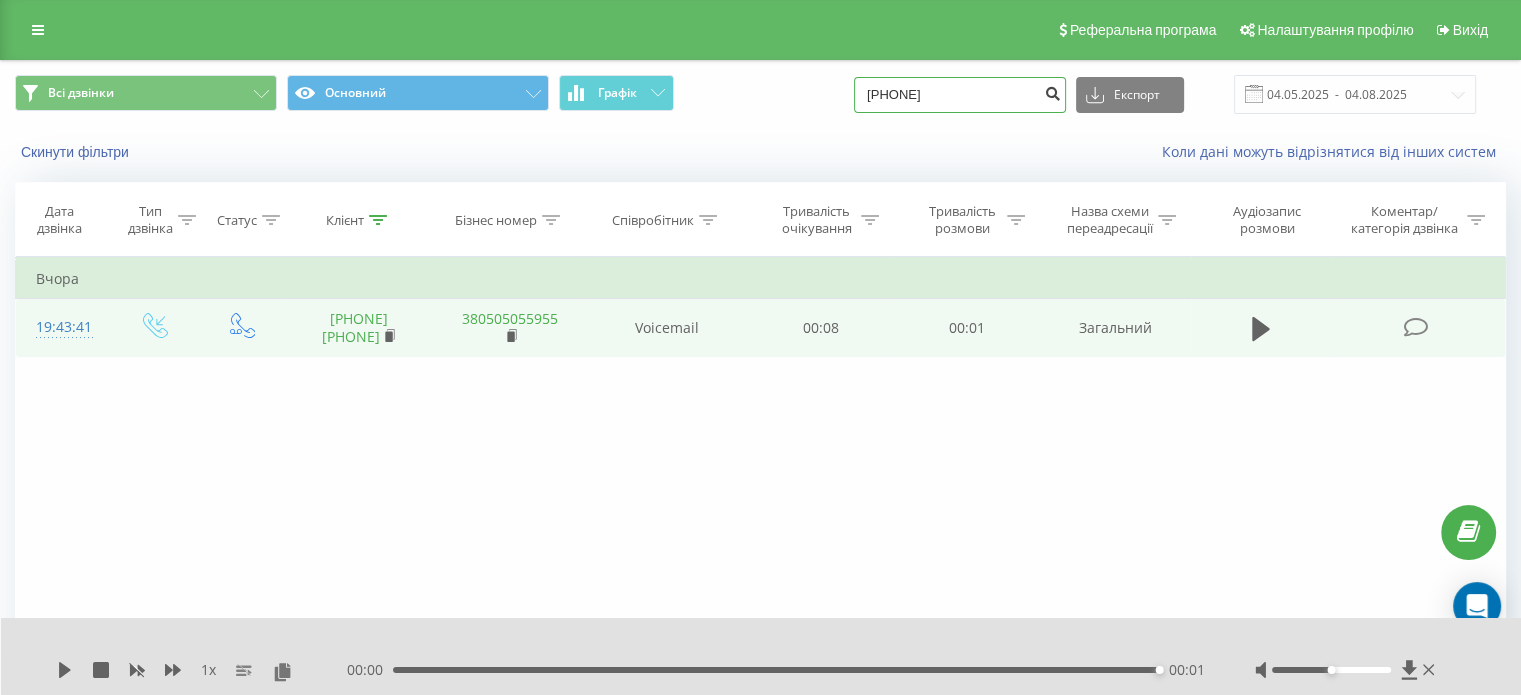 type on "[PHONE]" 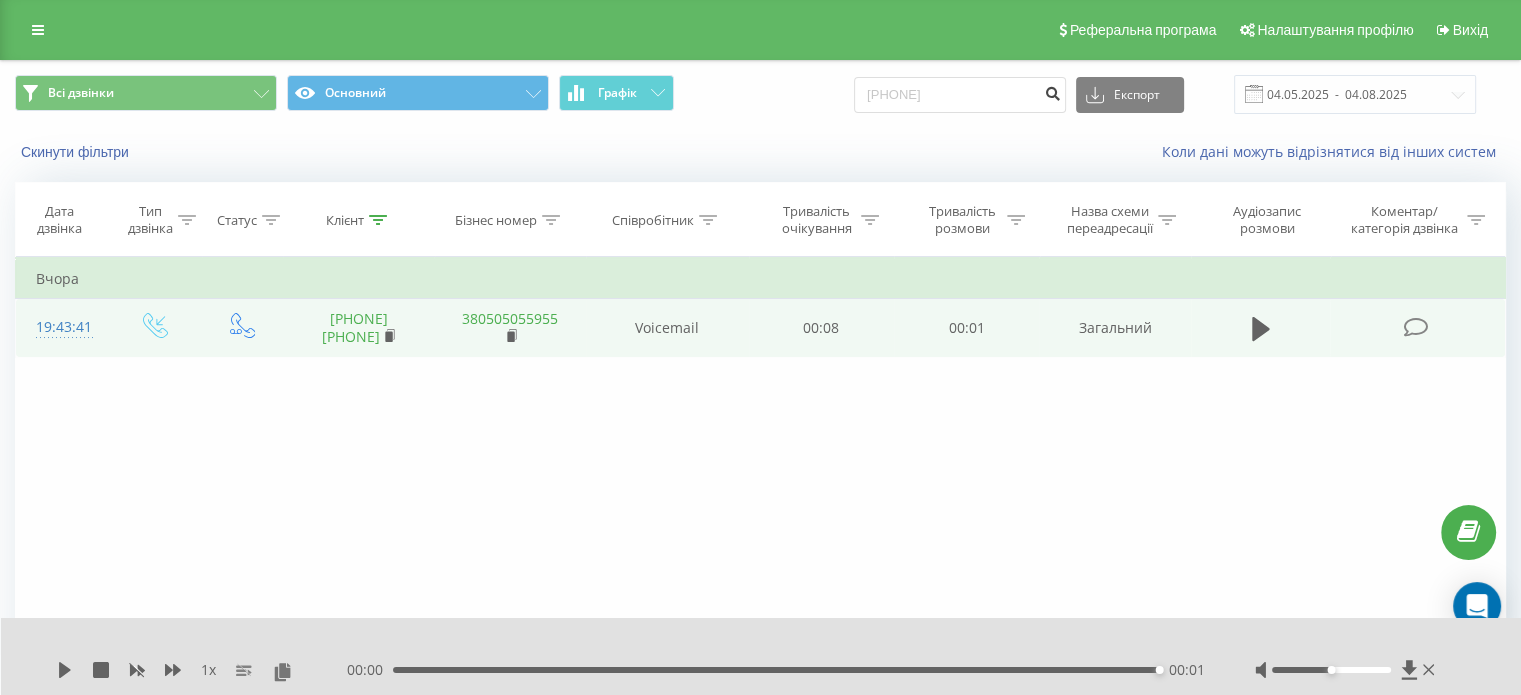 click at bounding box center [1052, 91] 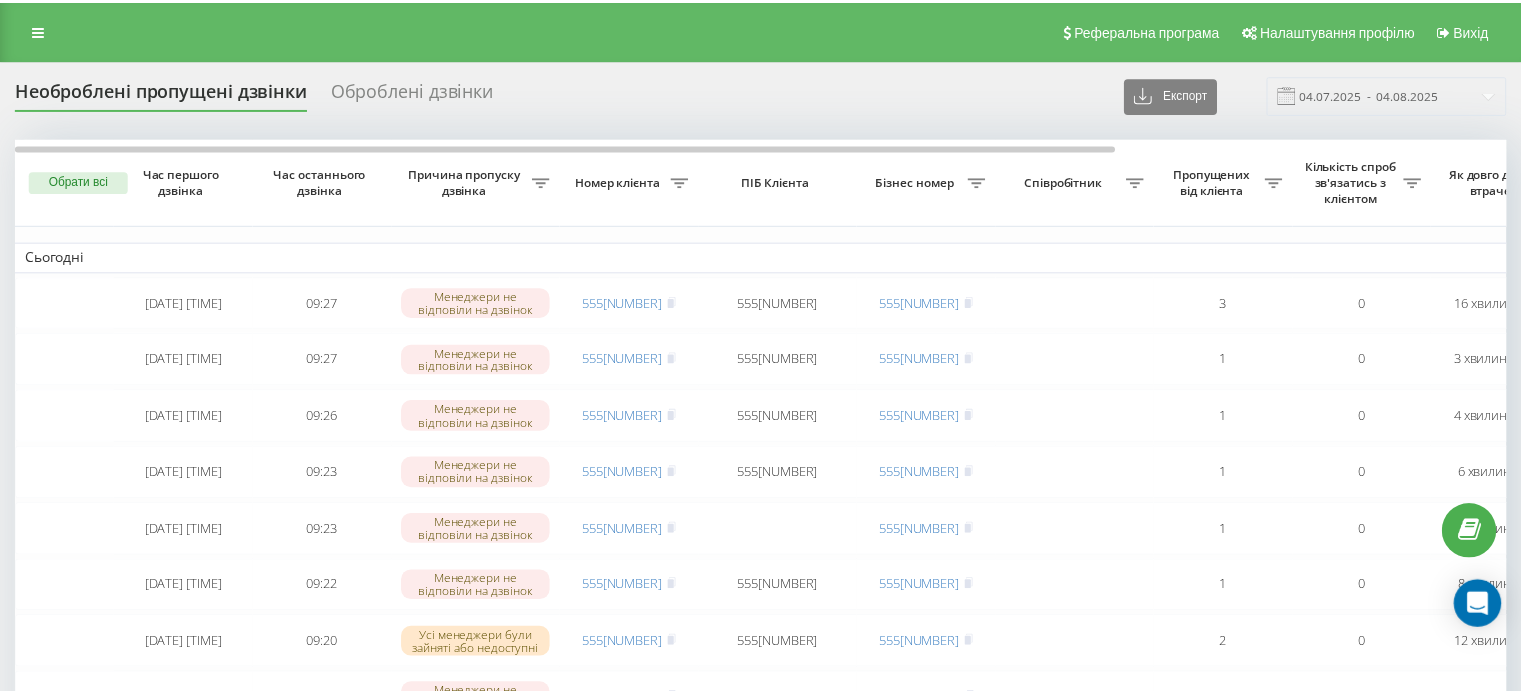 scroll, scrollTop: 0, scrollLeft: 0, axis: both 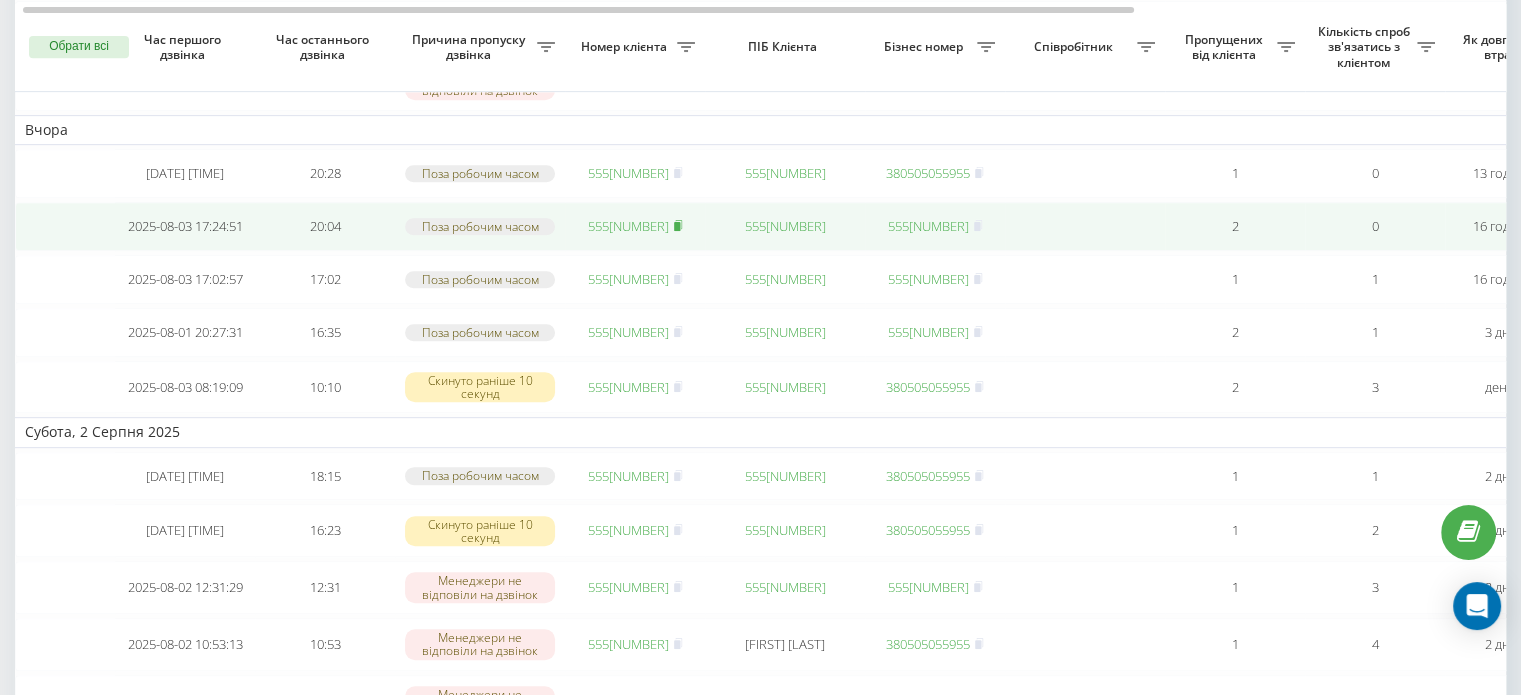 click 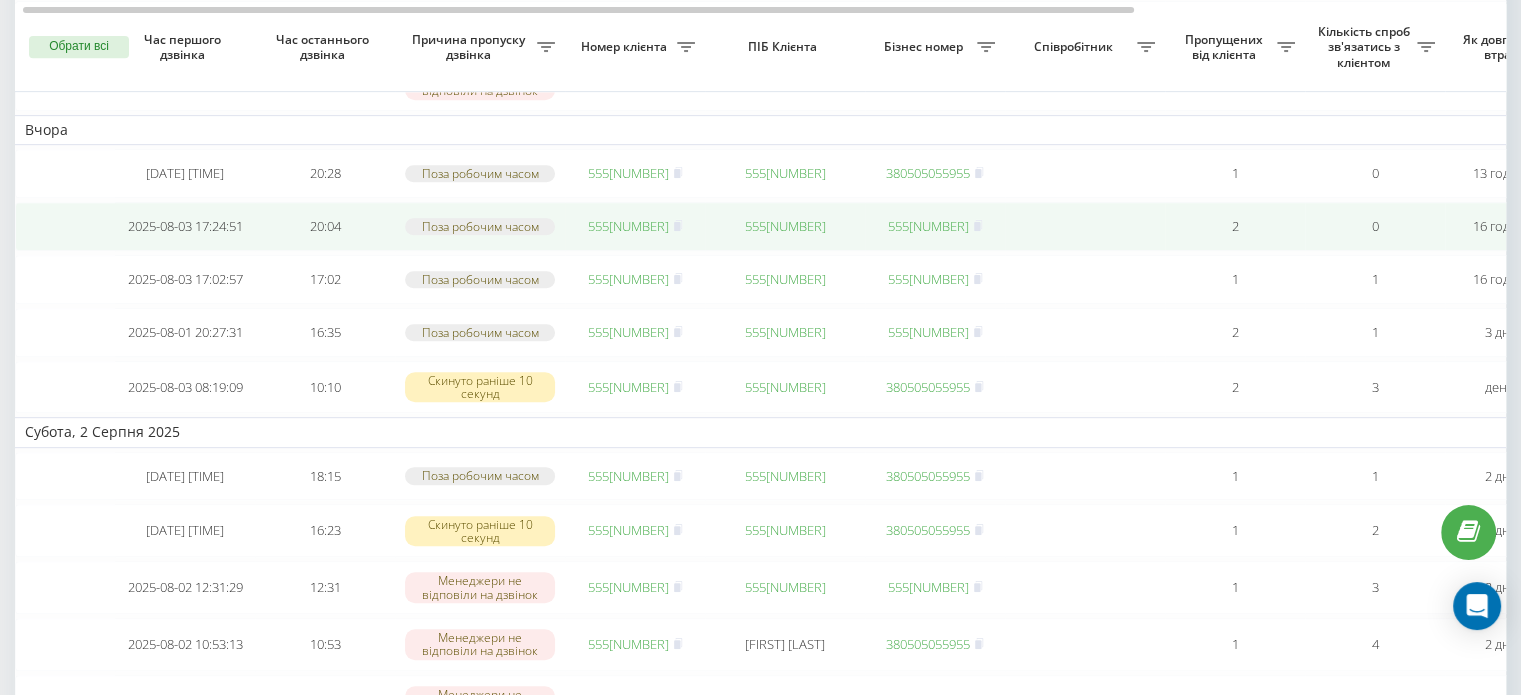 click on "555[NUMBER]" at bounding box center [635, 226] 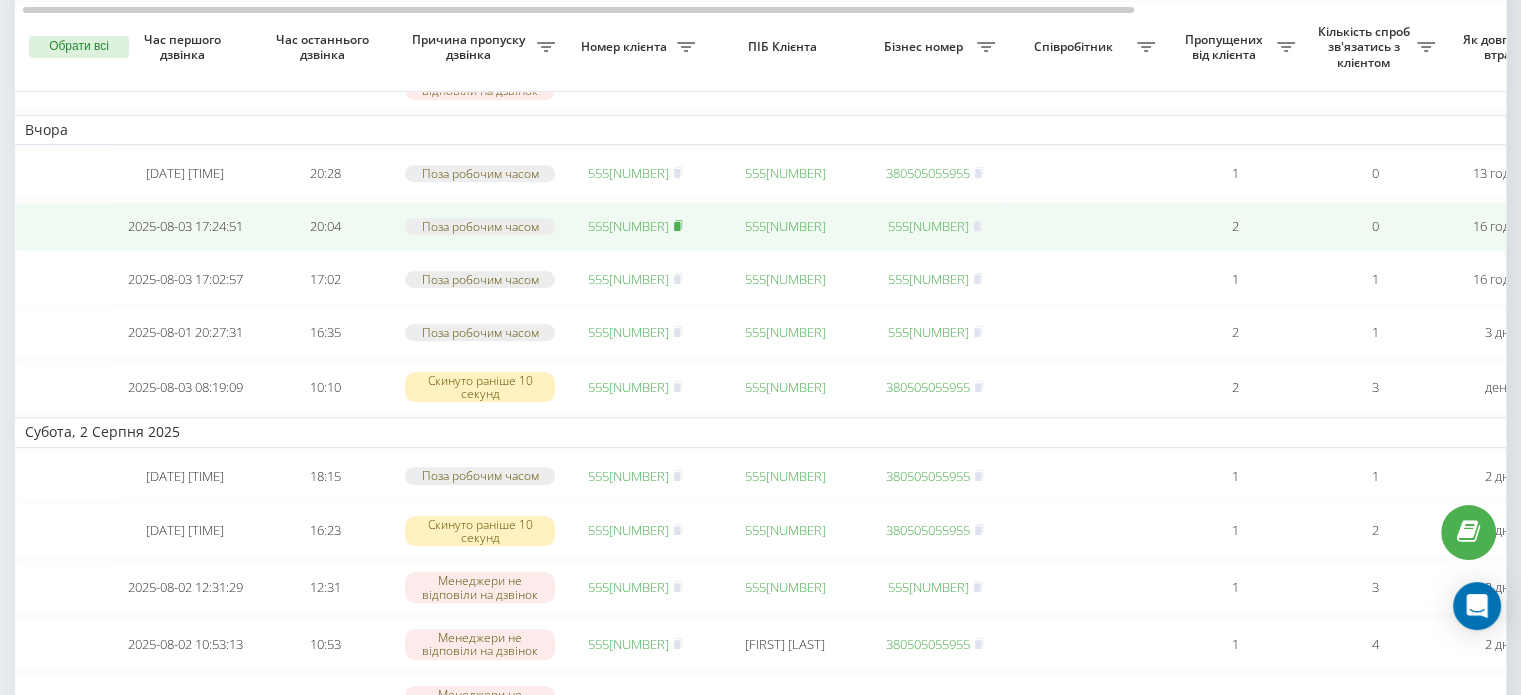 click 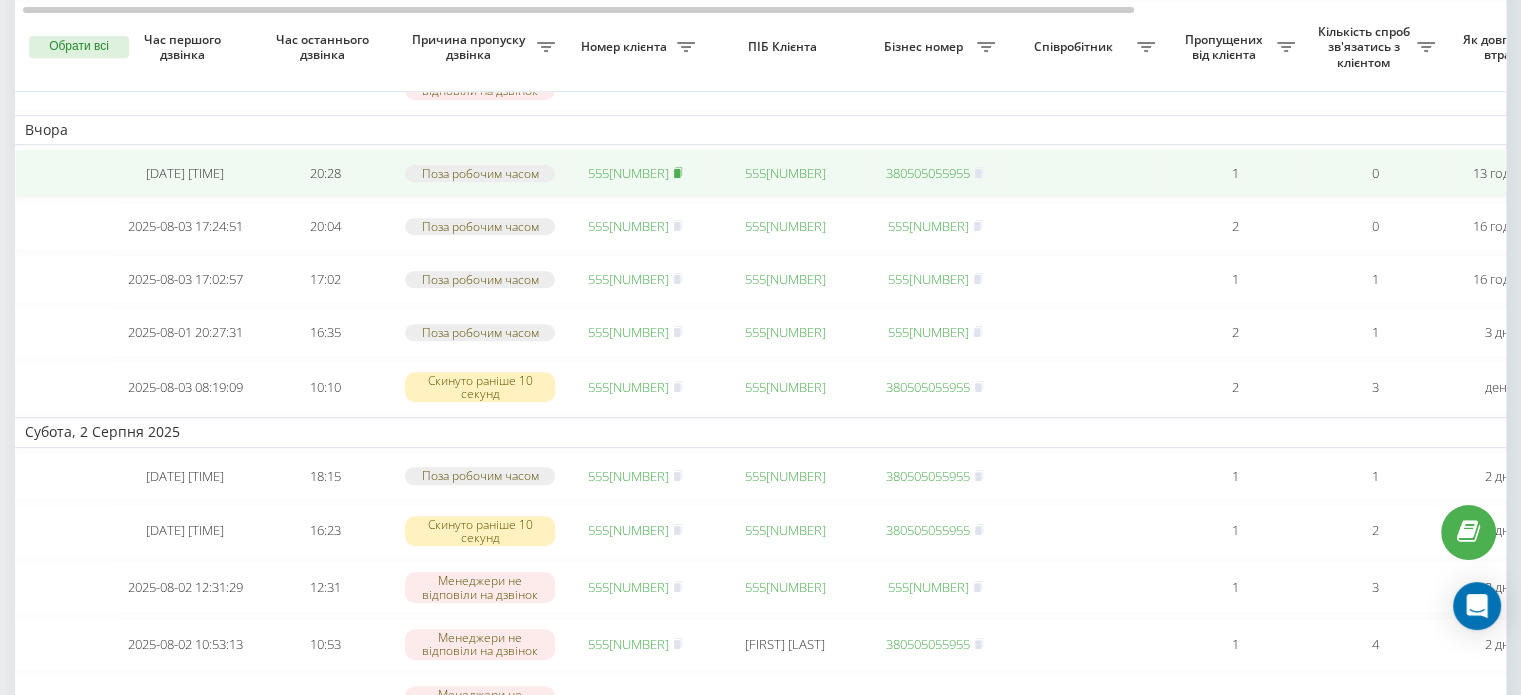 click 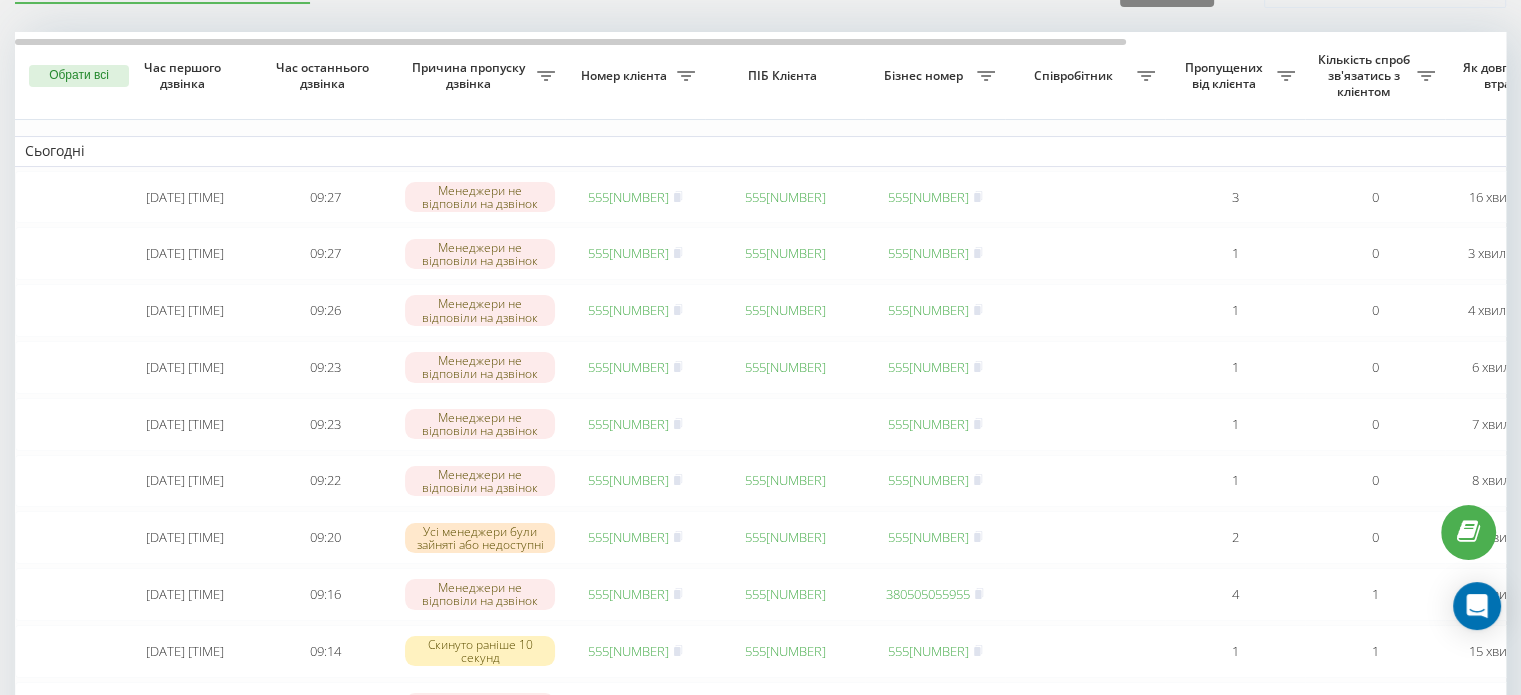 scroll, scrollTop: 0, scrollLeft: 0, axis: both 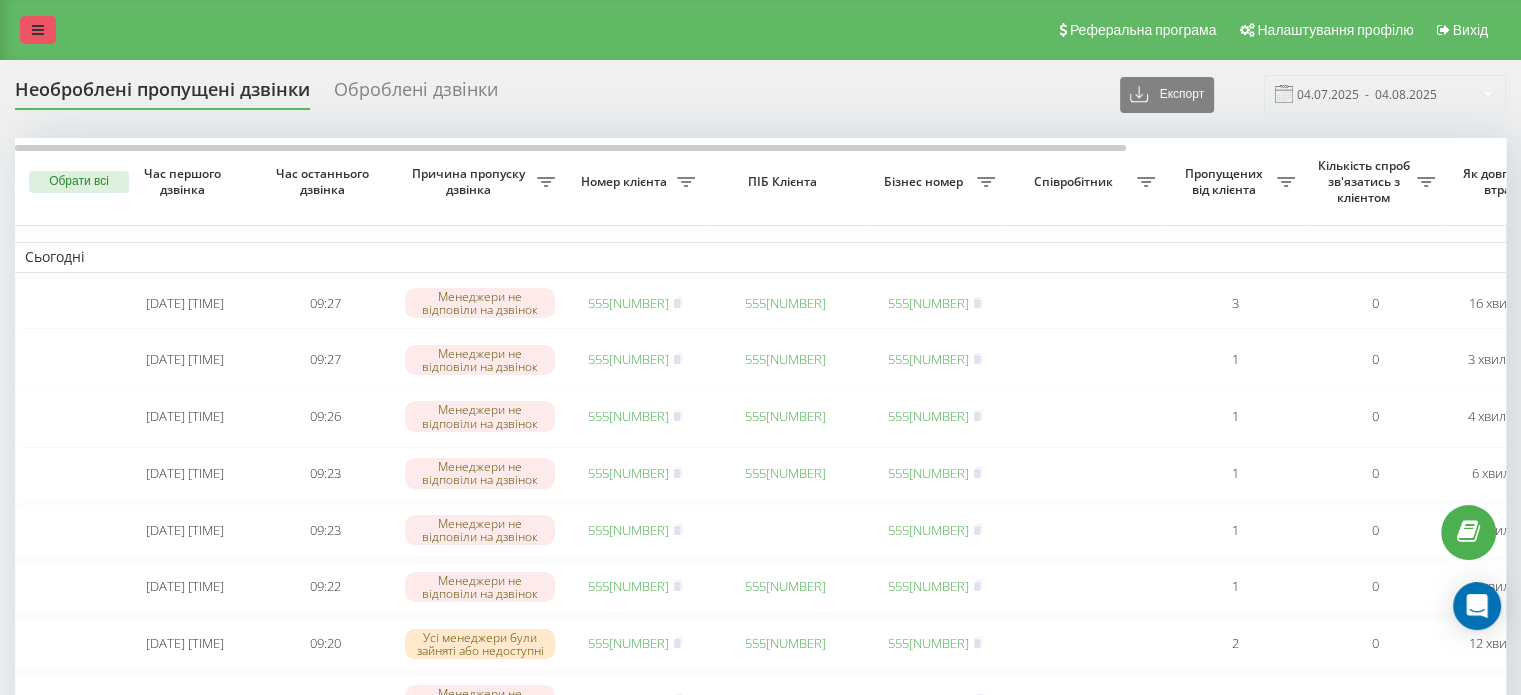 click at bounding box center [38, 30] 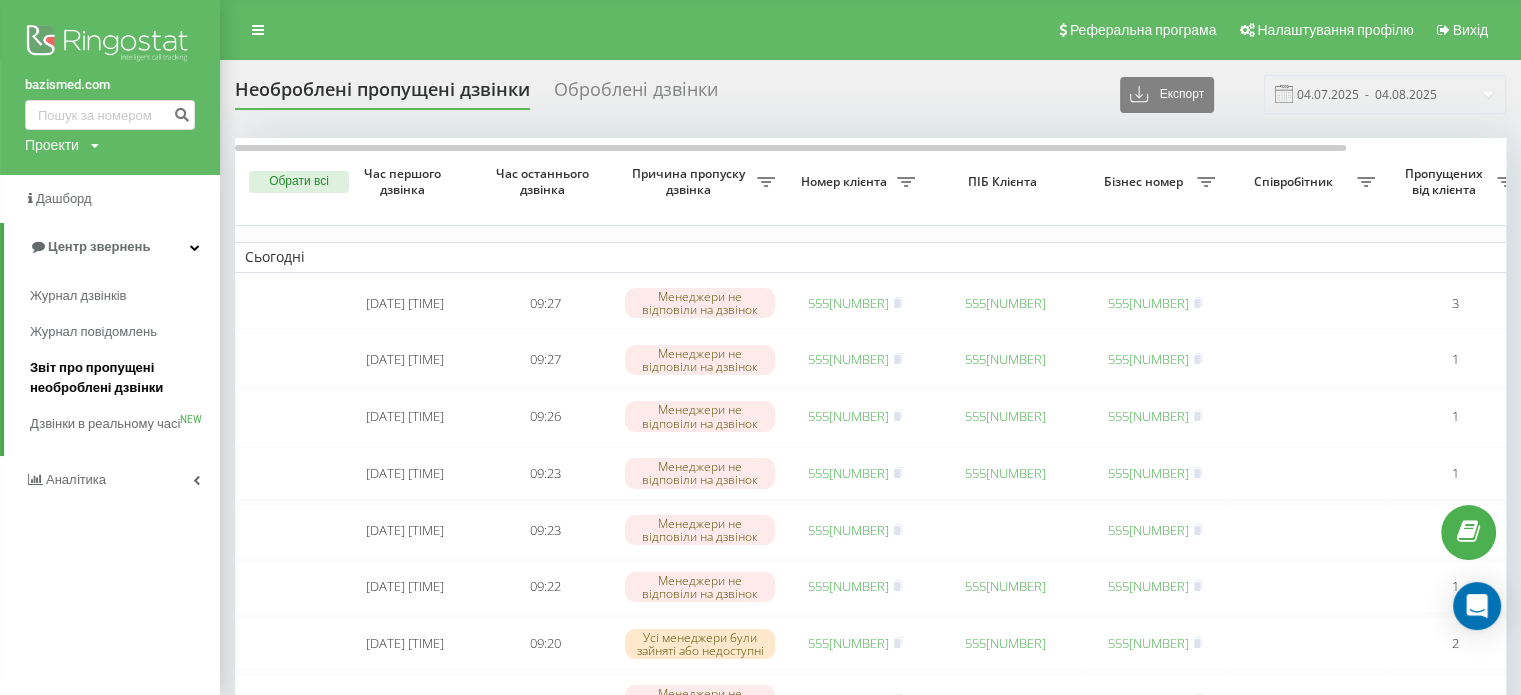 click on "Звіт про пропущені необроблені дзвінки" at bounding box center (120, 378) 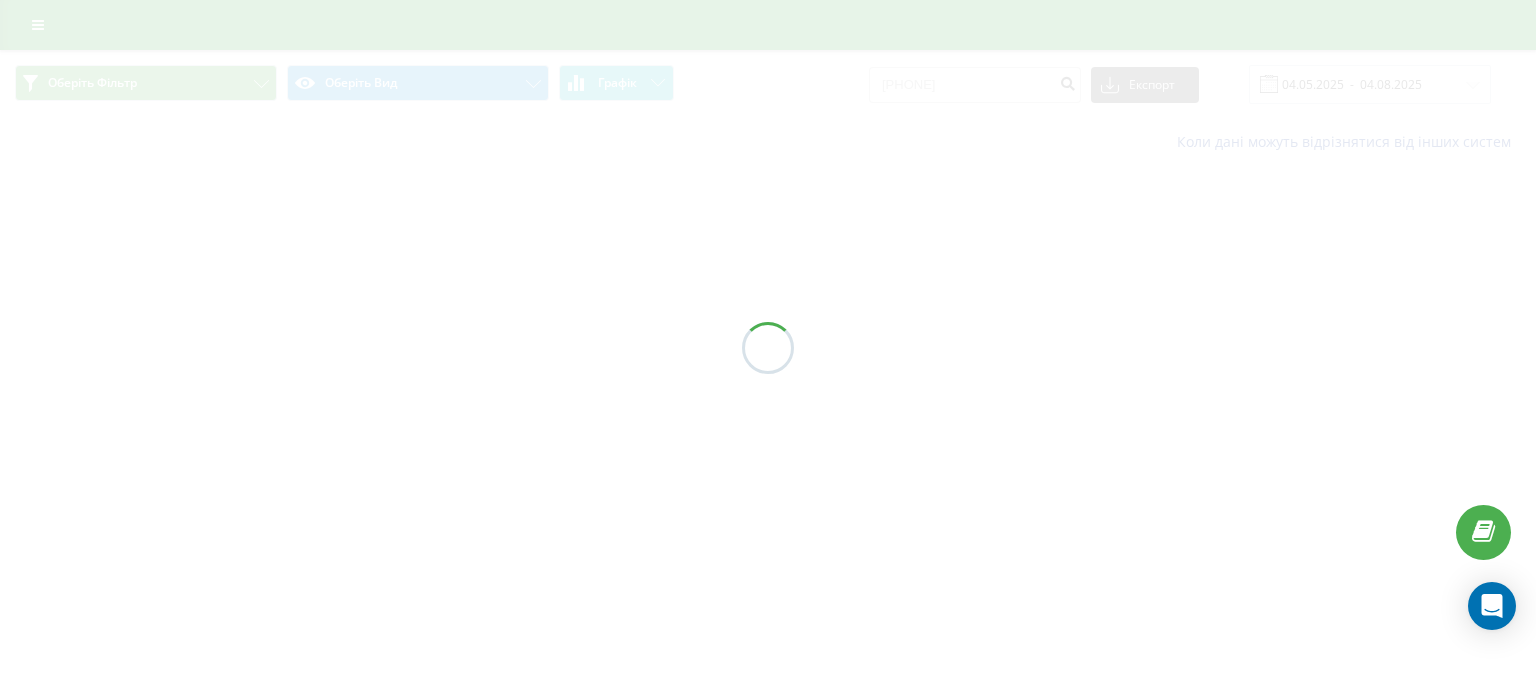scroll, scrollTop: 0, scrollLeft: 0, axis: both 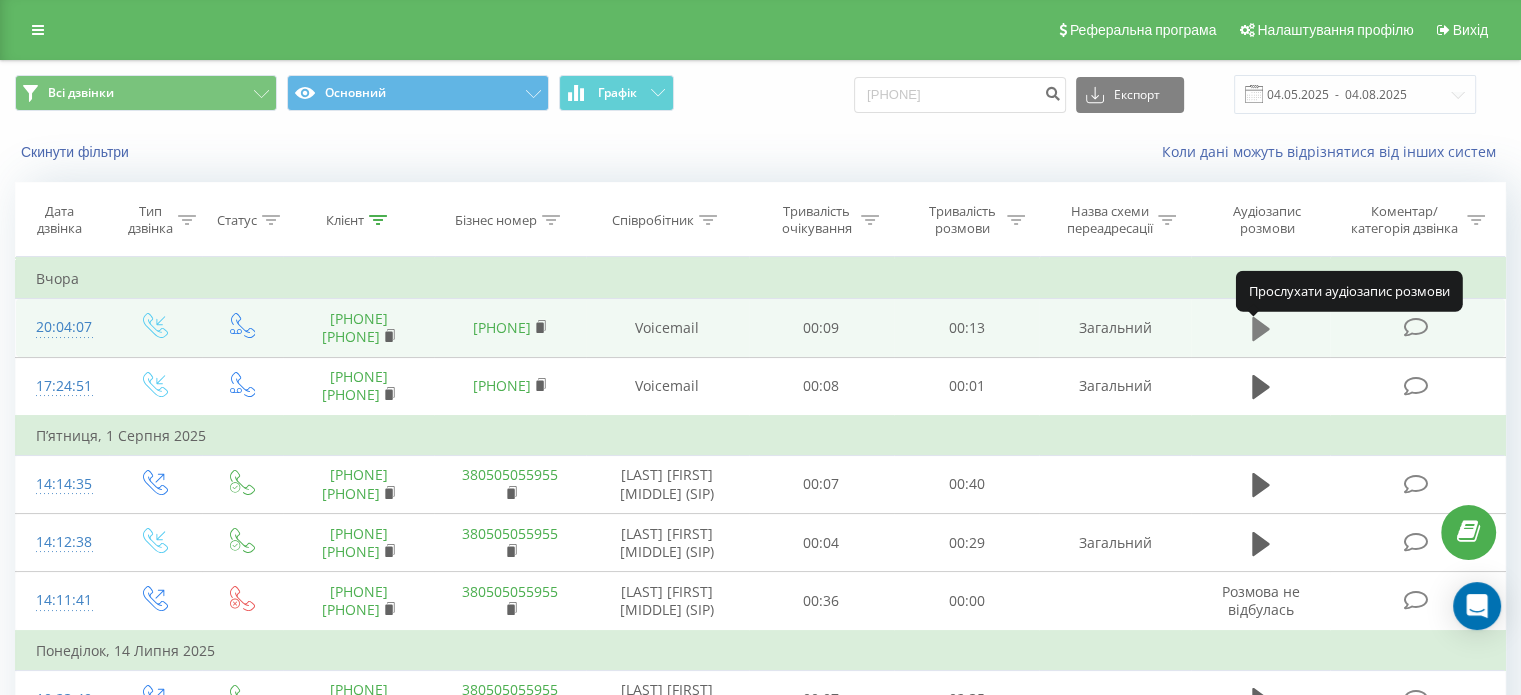 click 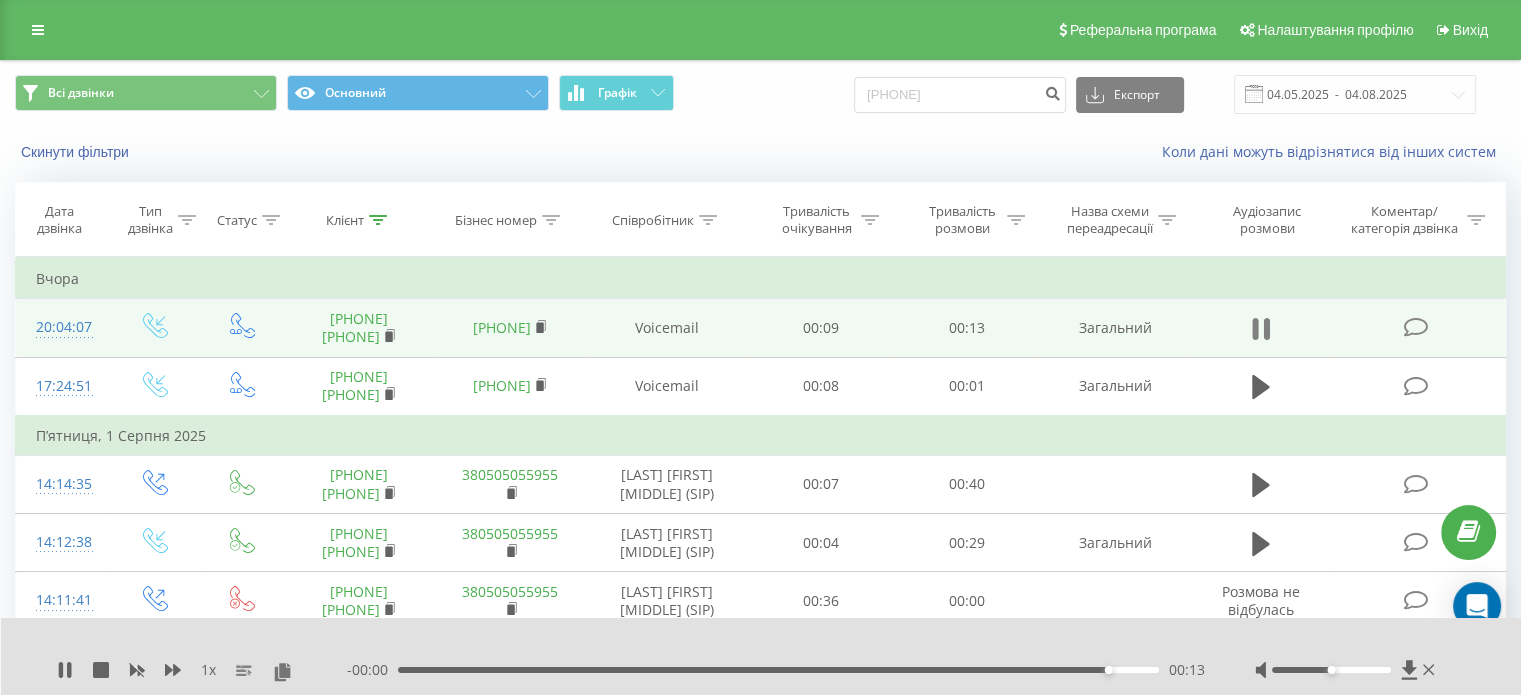 click 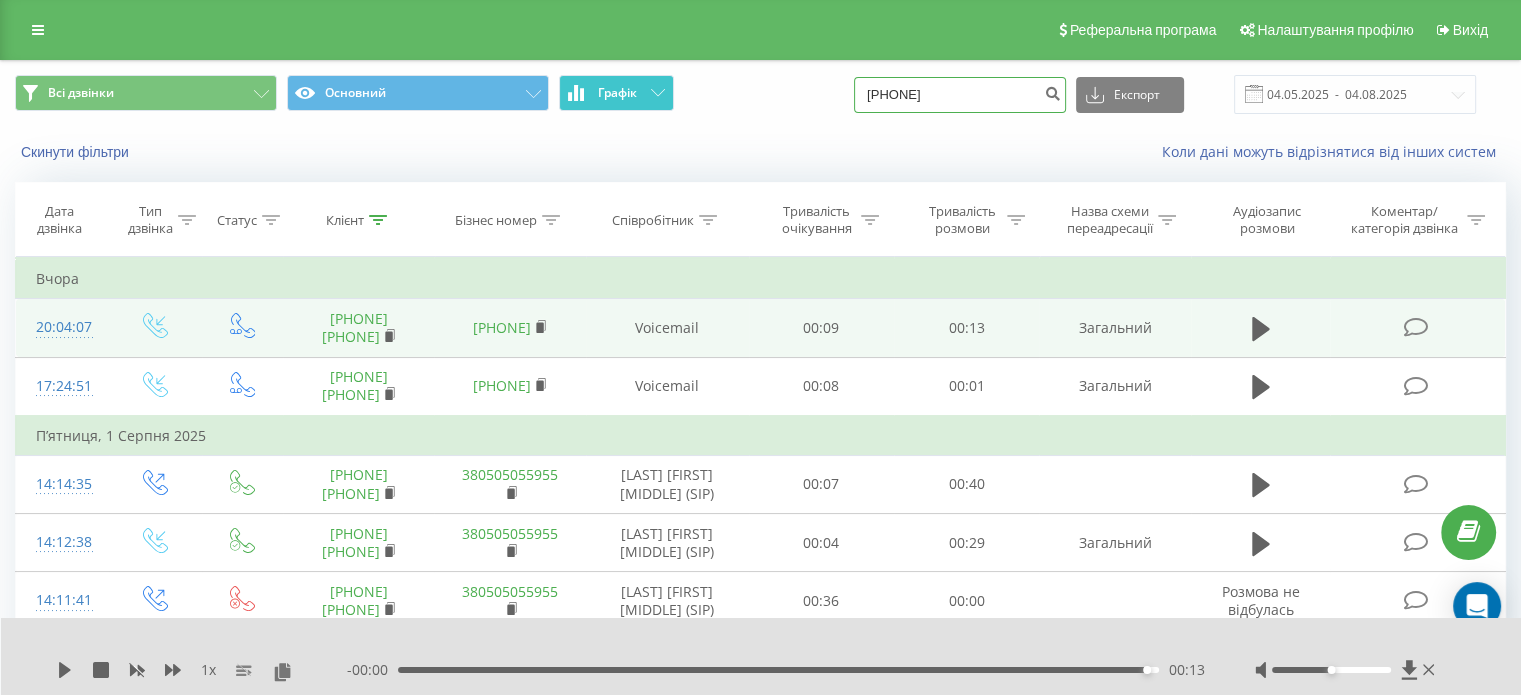 drag, startPoint x: 998, startPoint y: 95, endPoint x: 630, endPoint y: 75, distance: 368.5431 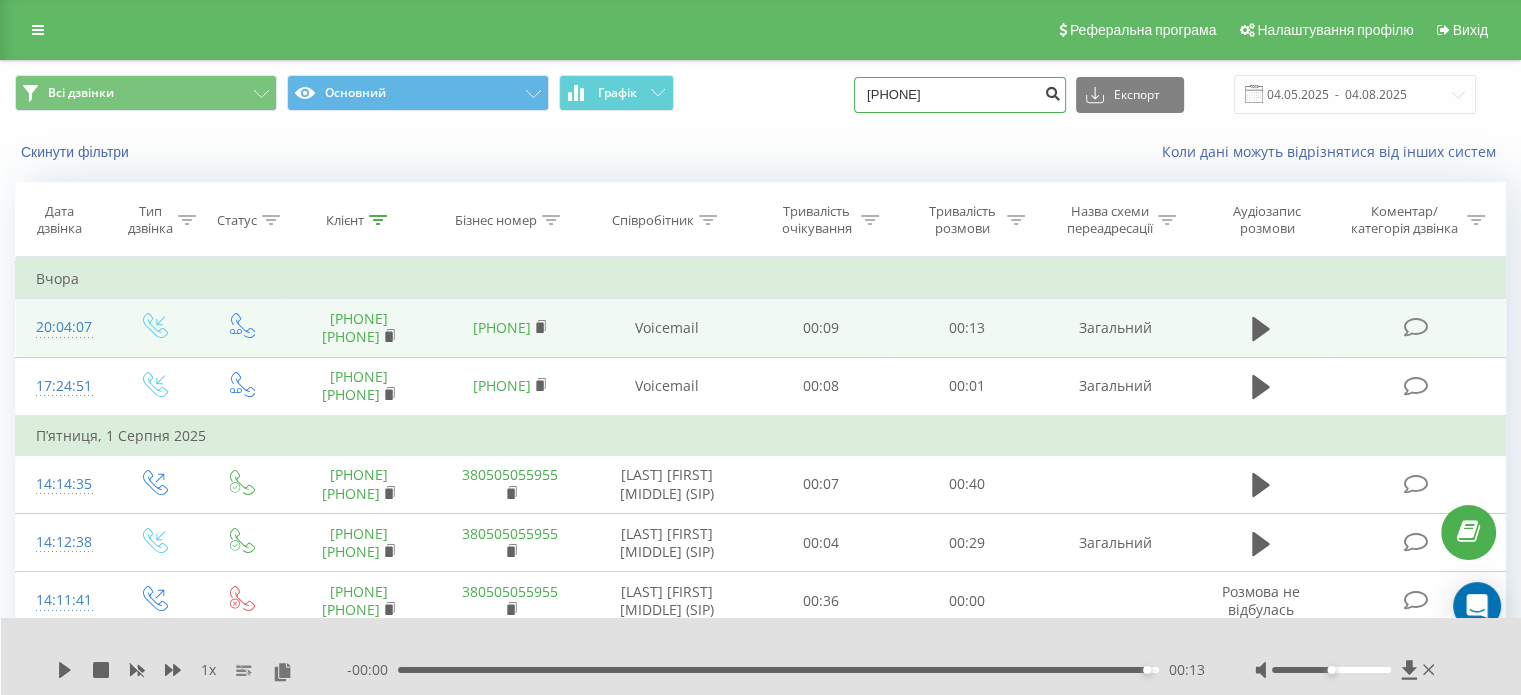 type on "[PHONE]" 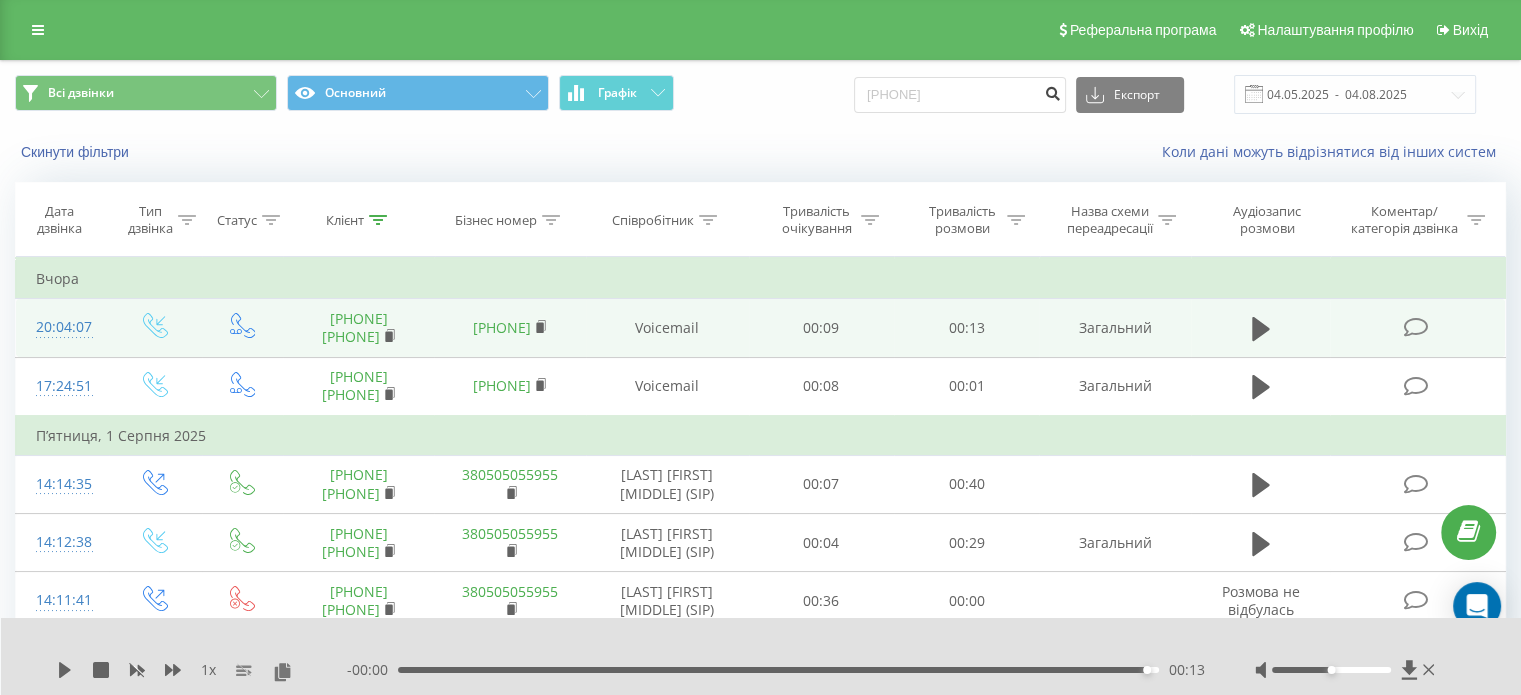 click at bounding box center (1052, 95) 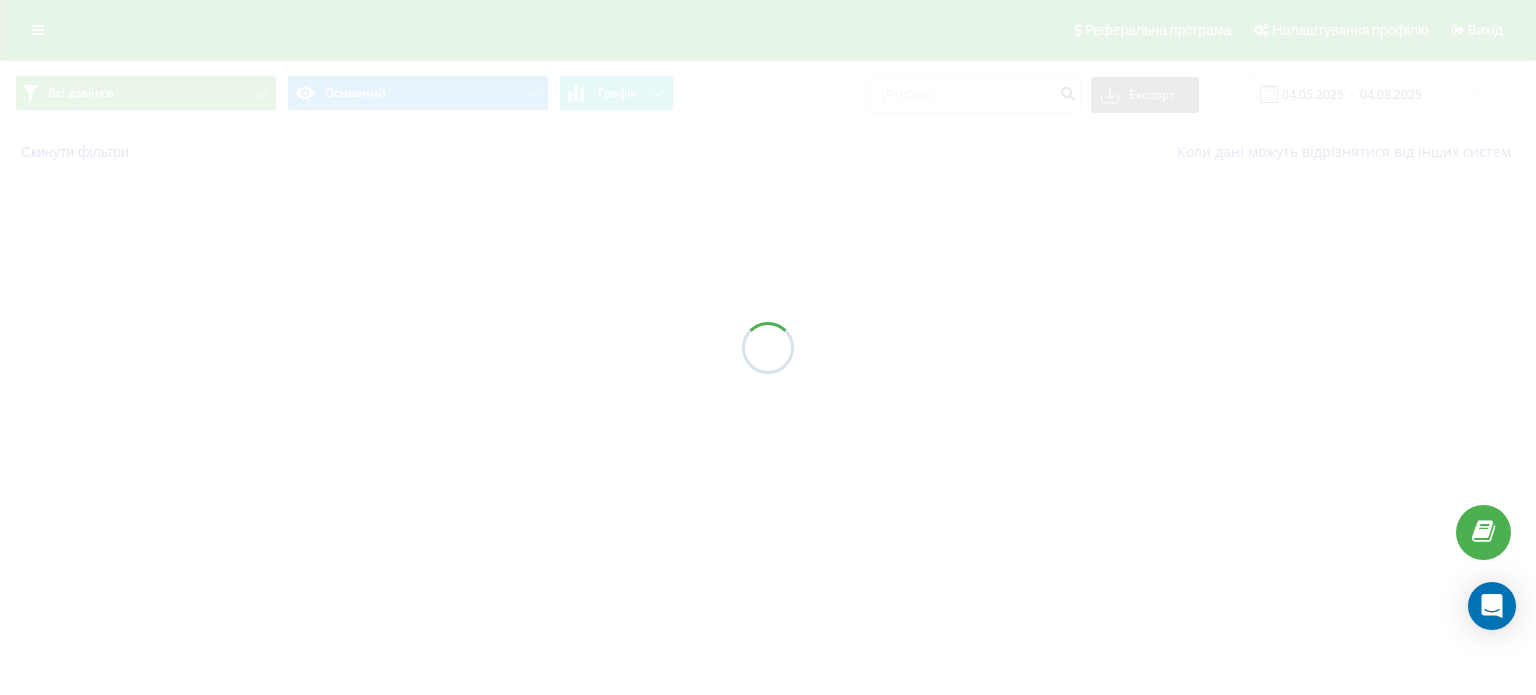 scroll, scrollTop: 0, scrollLeft: 0, axis: both 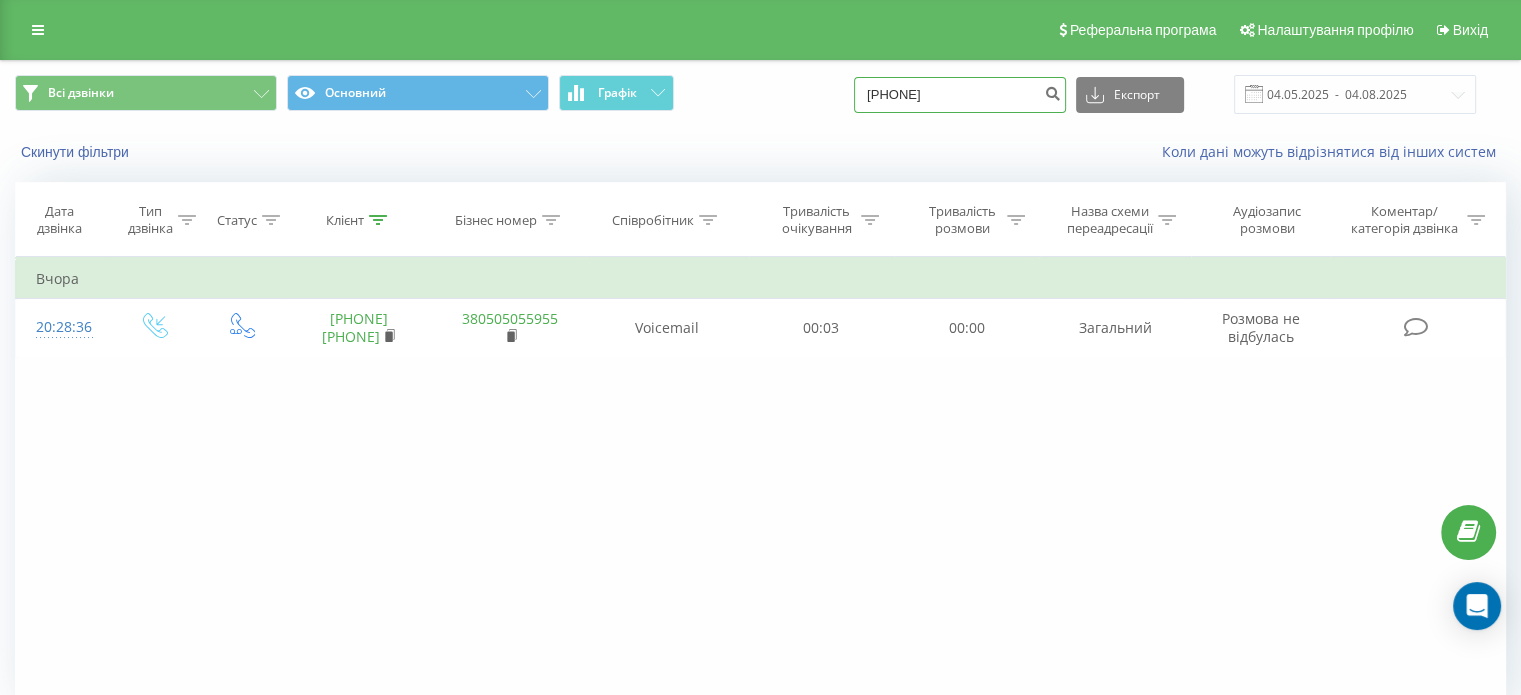 drag, startPoint x: 1003, startPoint y: 97, endPoint x: 742, endPoint y: 83, distance: 261.3752 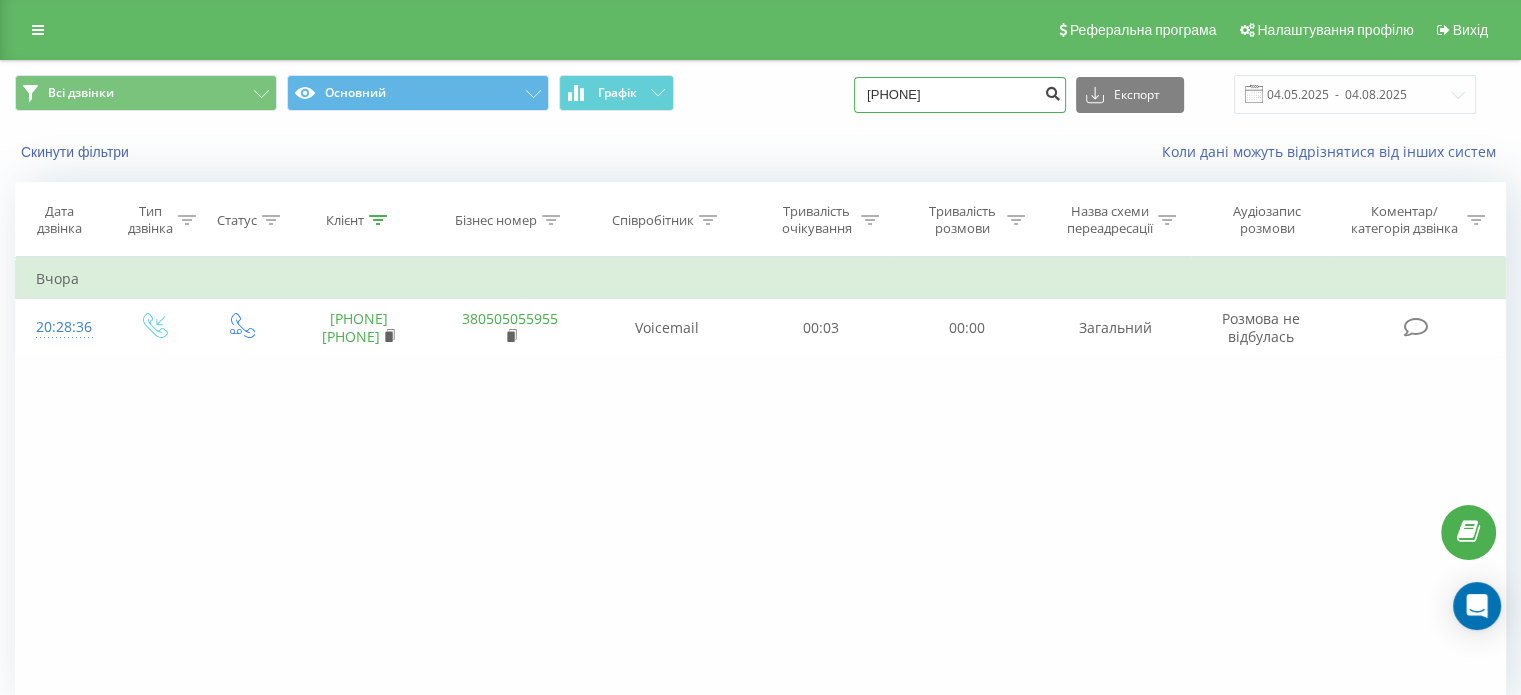 type on "[PHONE]" 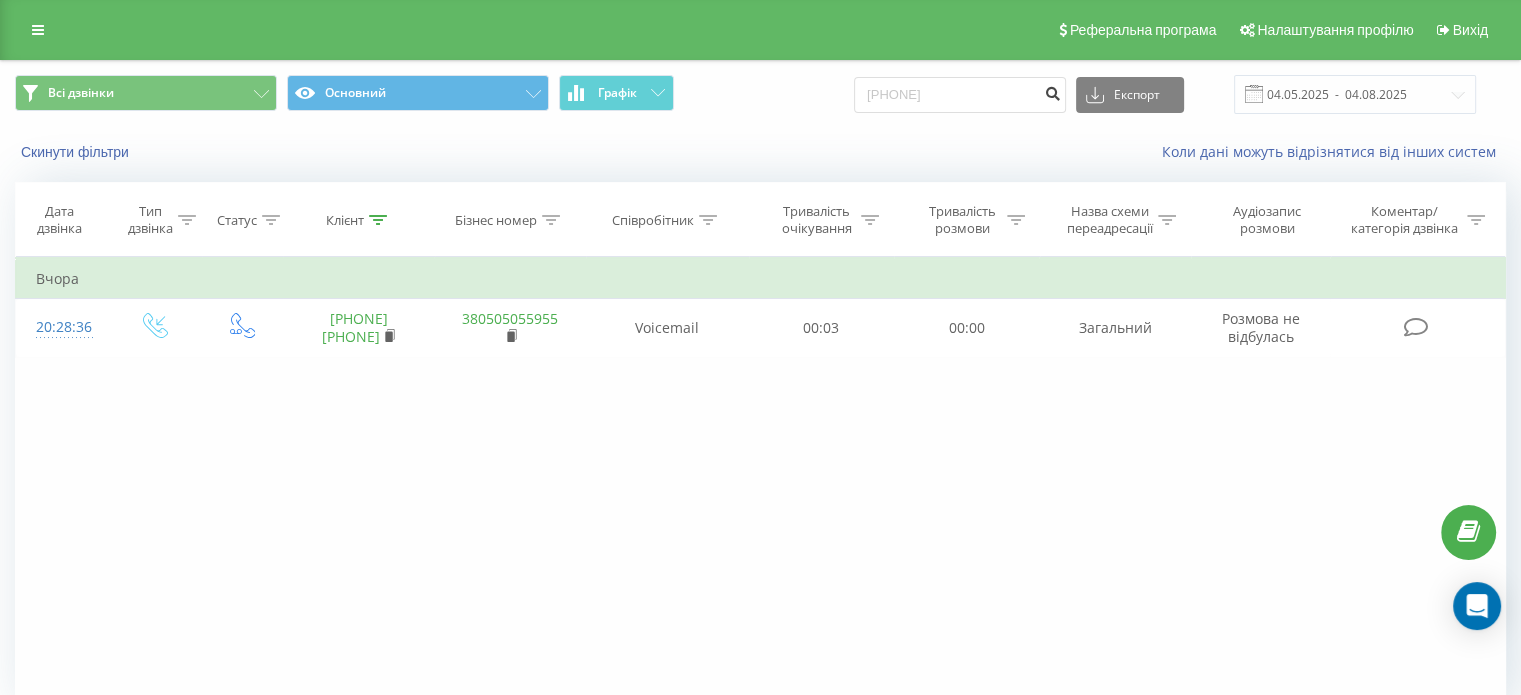 click at bounding box center (1052, 91) 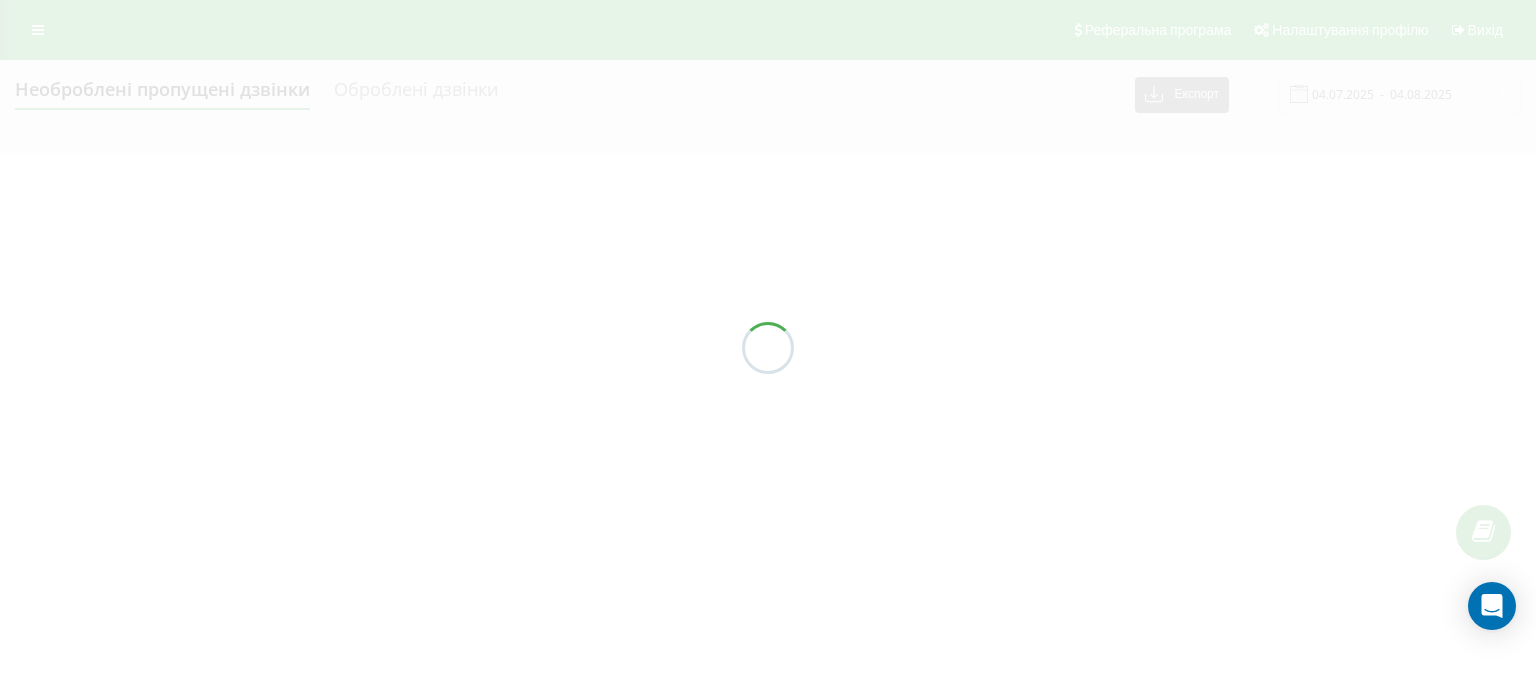 scroll, scrollTop: 0, scrollLeft: 0, axis: both 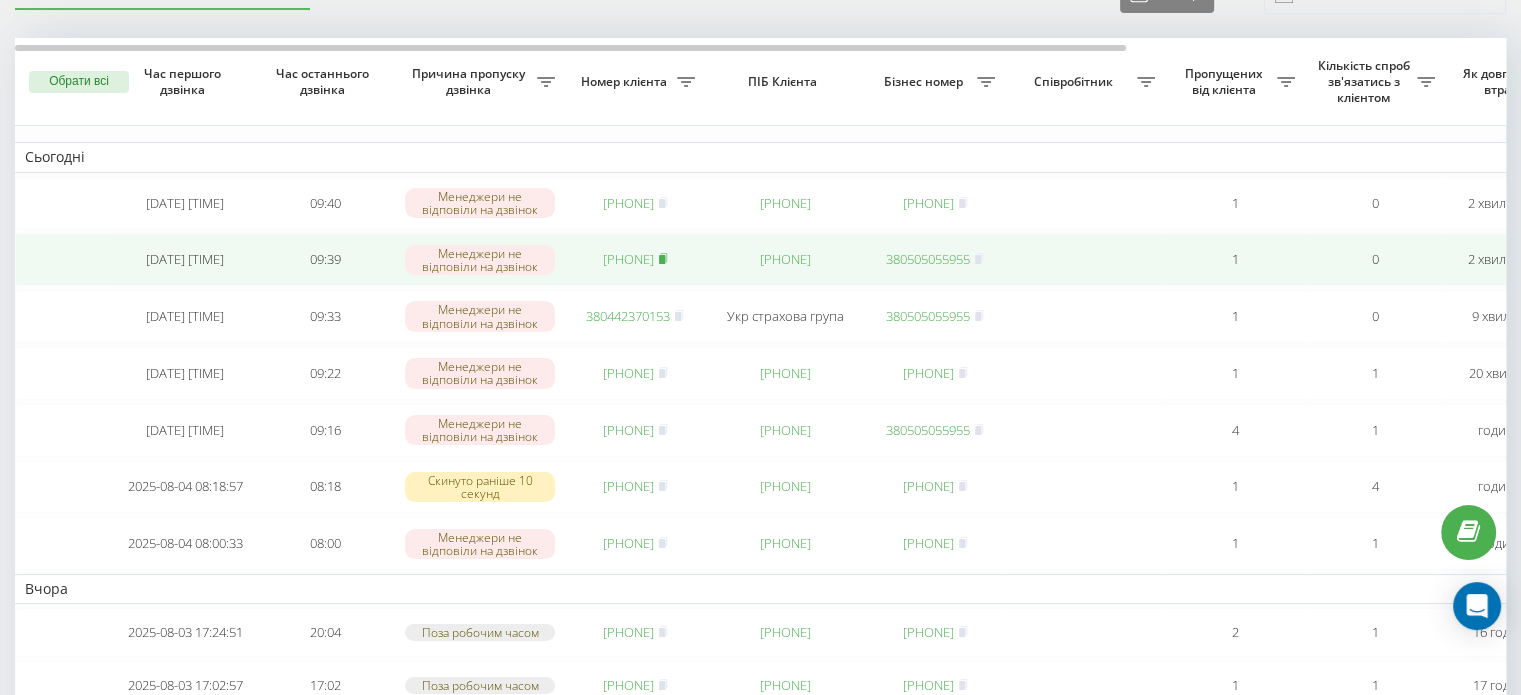 click 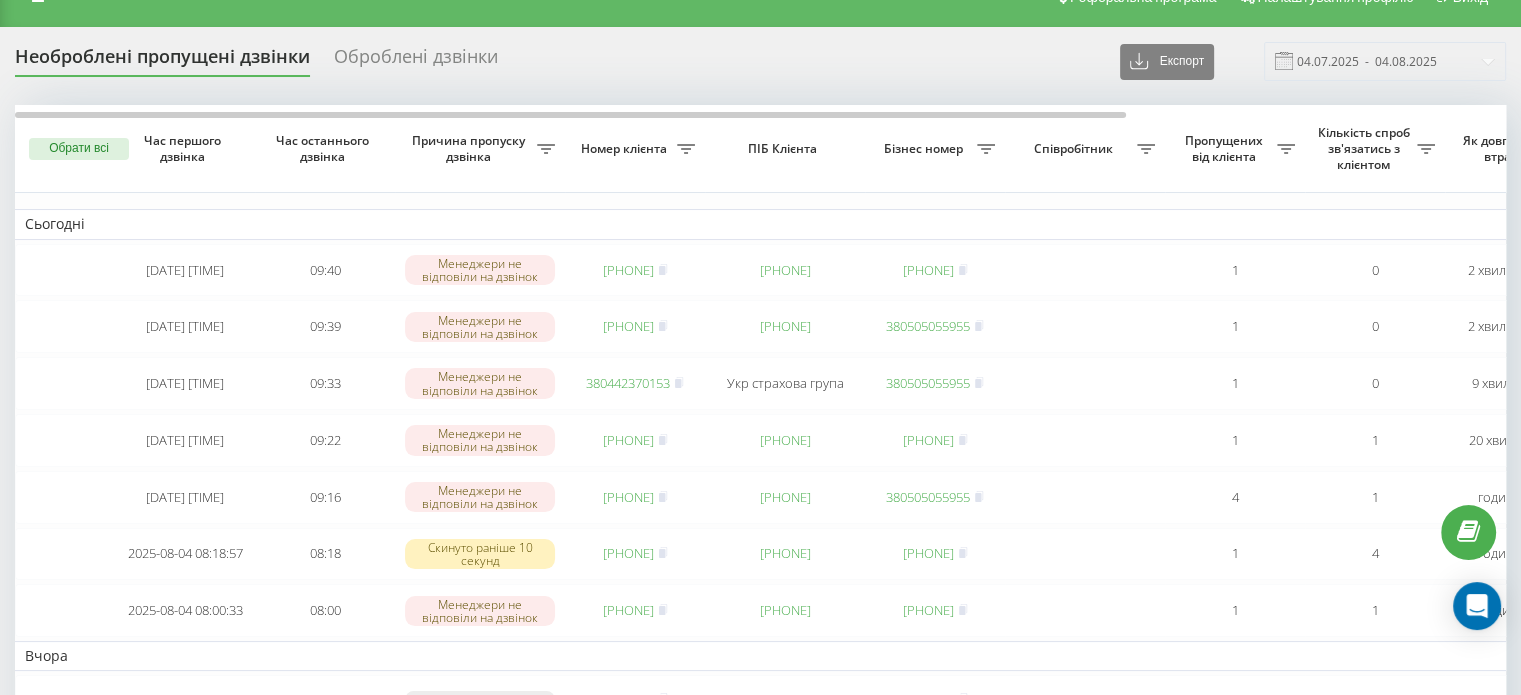 scroll, scrollTop: 0, scrollLeft: 0, axis: both 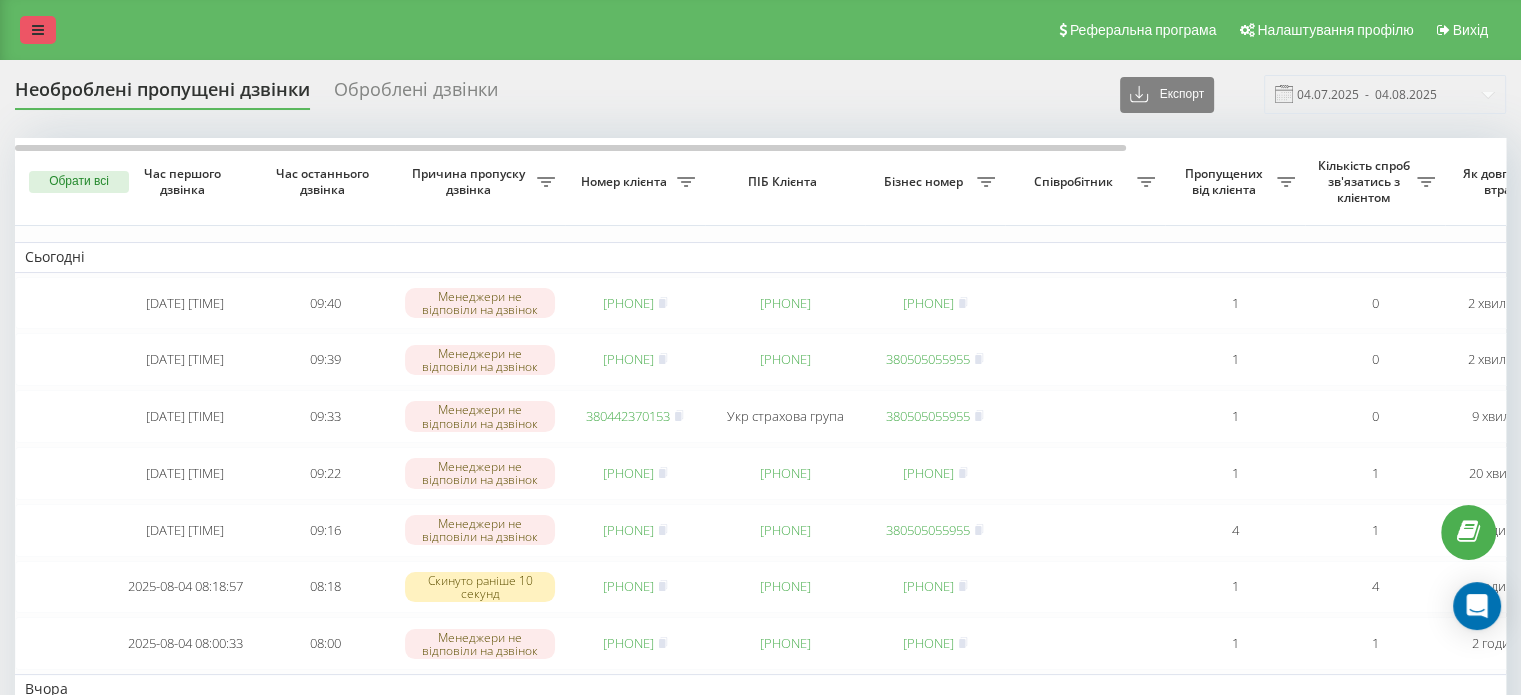 click at bounding box center [38, 30] 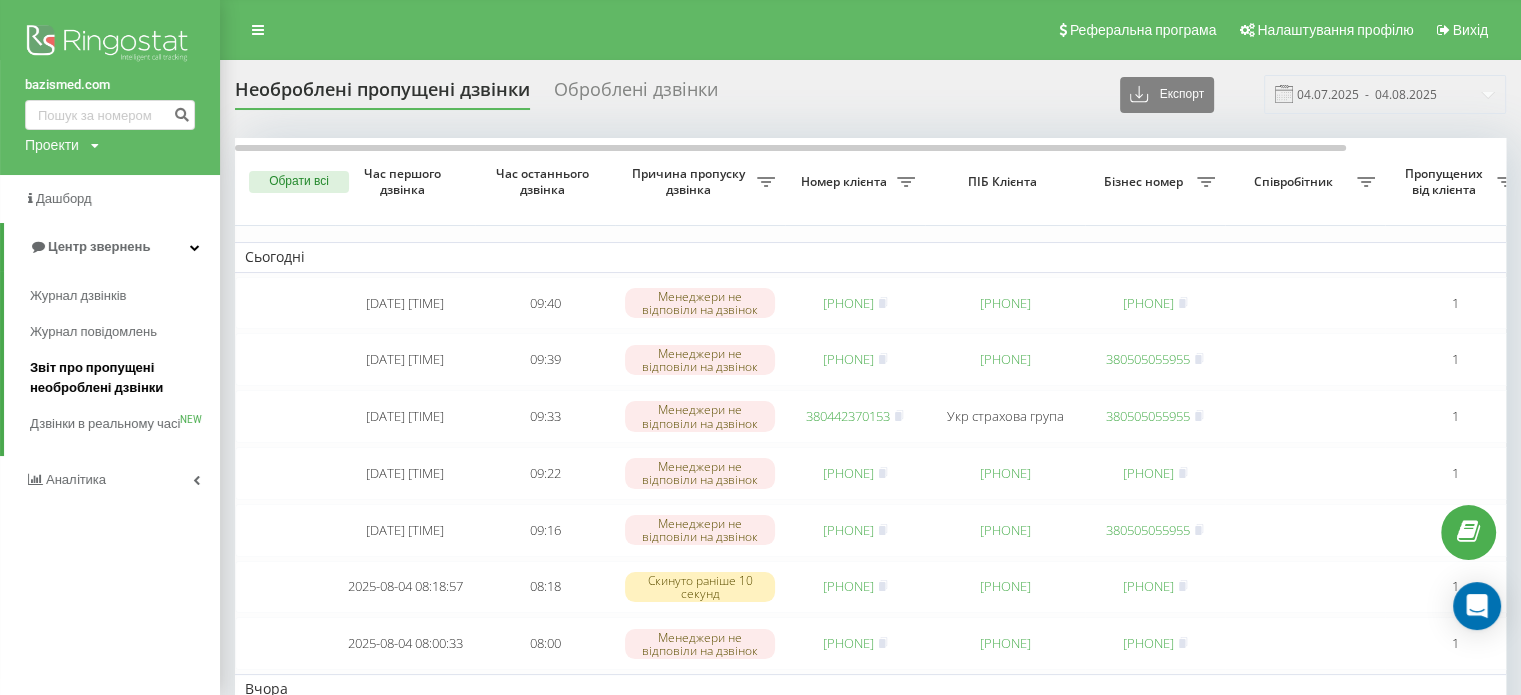 click on "Звіт про пропущені необроблені дзвінки" at bounding box center [120, 378] 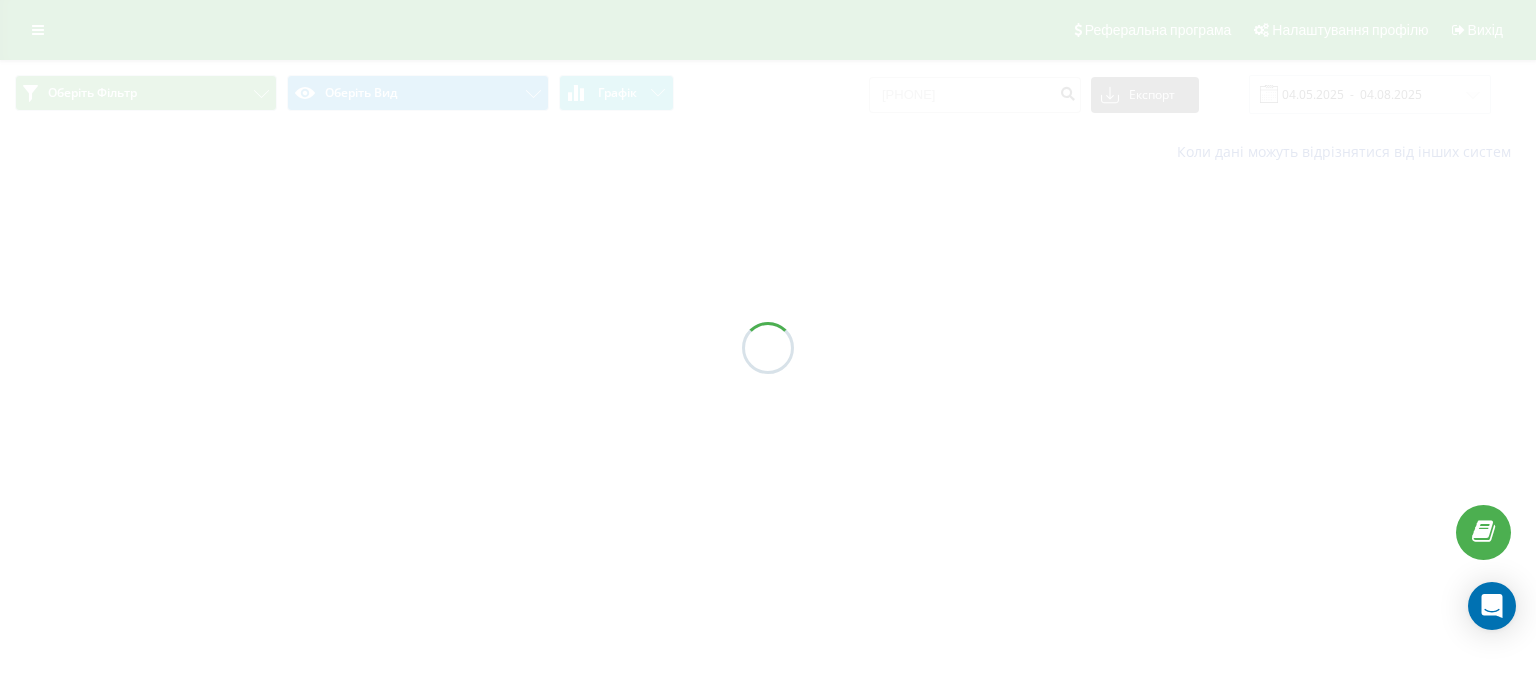 scroll, scrollTop: 0, scrollLeft: 0, axis: both 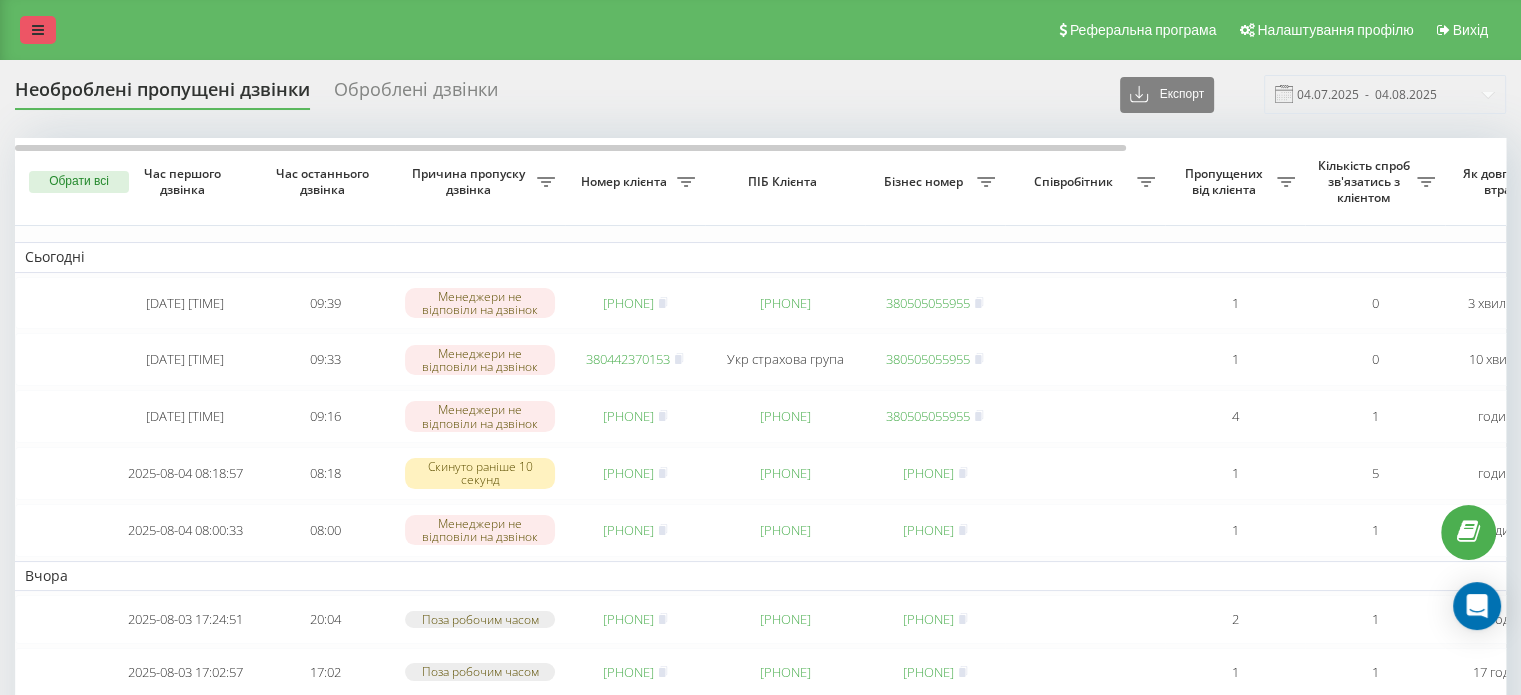 click at bounding box center [38, 30] 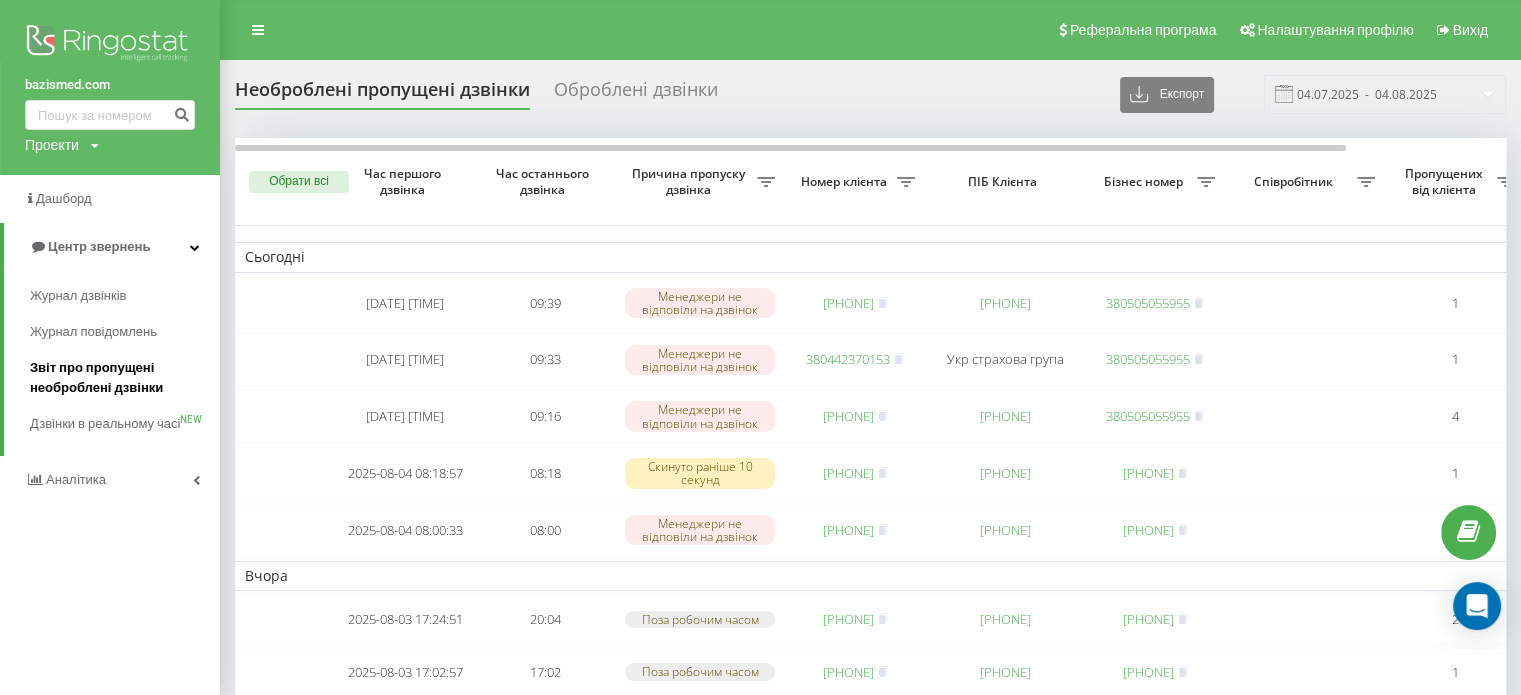 click on "Звіт про пропущені необроблені дзвінки" at bounding box center [120, 378] 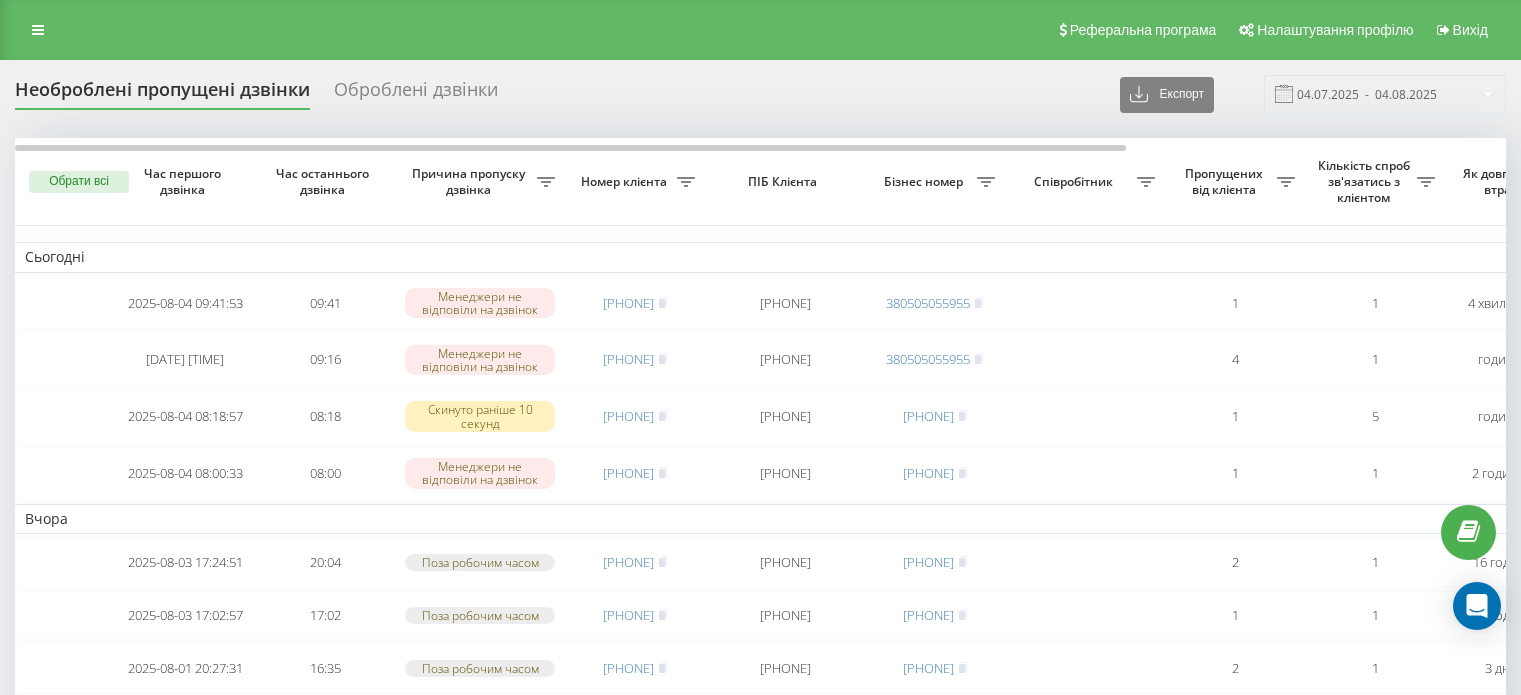 scroll, scrollTop: 0, scrollLeft: 0, axis: both 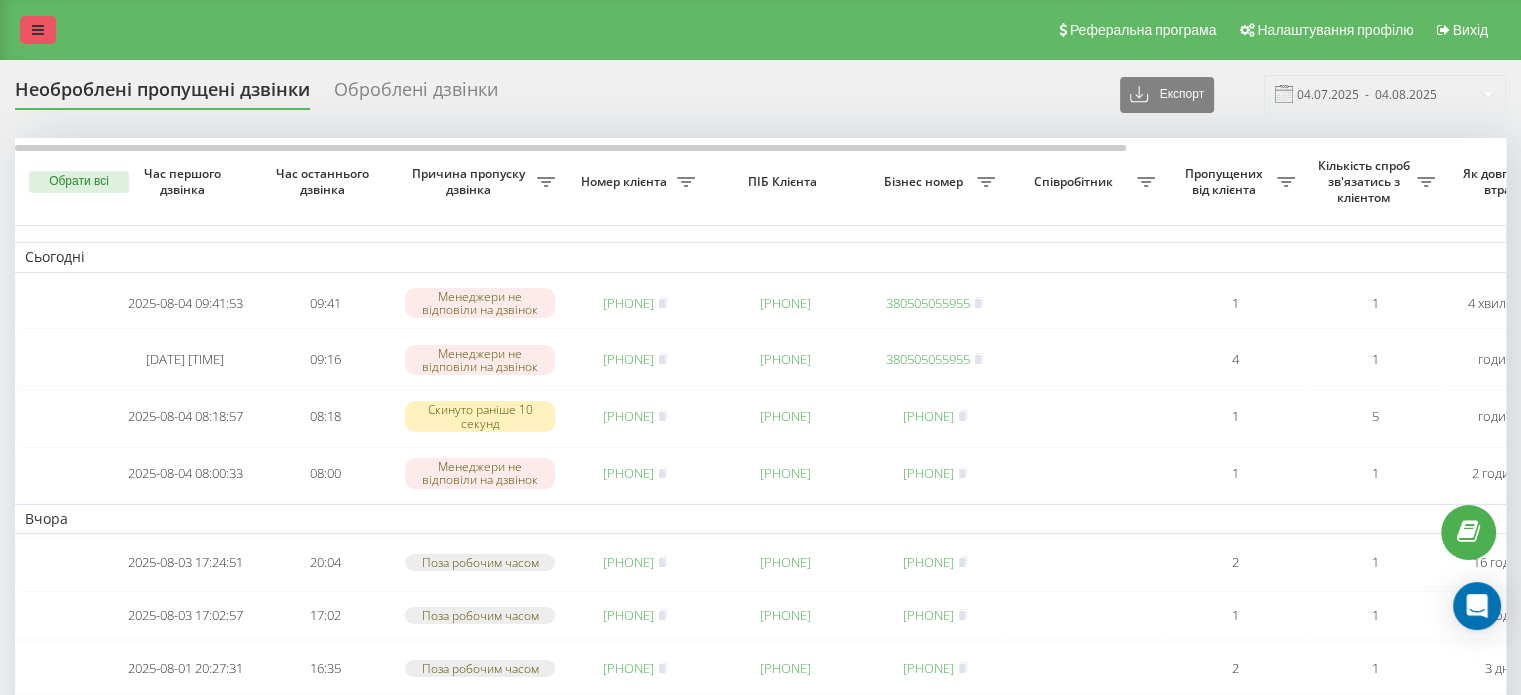 click at bounding box center (38, 30) 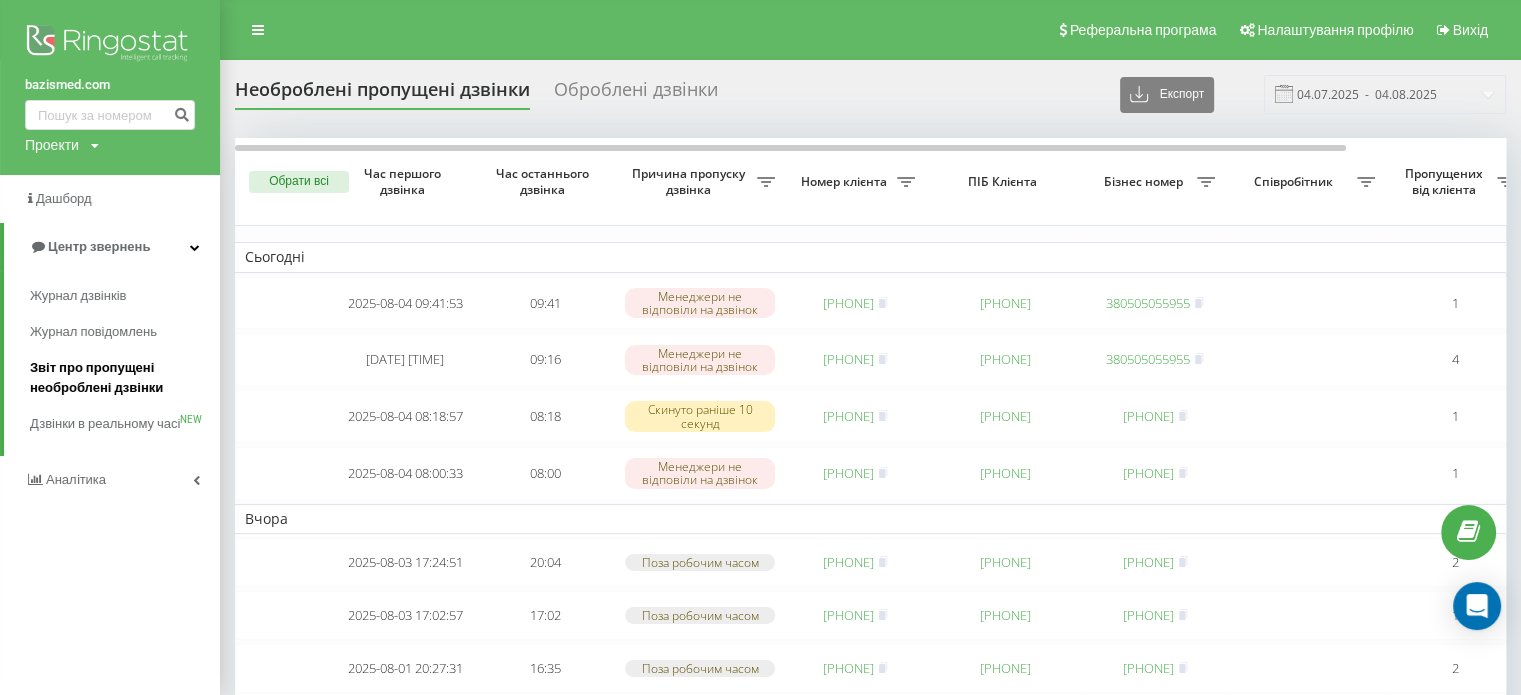 click on "Звіт про пропущені необроблені дзвінки" at bounding box center [120, 378] 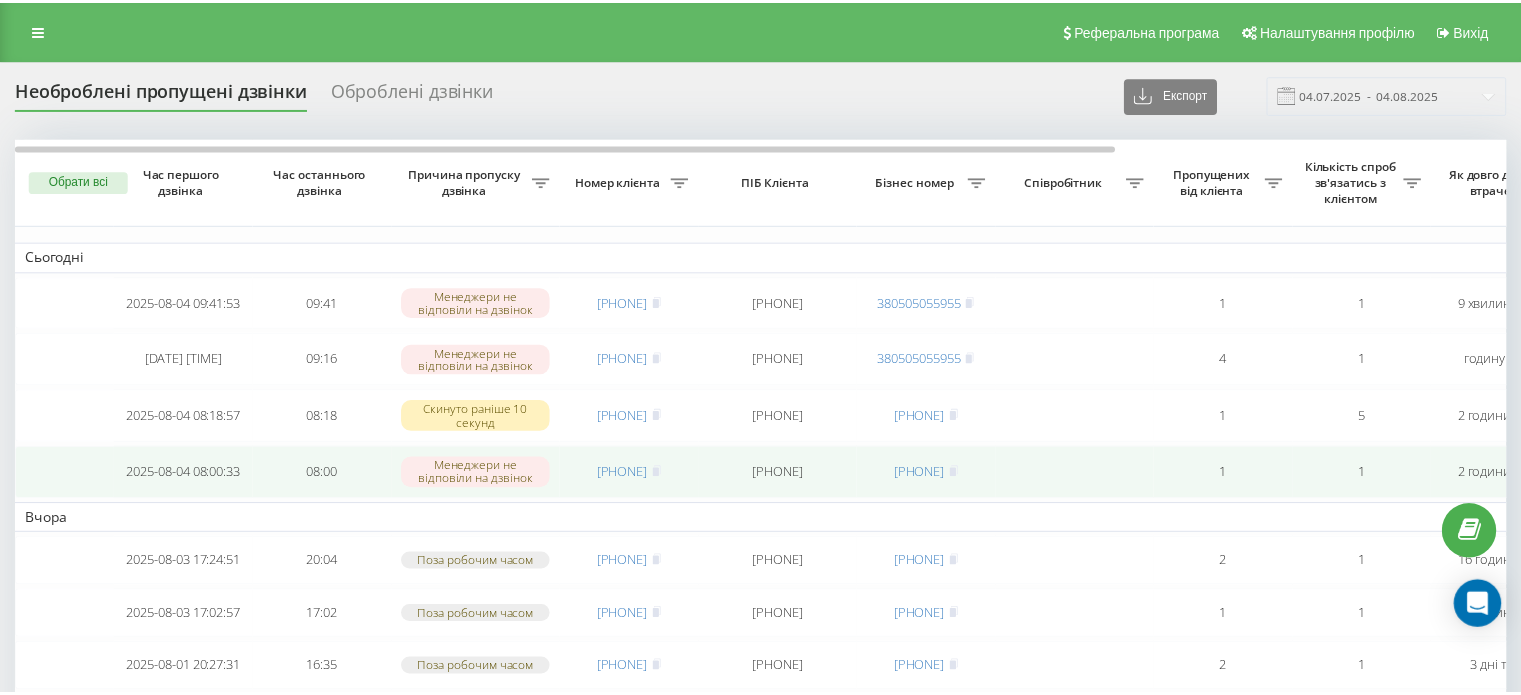 scroll, scrollTop: 0, scrollLeft: 0, axis: both 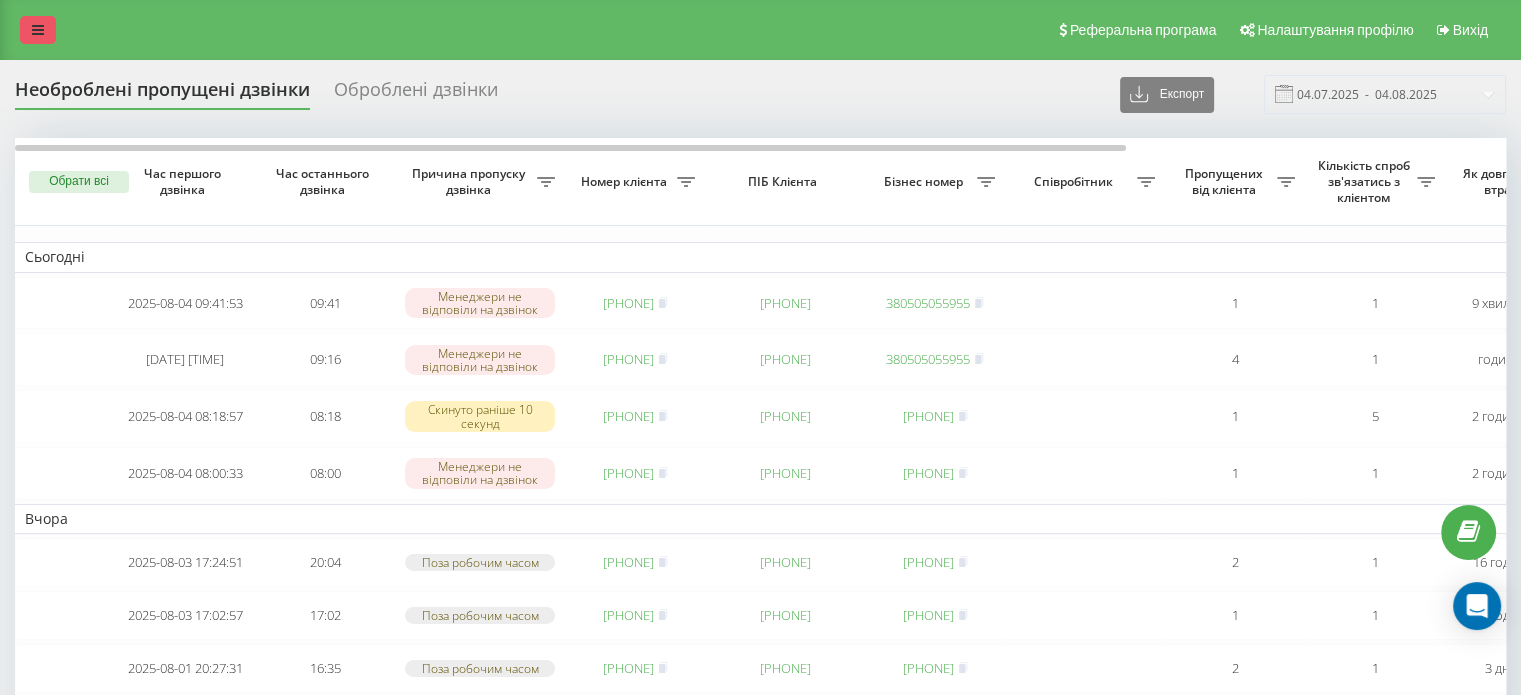 click at bounding box center (38, 30) 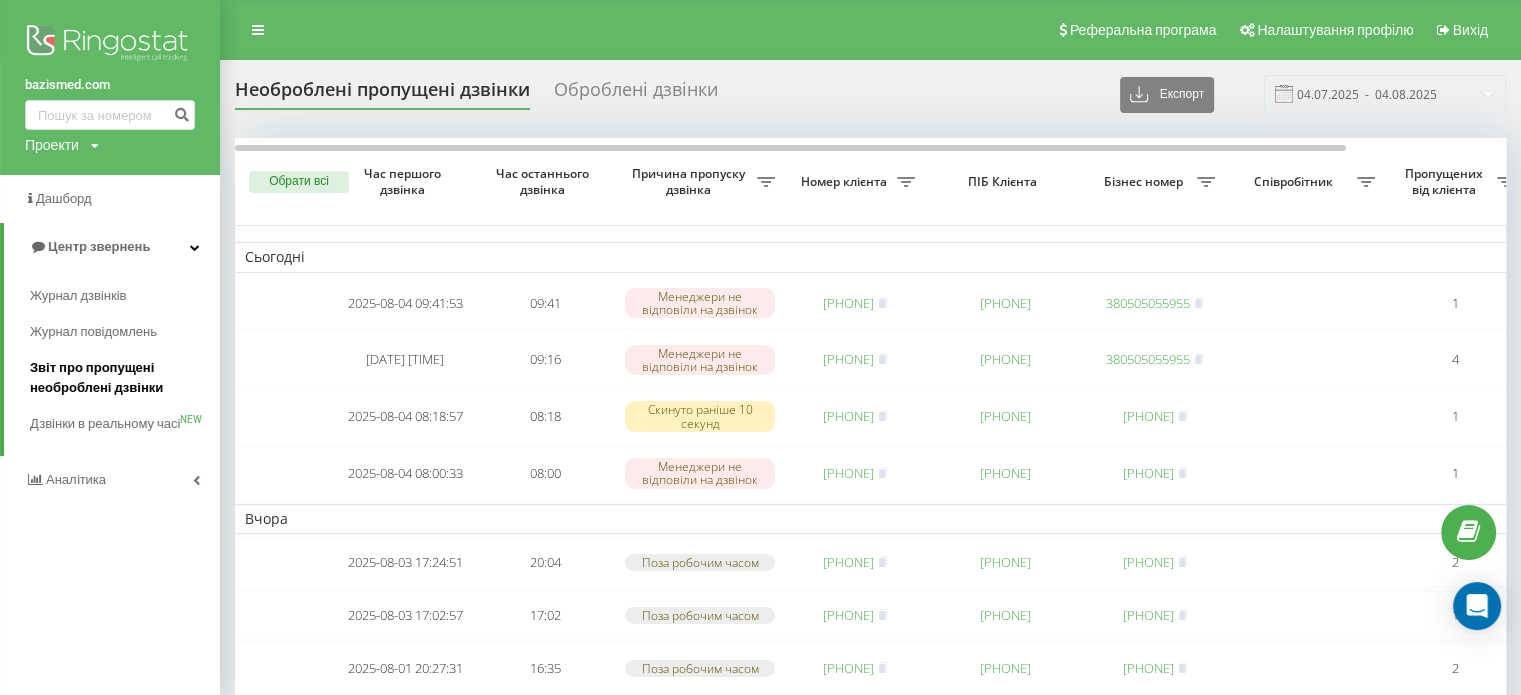 click on "Звіт про пропущені необроблені дзвінки" at bounding box center [120, 378] 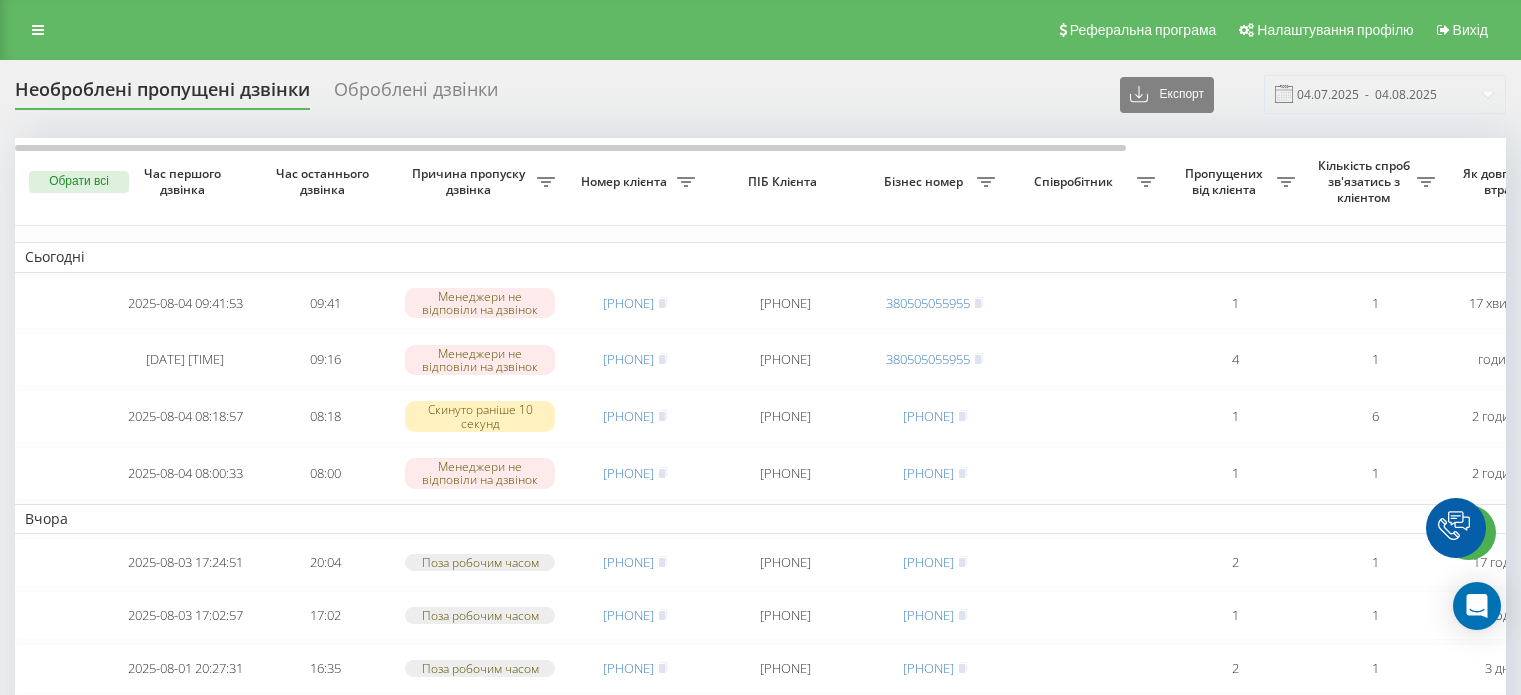 scroll, scrollTop: 0, scrollLeft: 0, axis: both 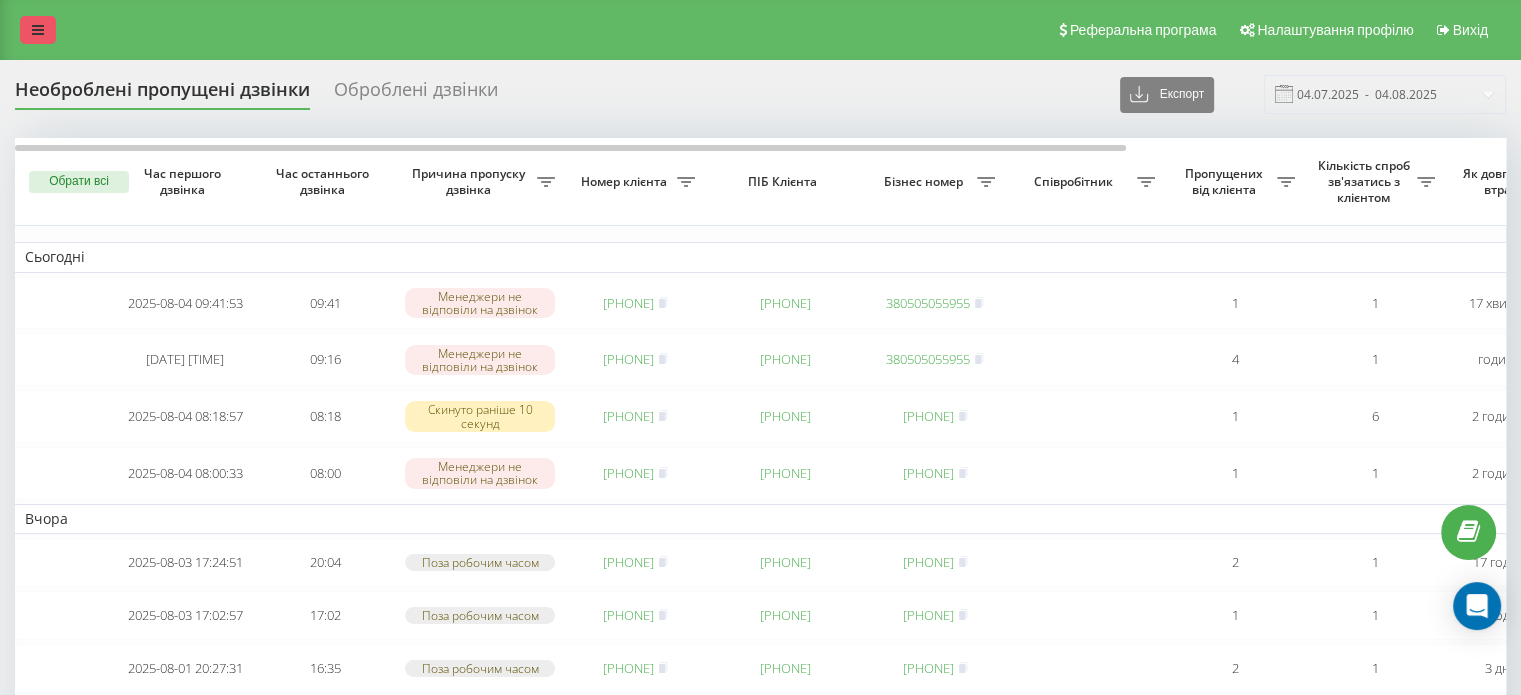 click at bounding box center [38, 30] 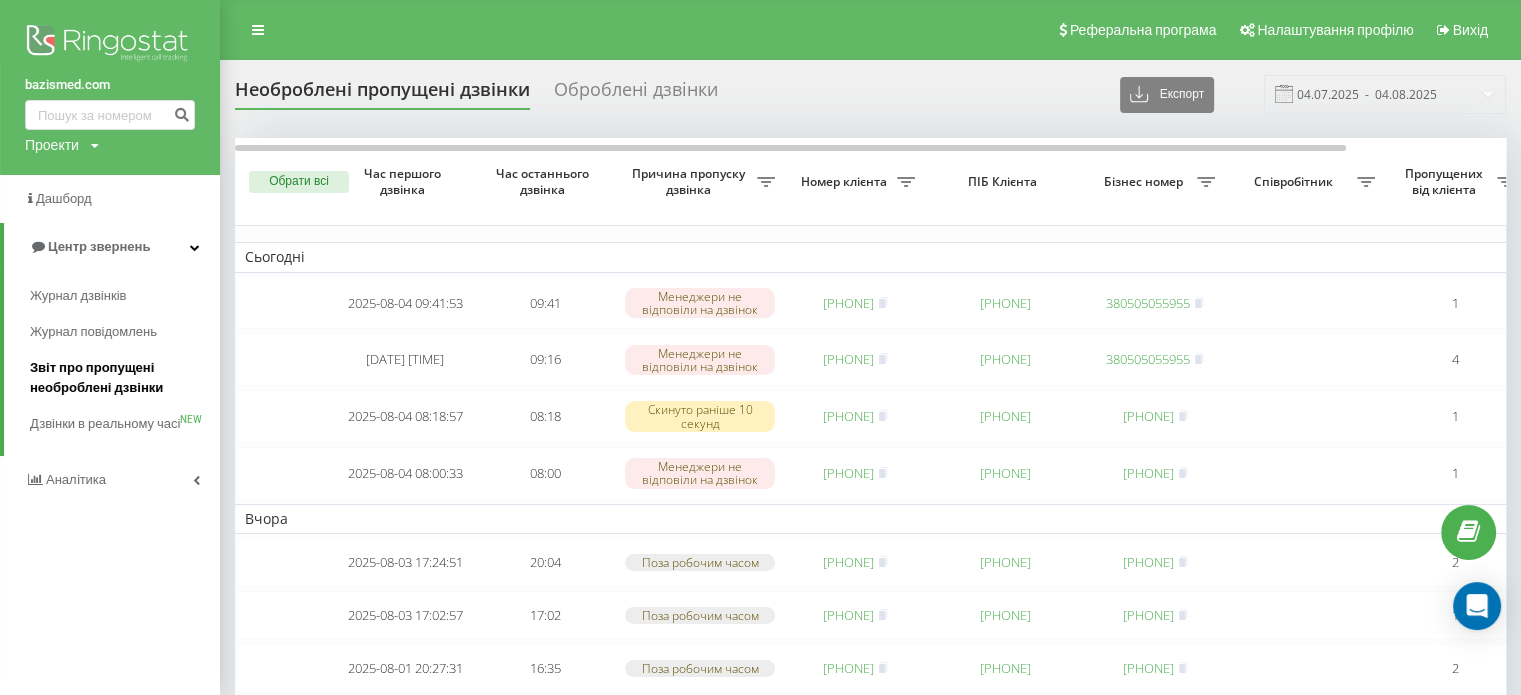 click on "Звіт про пропущені необроблені дзвінки" at bounding box center [120, 378] 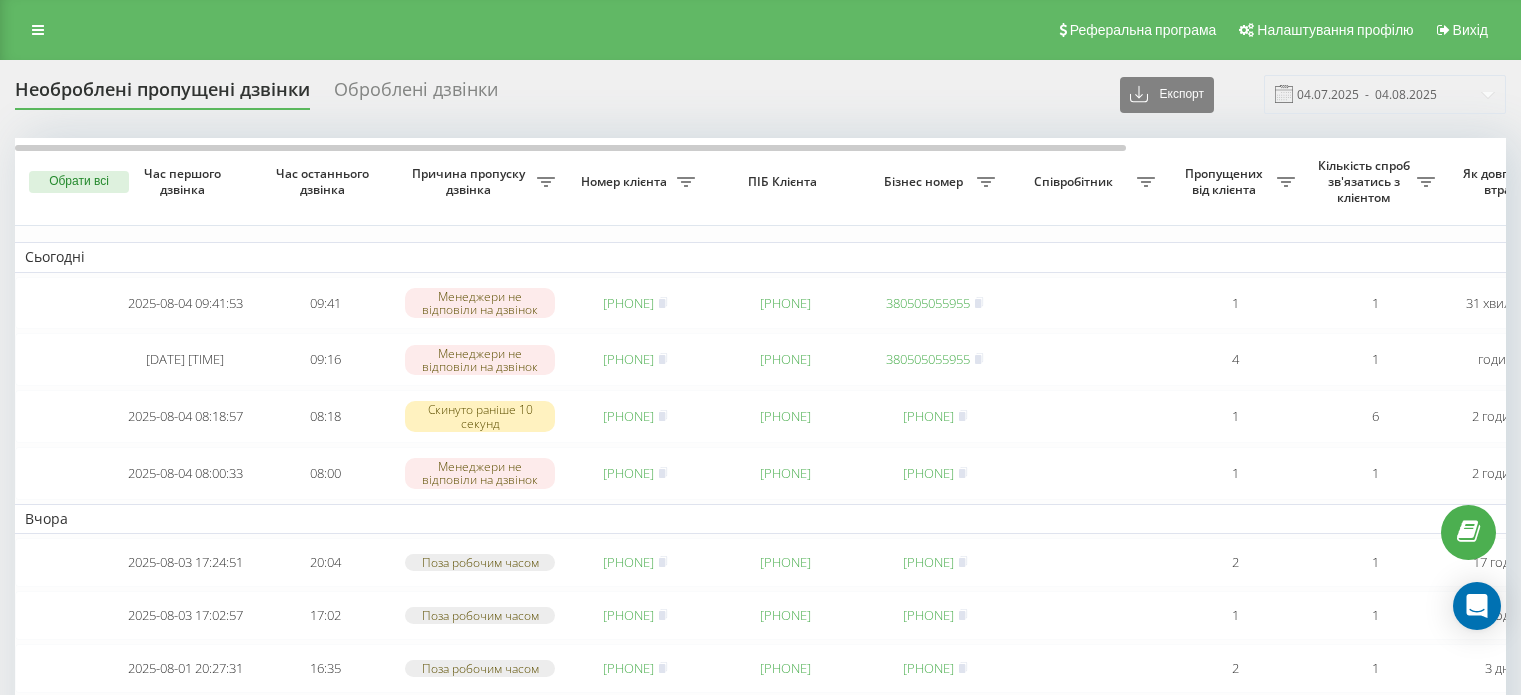 scroll, scrollTop: 0, scrollLeft: 0, axis: both 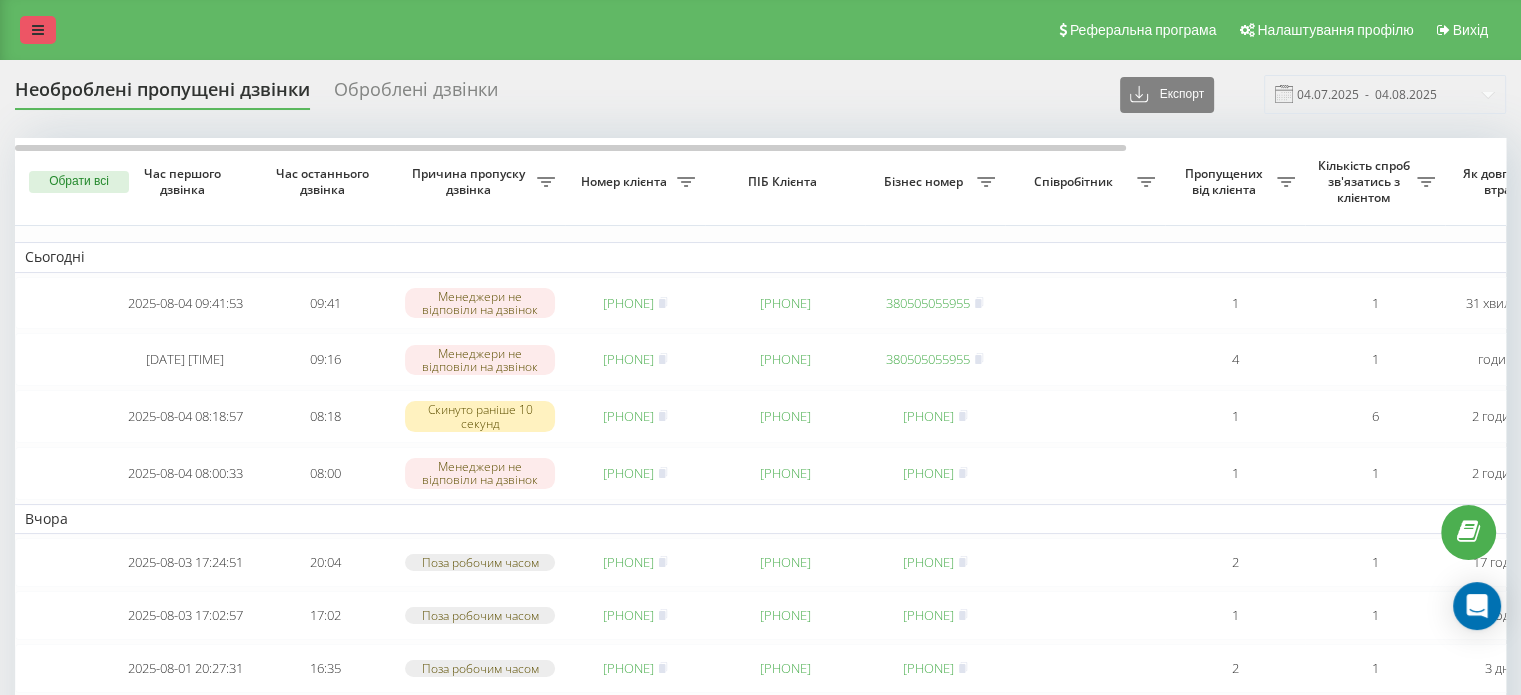 click at bounding box center [38, 30] 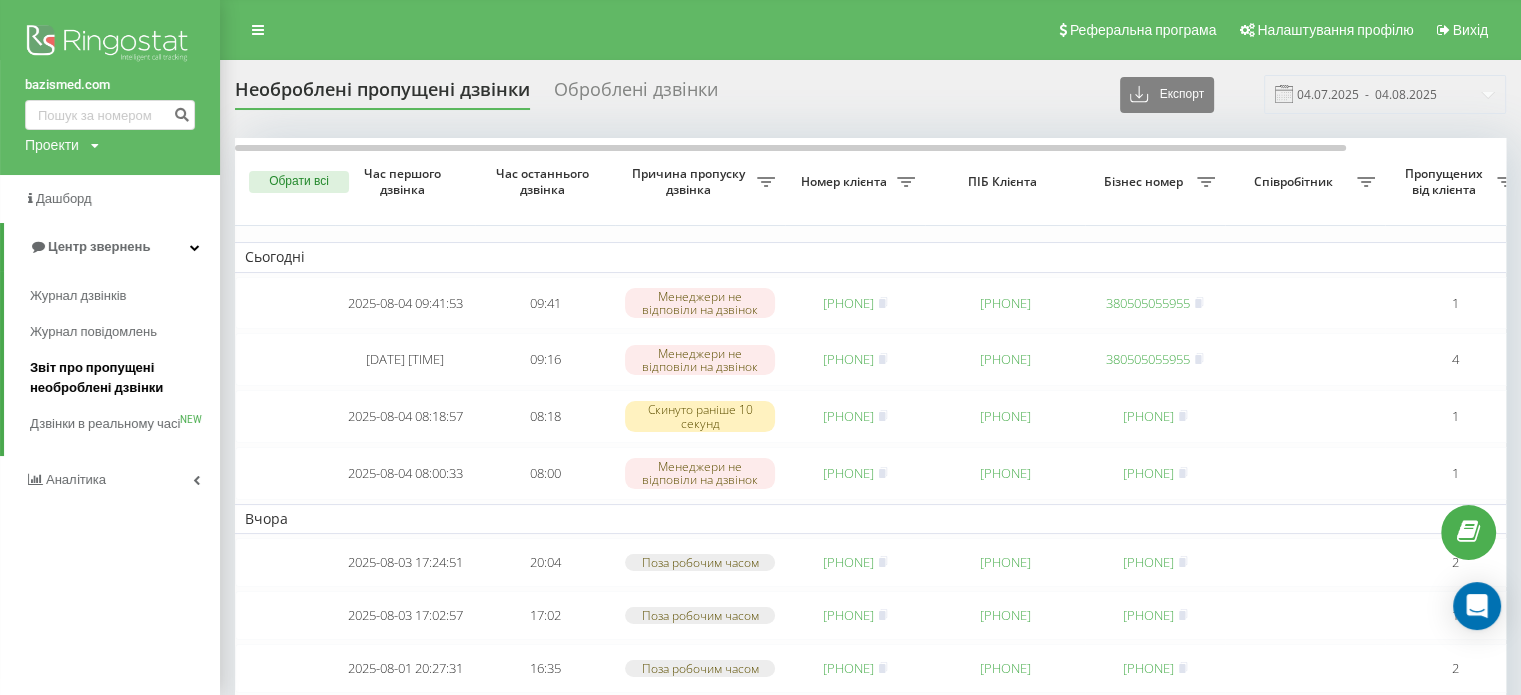 click on "Звіт про пропущені необроблені дзвінки" at bounding box center [120, 378] 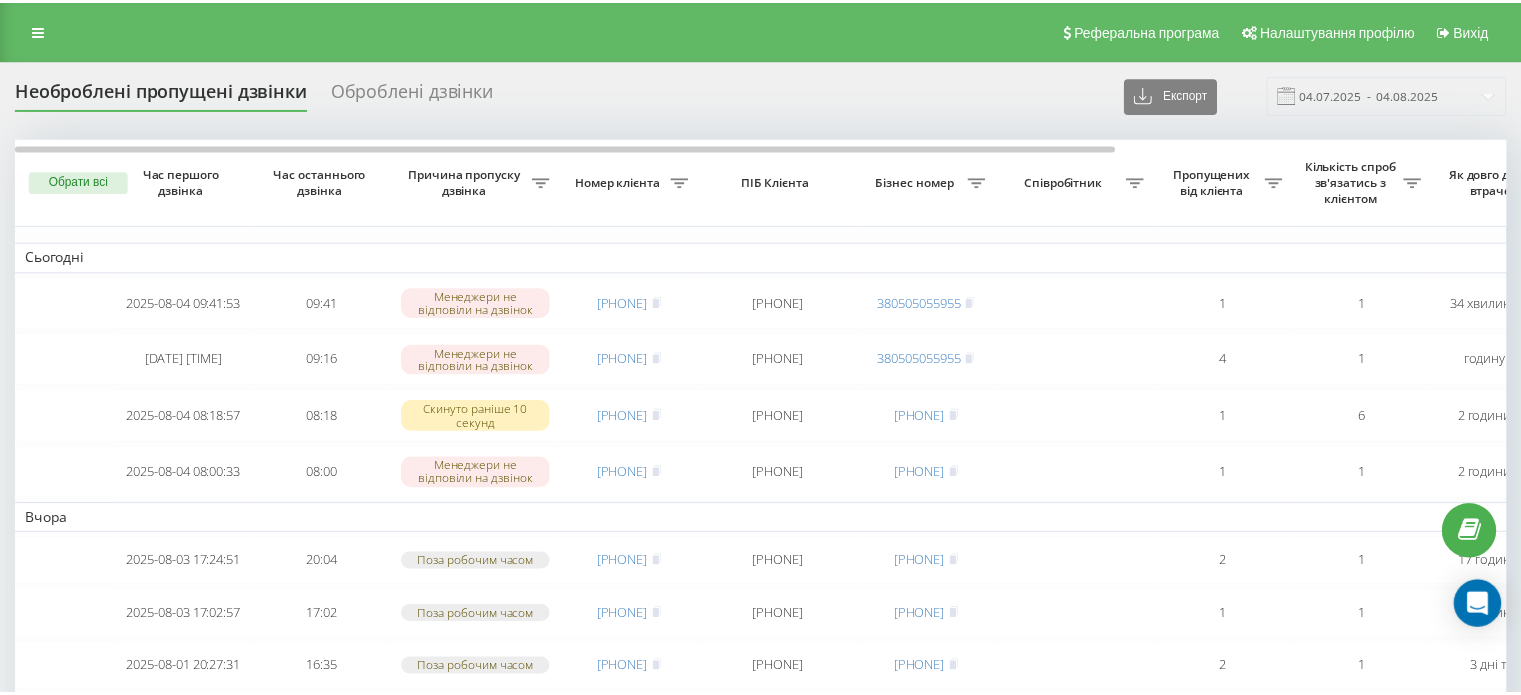 scroll, scrollTop: 0, scrollLeft: 0, axis: both 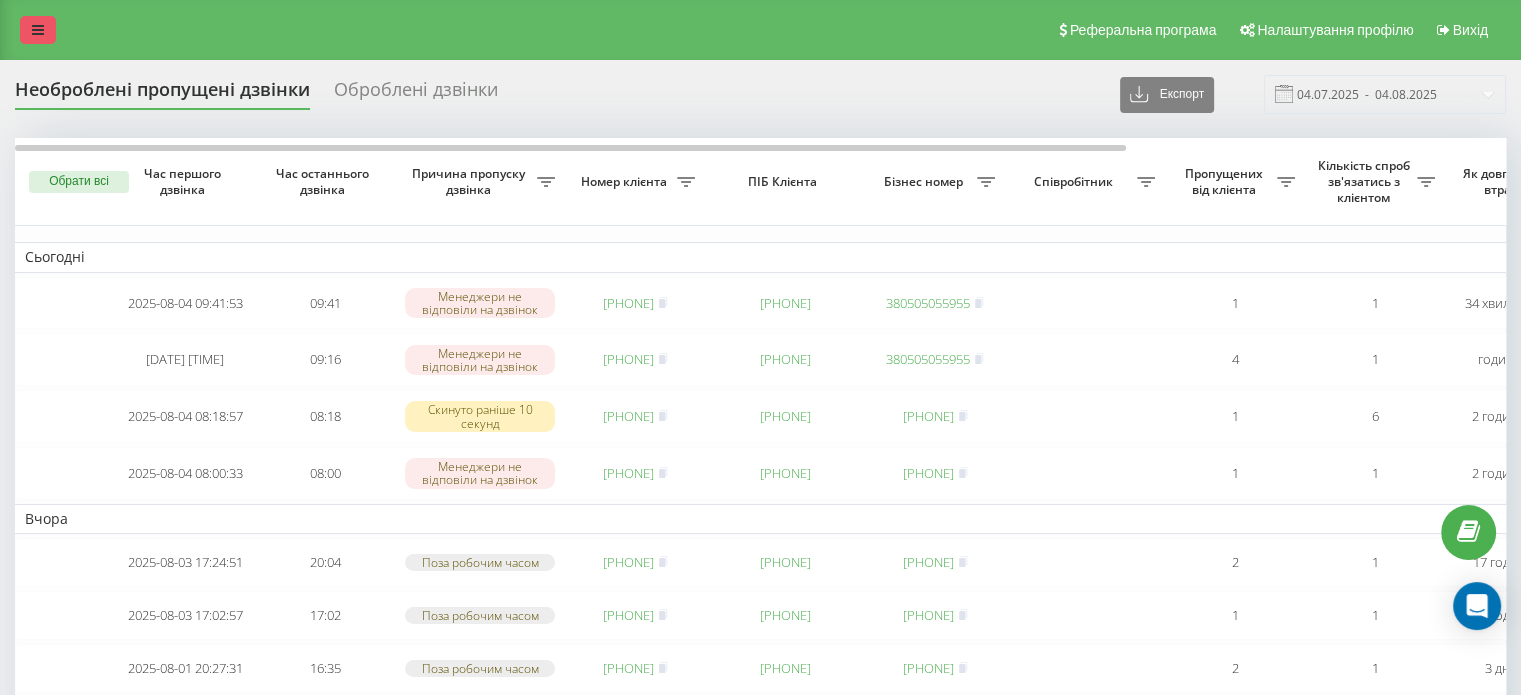click at bounding box center [38, 30] 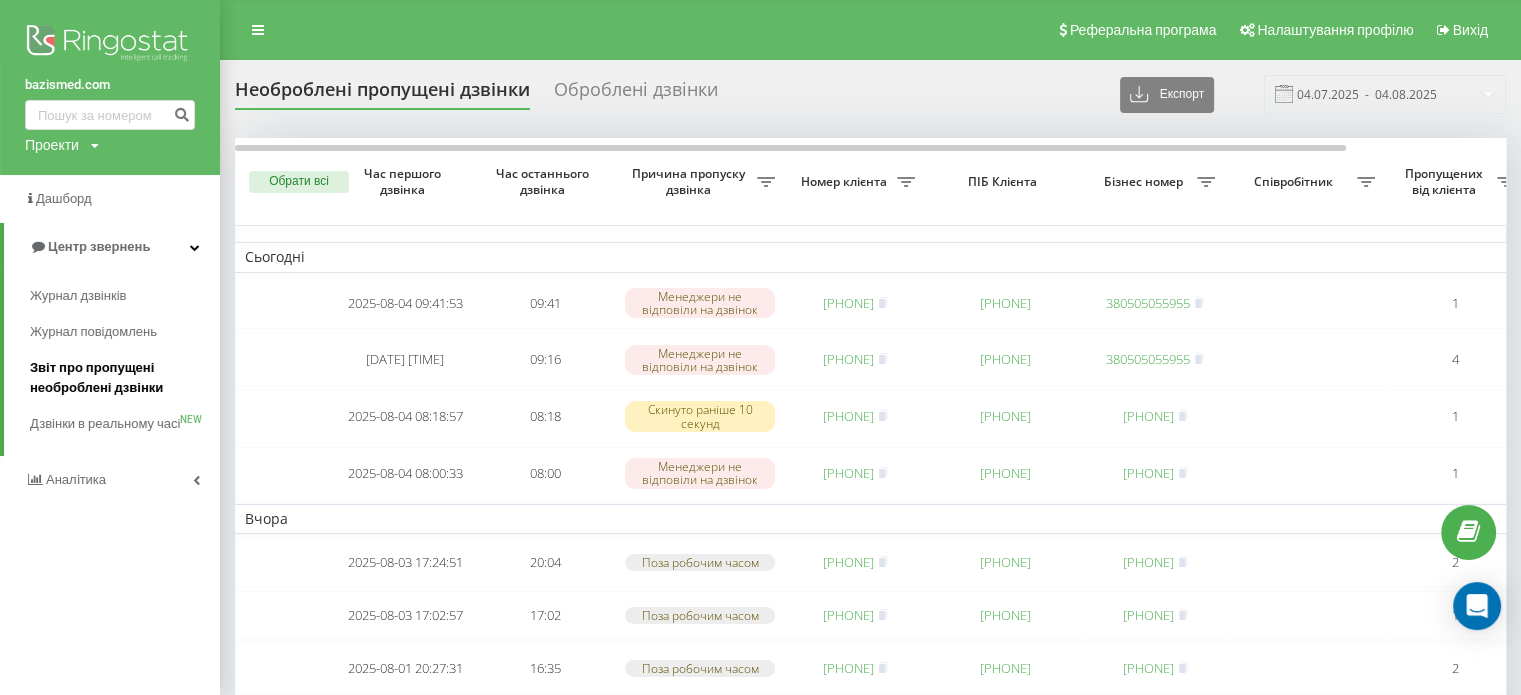 click on "Звіт про пропущені необроблені дзвінки" at bounding box center [120, 378] 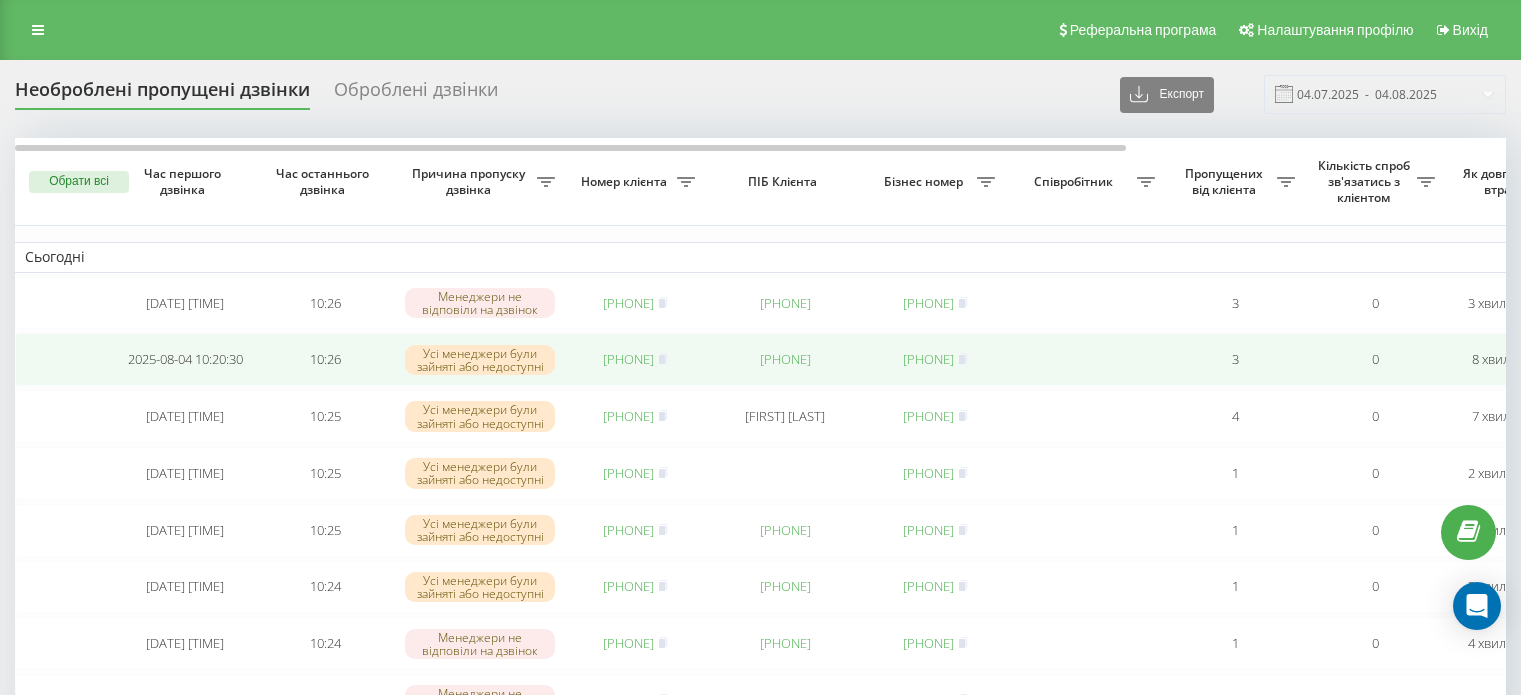 scroll, scrollTop: 0, scrollLeft: 0, axis: both 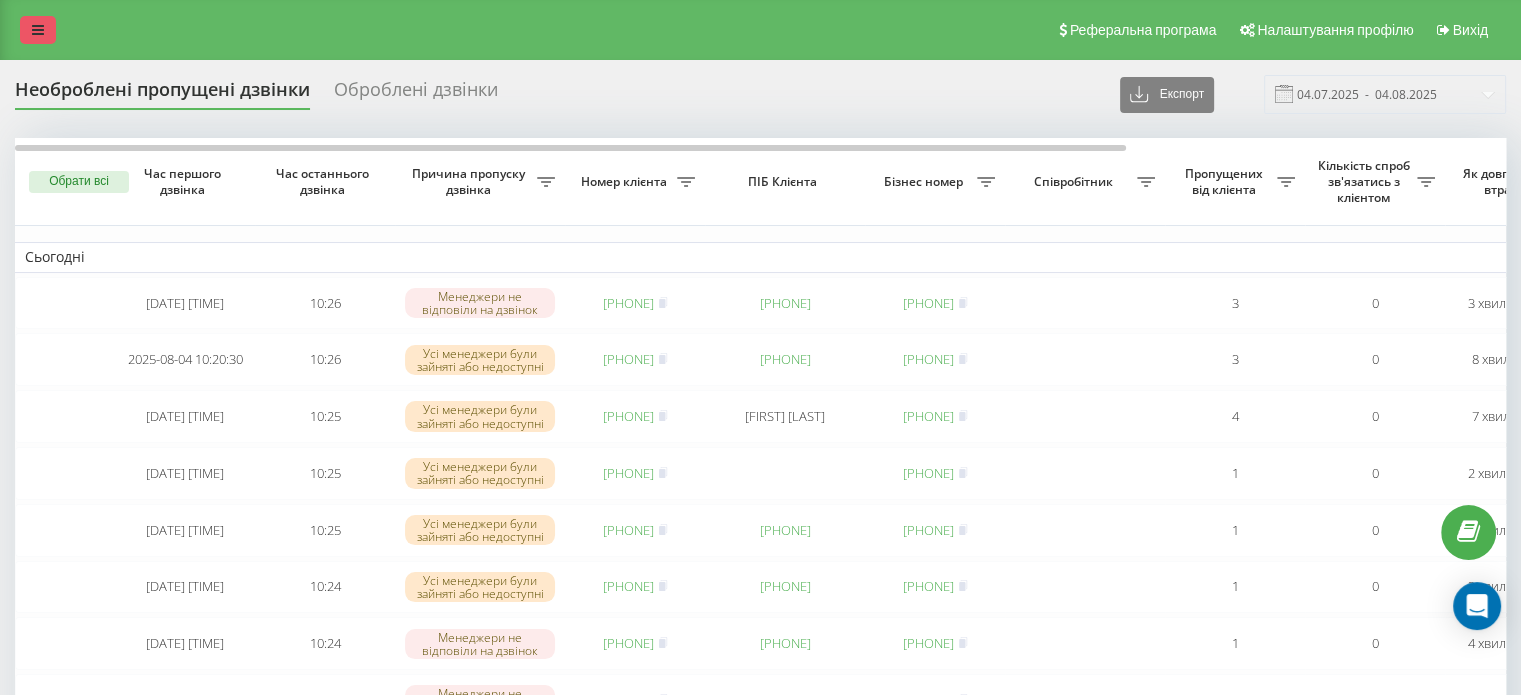 click at bounding box center (38, 30) 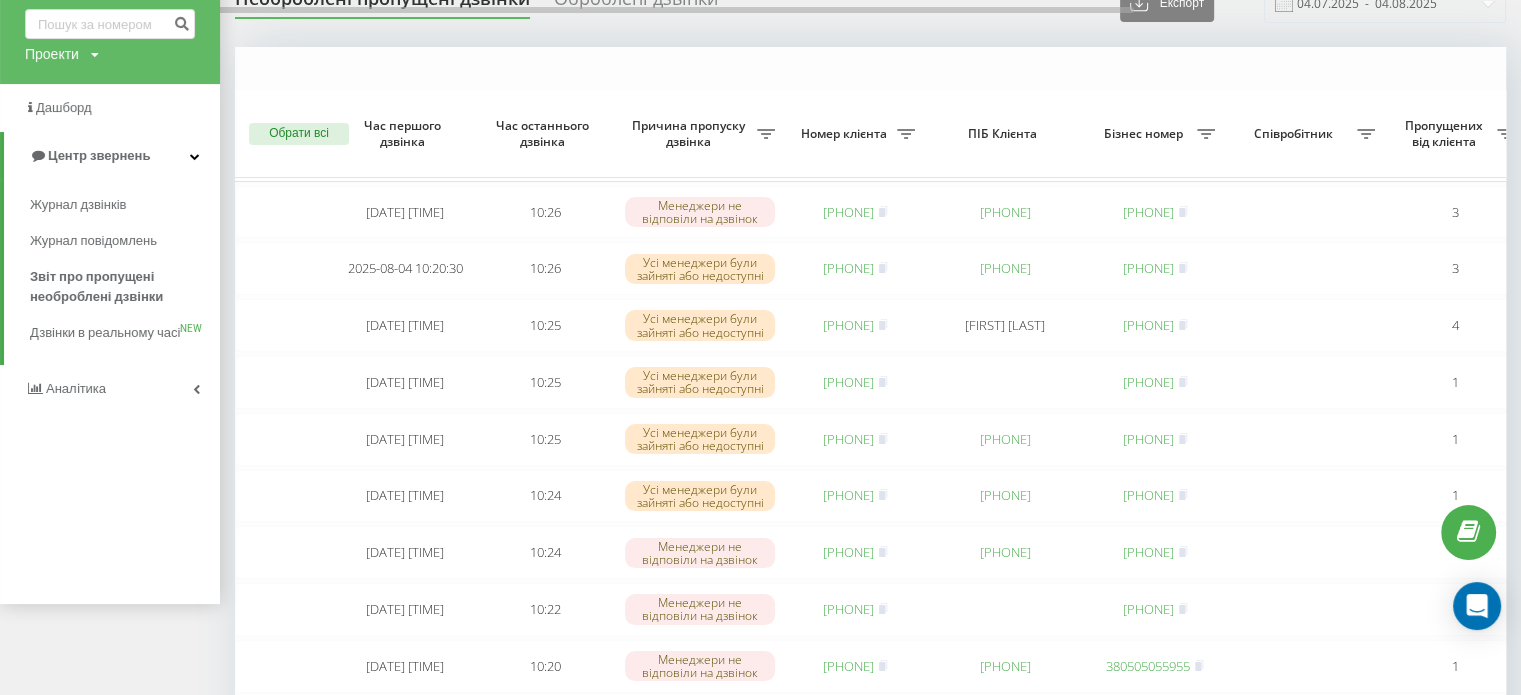 scroll, scrollTop: 300, scrollLeft: 0, axis: vertical 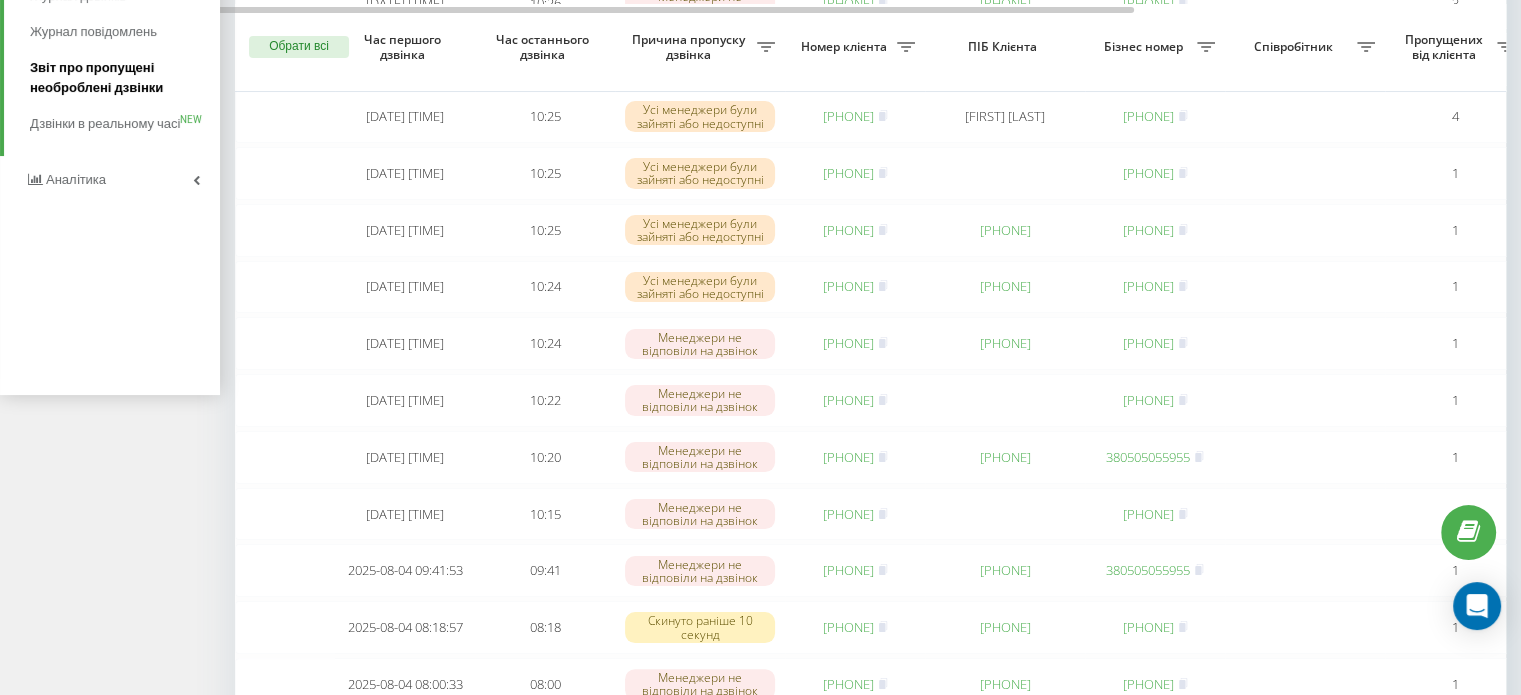 click on "Звіт про пропущені необроблені дзвінки" at bounding box center [120, 78] 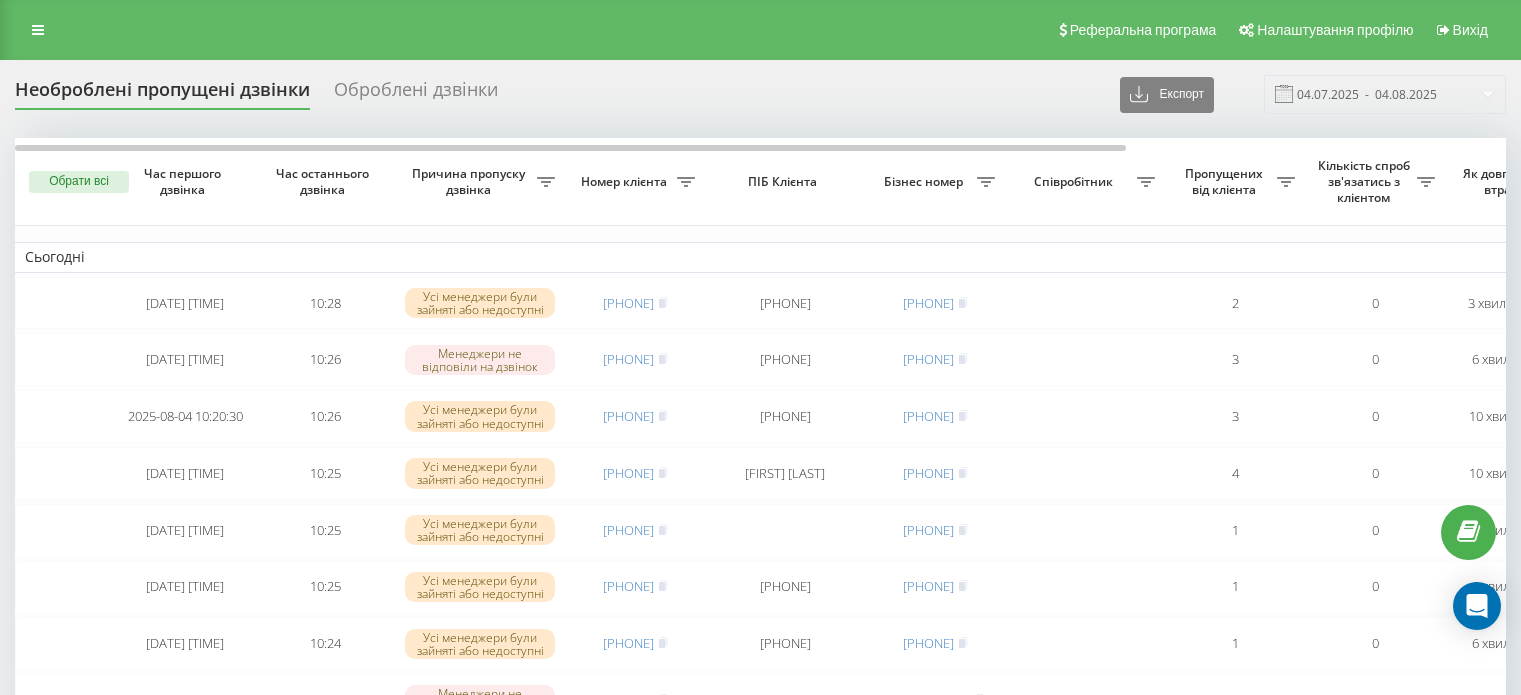 scroll, scrollTop: 0, scrollLeft: 0, axis: both 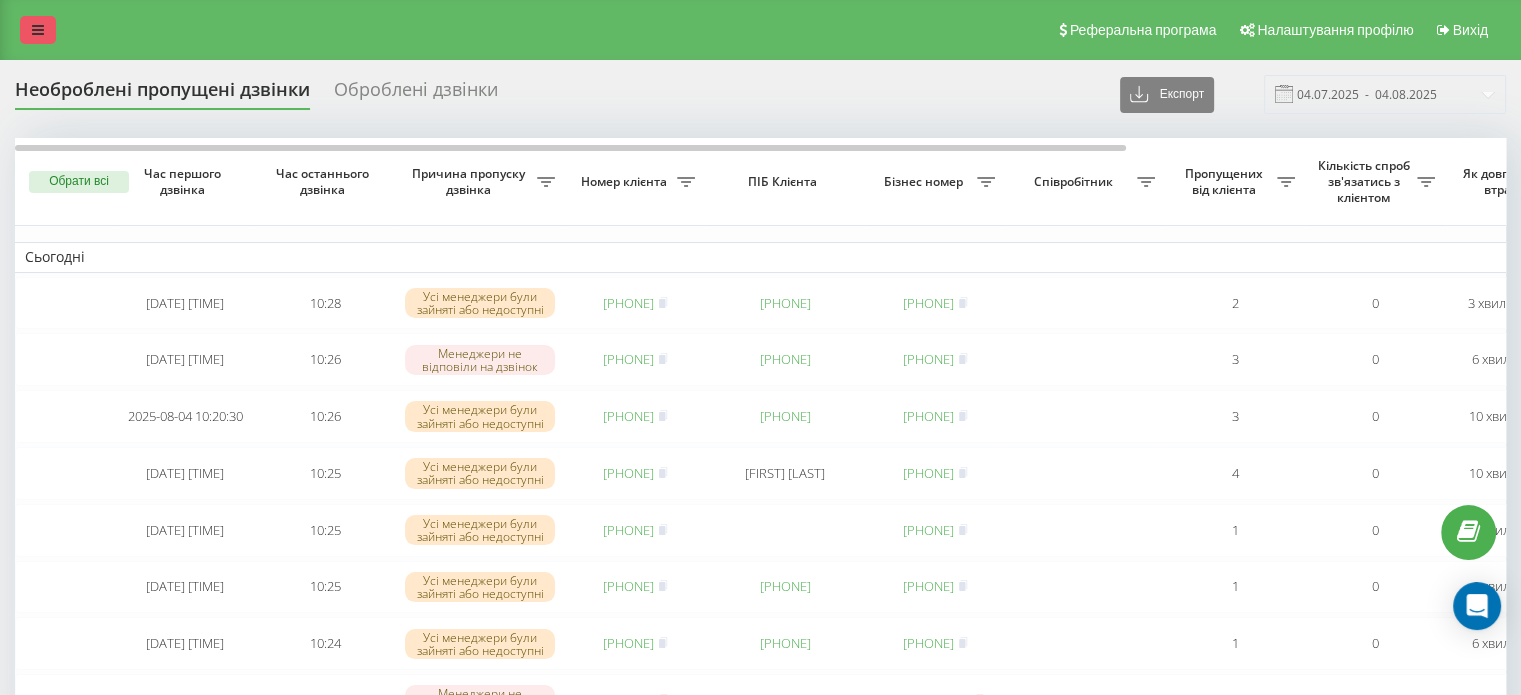 click at bounding box center (38, 30) 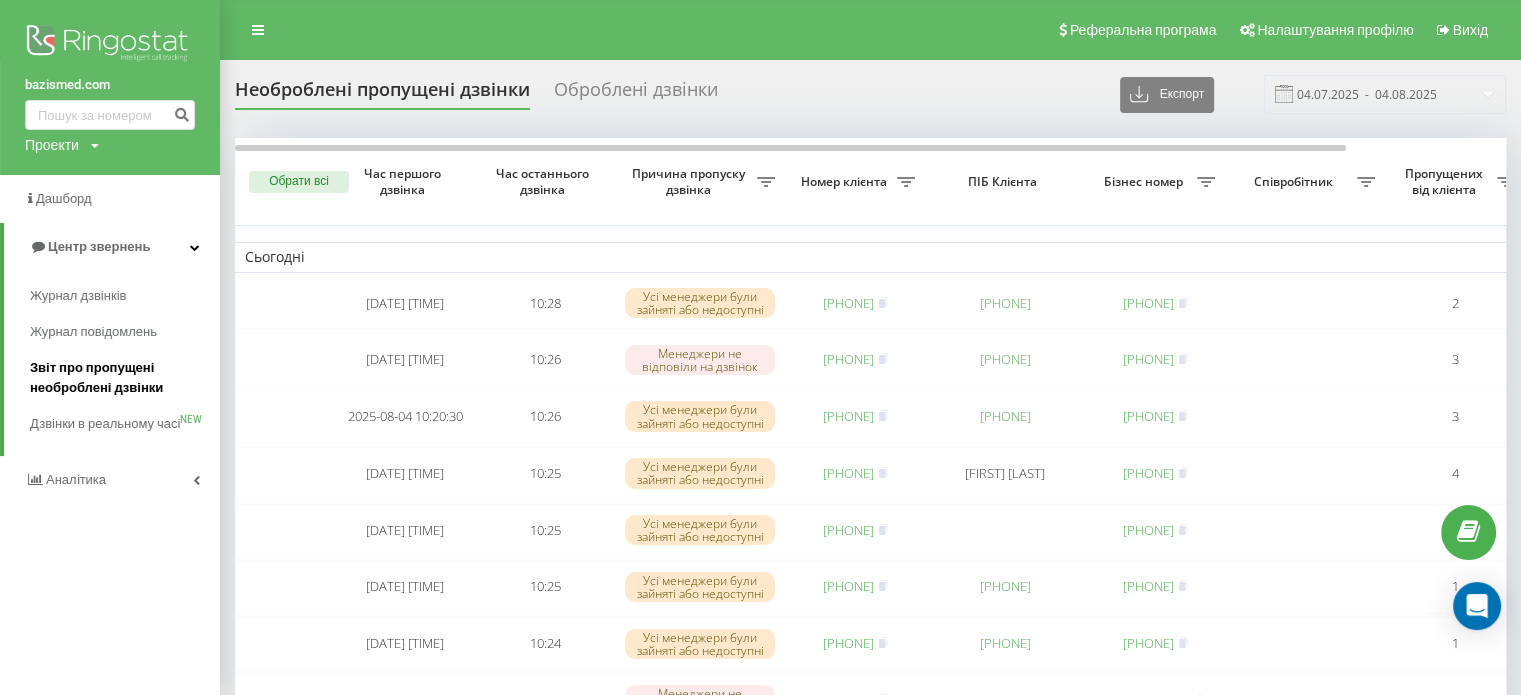 click on "Звіт про пропущені необроблені дзвінки" at bounding box center (120, 378) 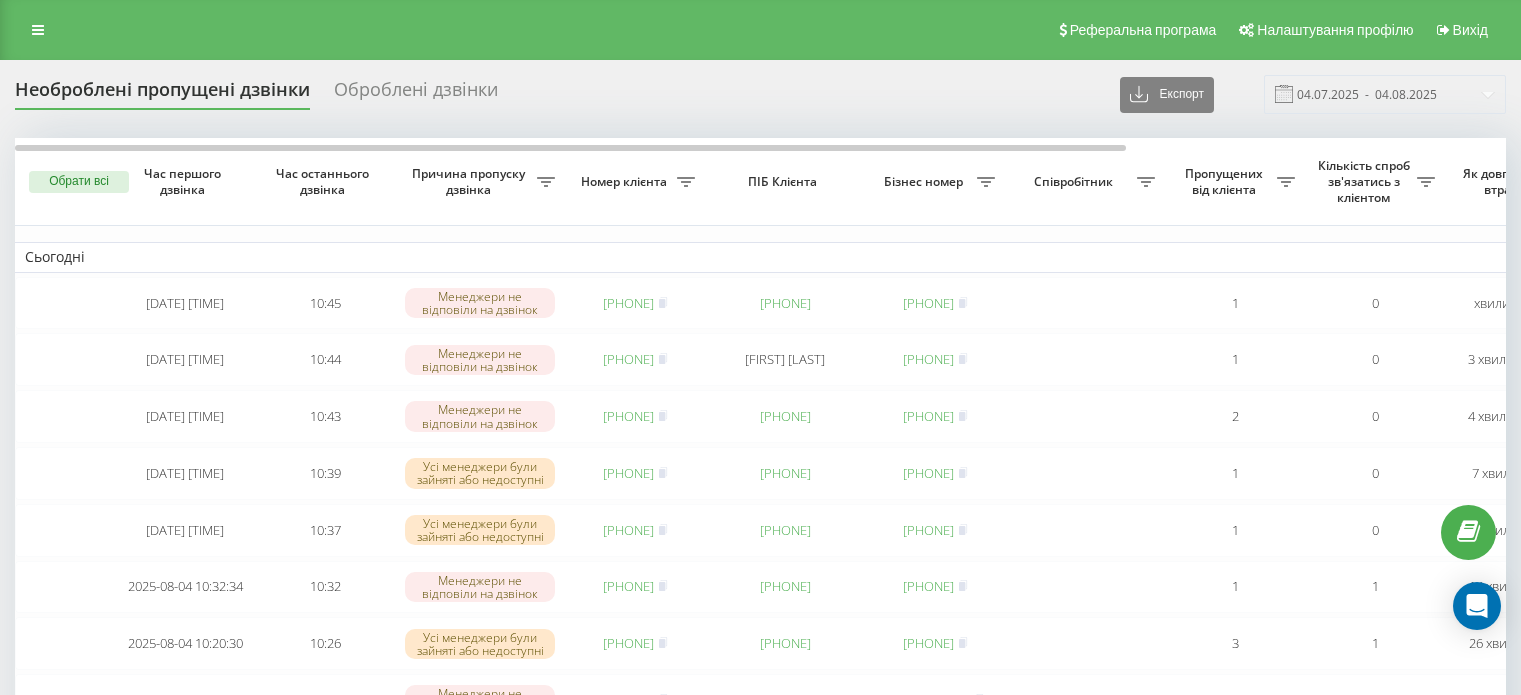 scroll, scrollTop: 0, scrollLeft: 0, axis: both 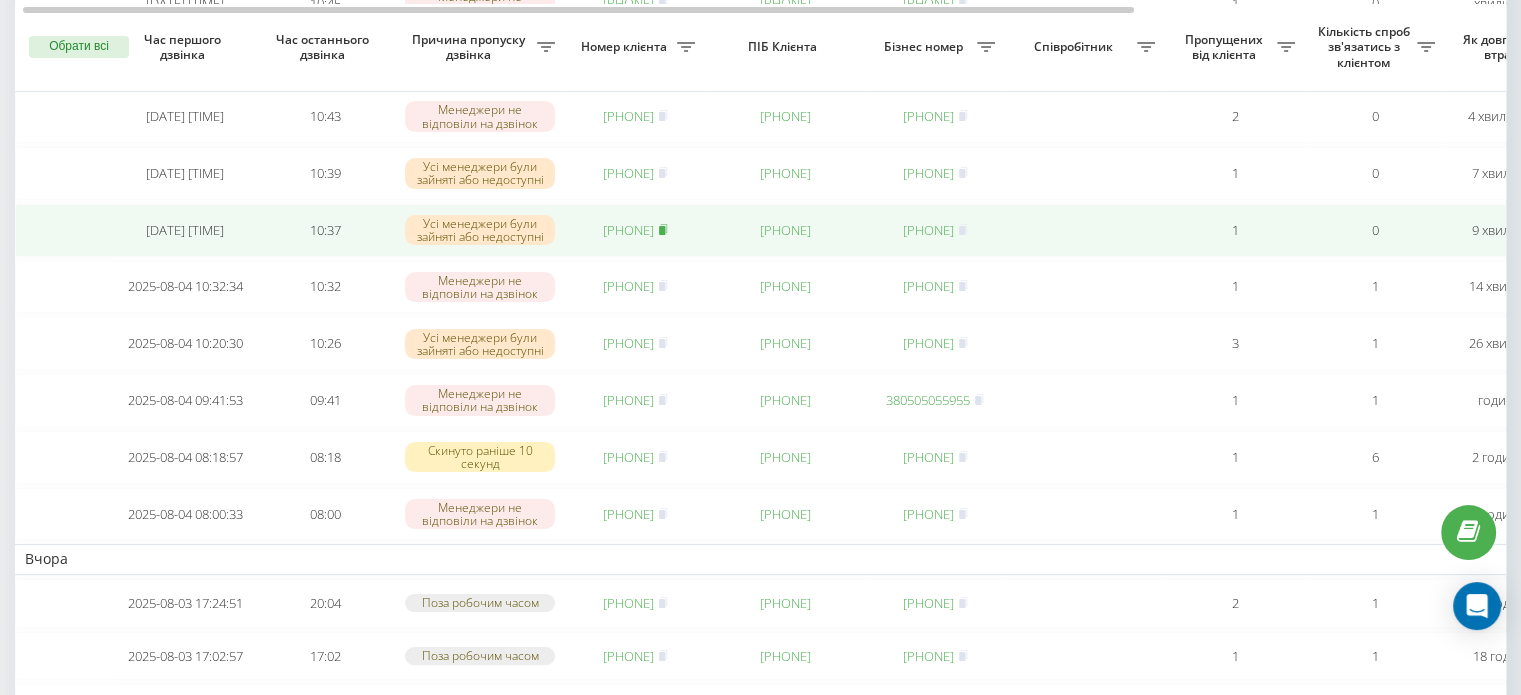 click 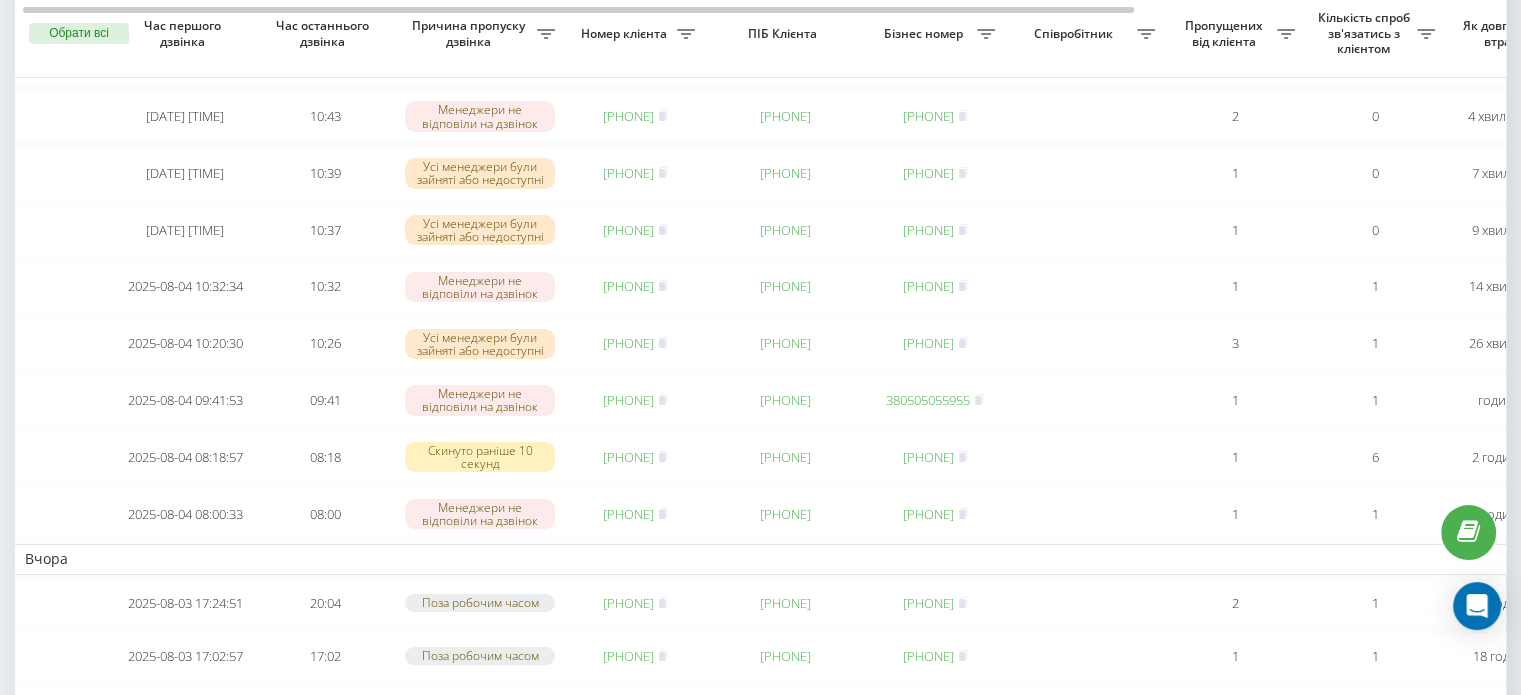 scroll, scrollTop: 0, scrollLeft: 0, axis: both 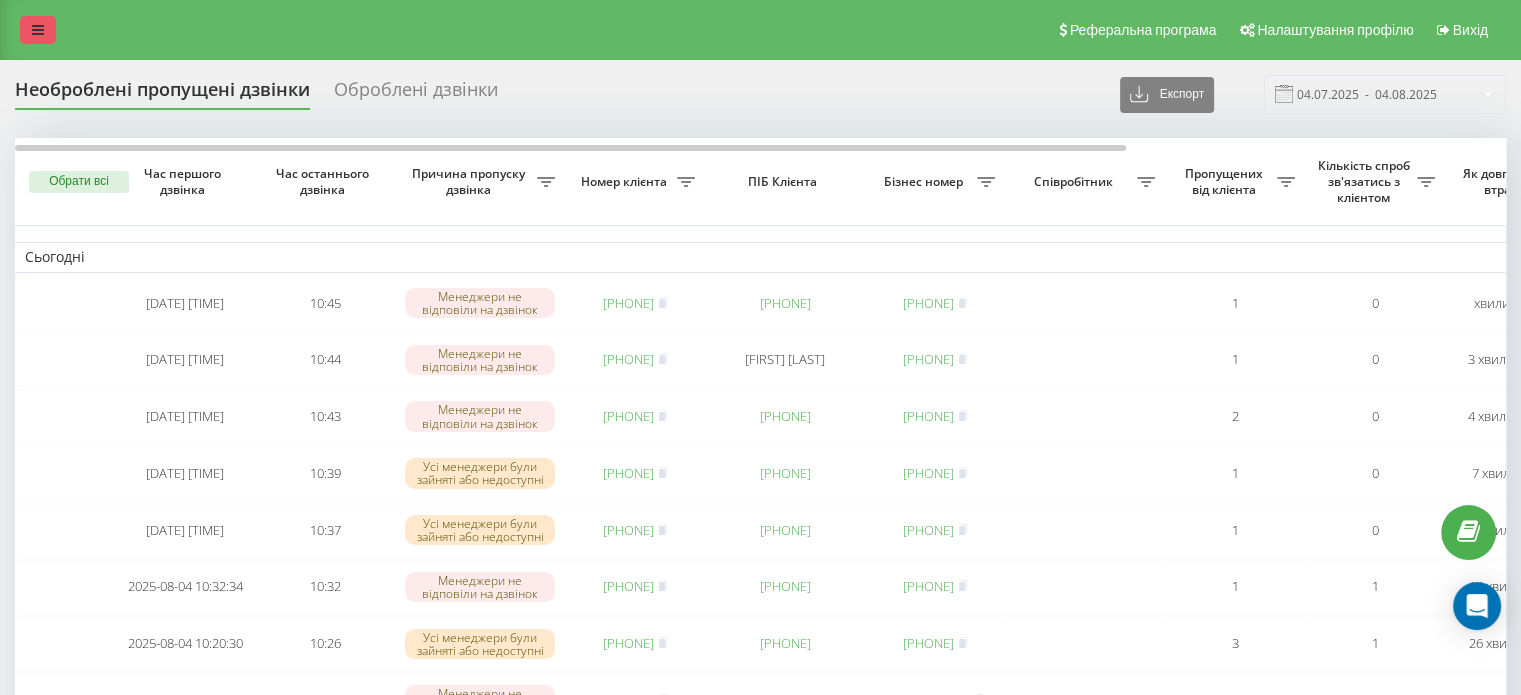 click at bounding box center (38, 30) 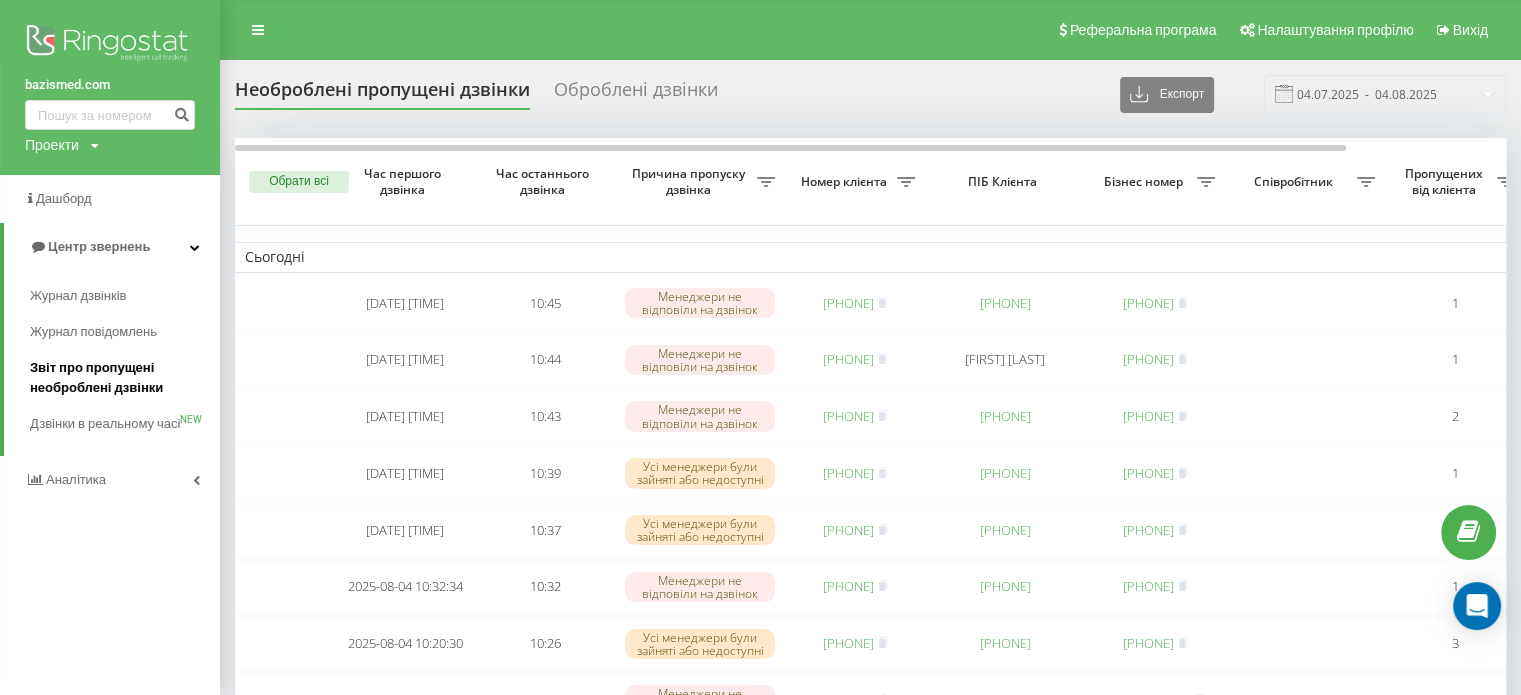 click on "Звіт про пропущені необроблені дзвінки" at bounding box center [120, 378] 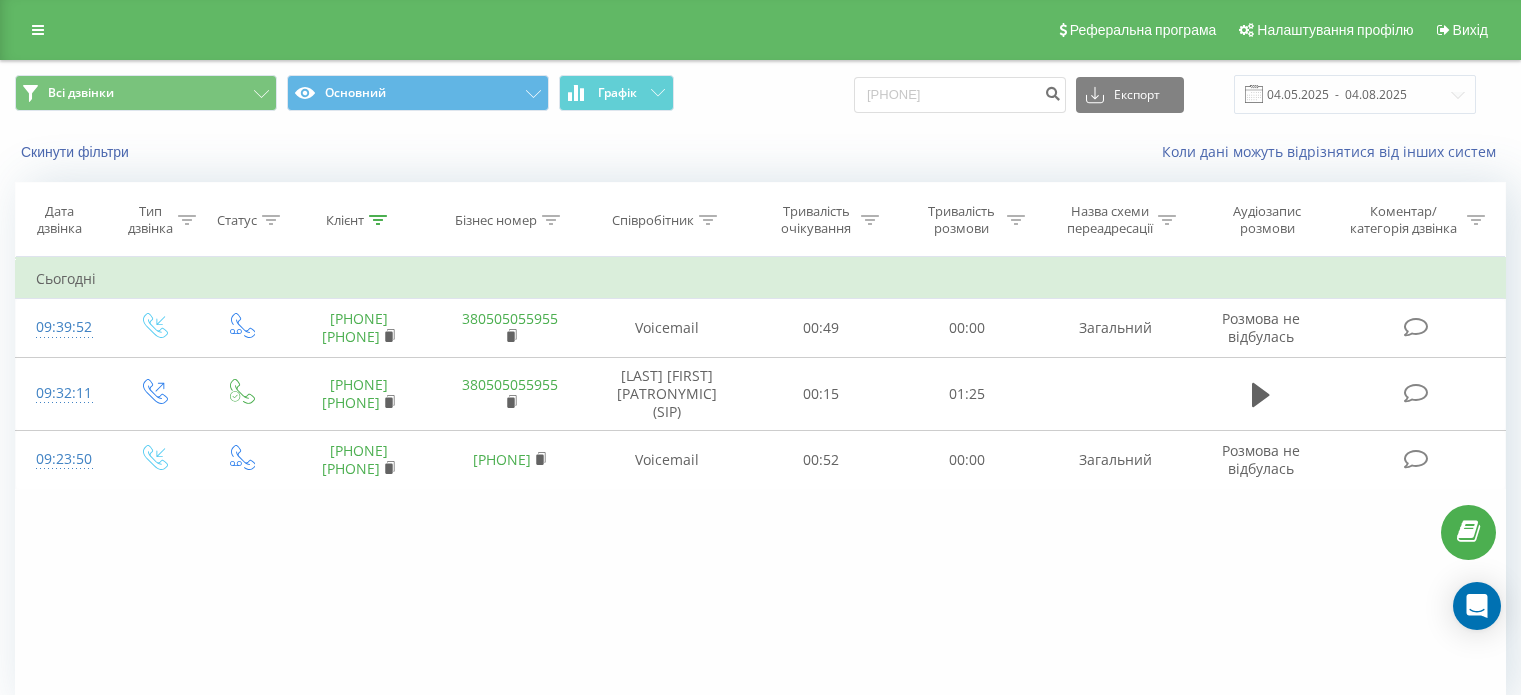 scroll, scrollTop: 0, scrollLeft: 0, axis: both 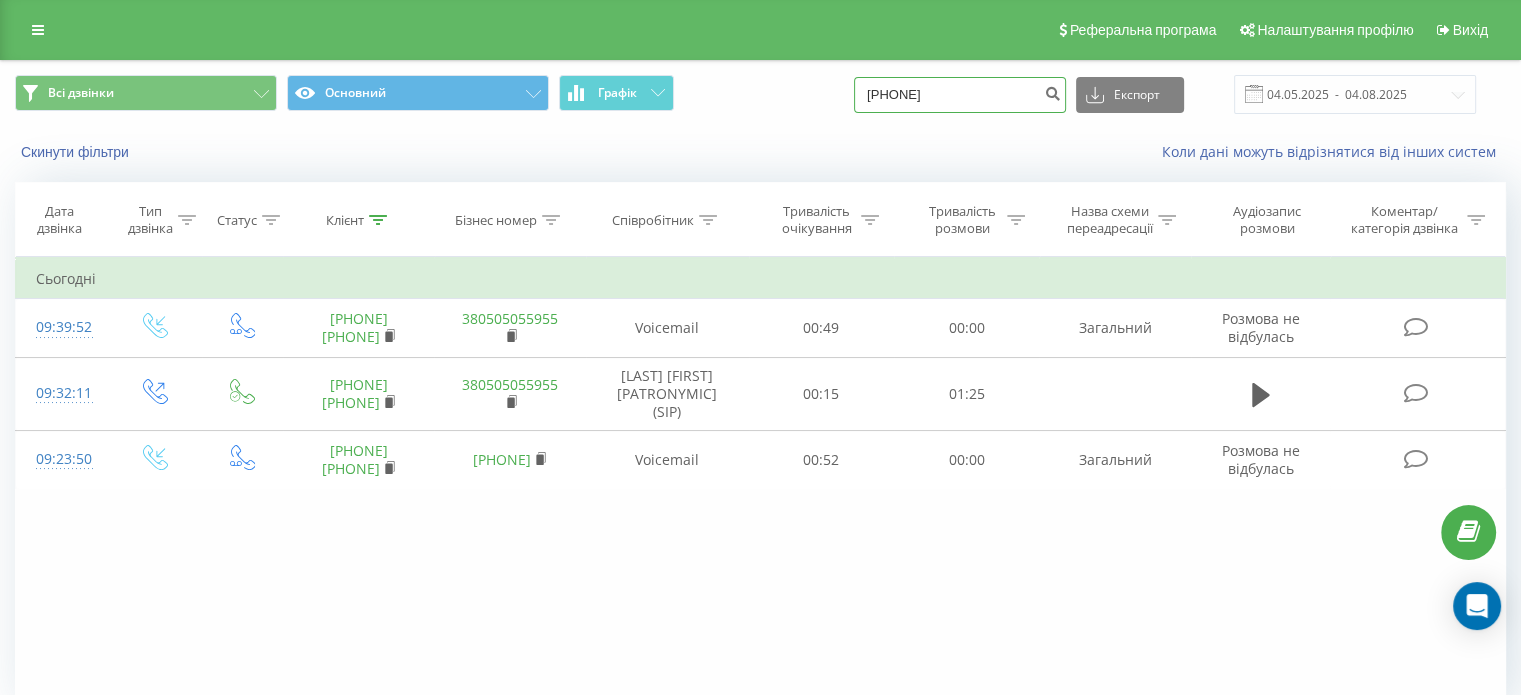 drag, startPoint x: 993, startPoint y: 98, endPoint x: 726, endPoint y: 104, distance: 267.0674 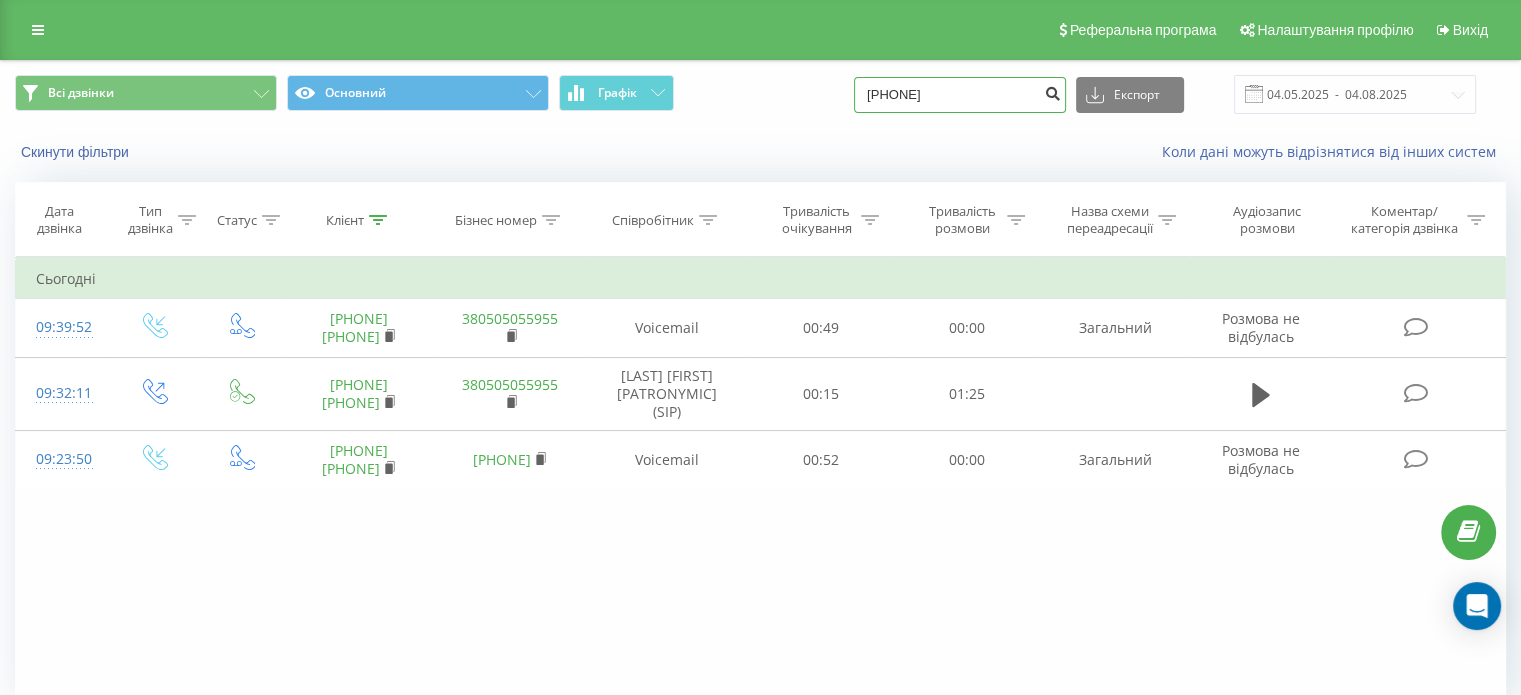 type on "[PHONE]" 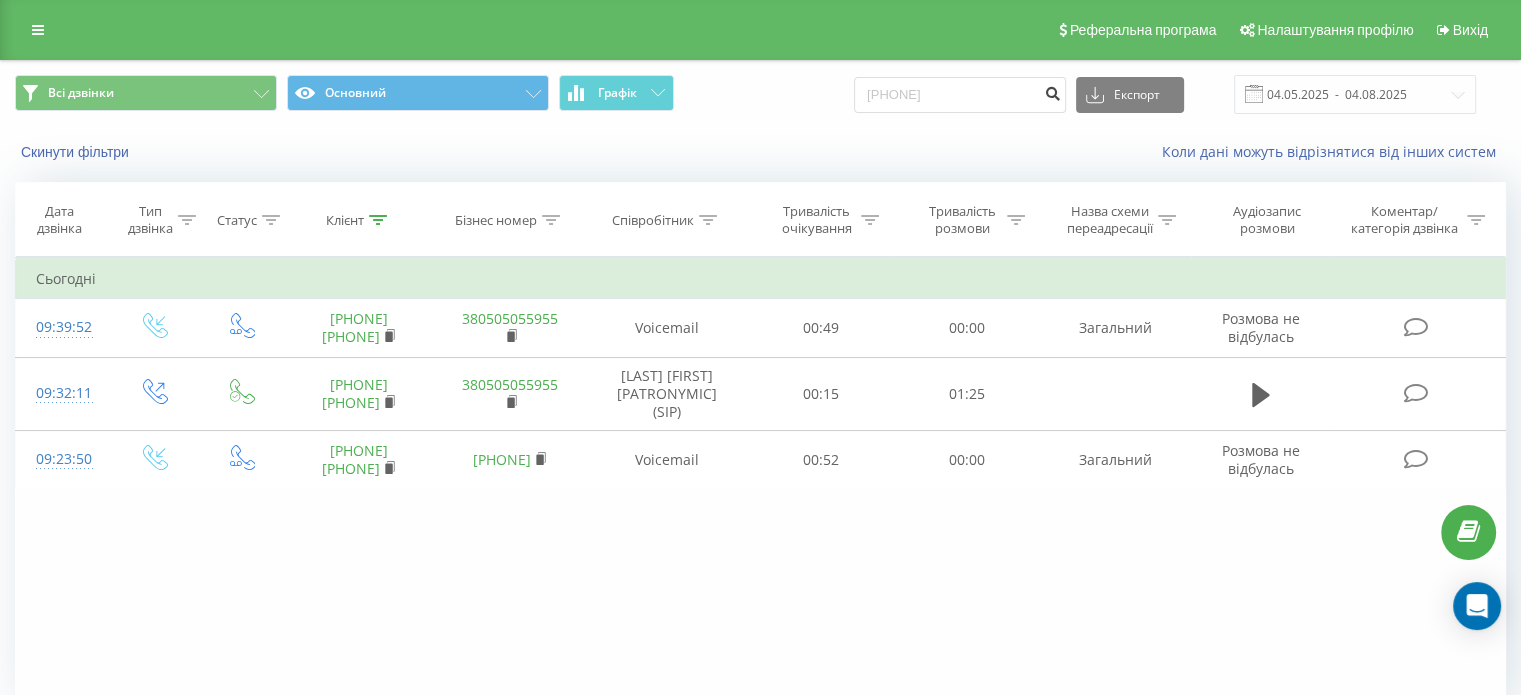 click at bounding box center (1052, 91) 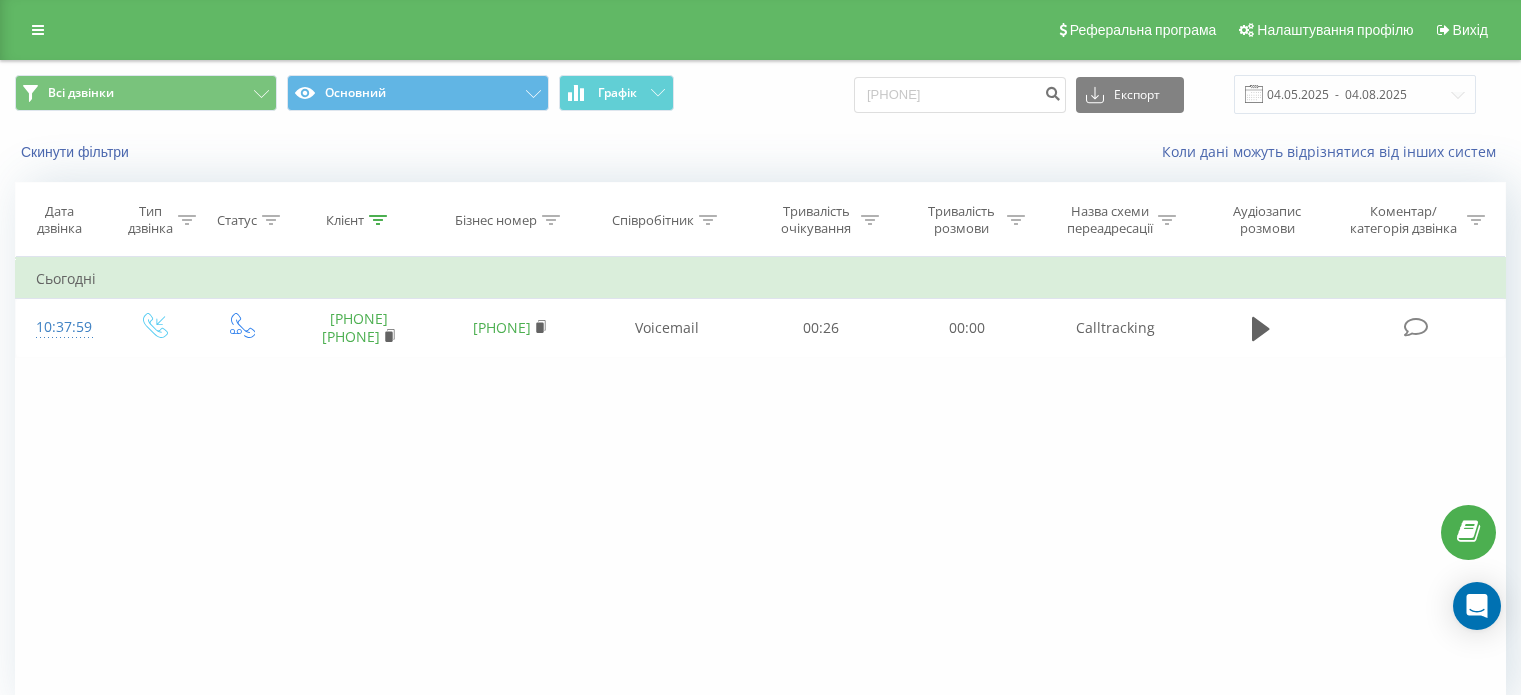 scroll, scrollTop: 0, scrollLeft: 0, axis: both 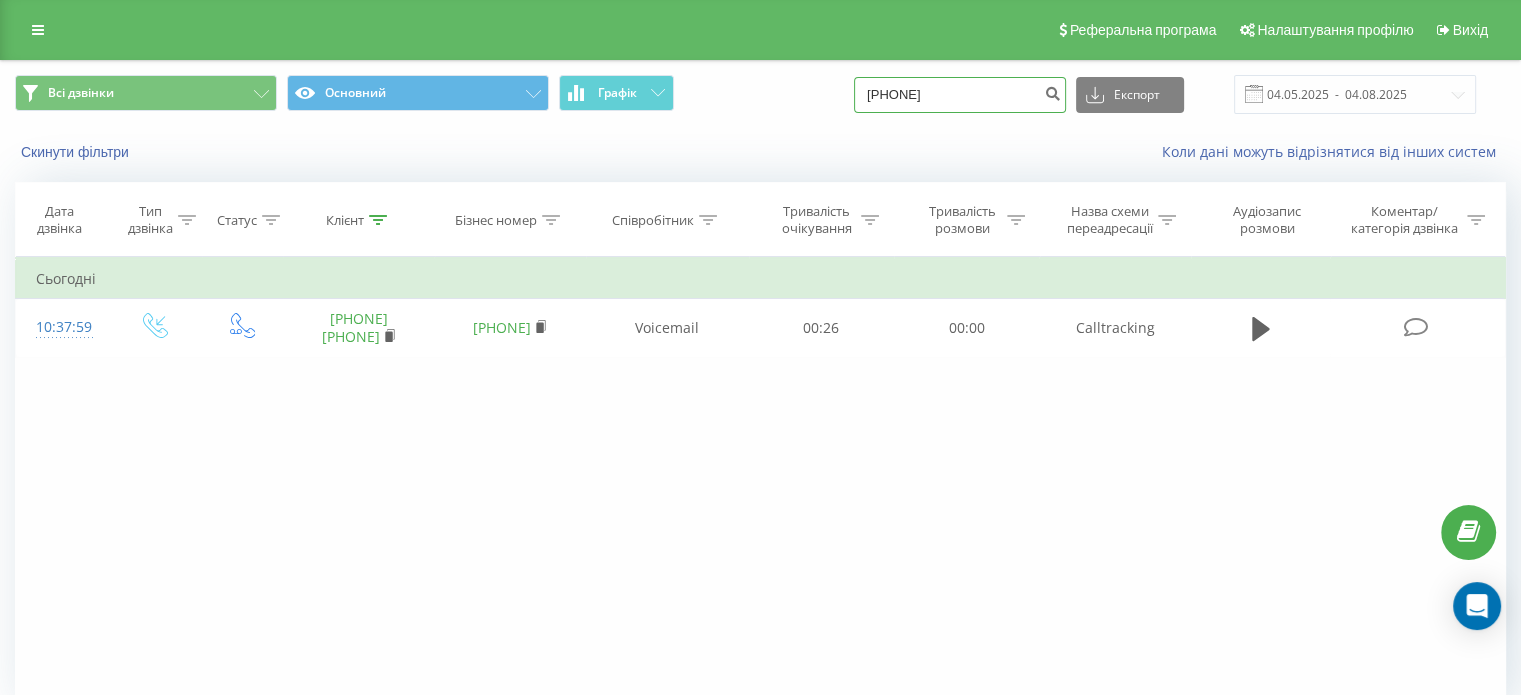 drag, startPoint x: 916, startPoint y: 81, endPoint x: 746, endPoint y: 91, distance: 170.29387 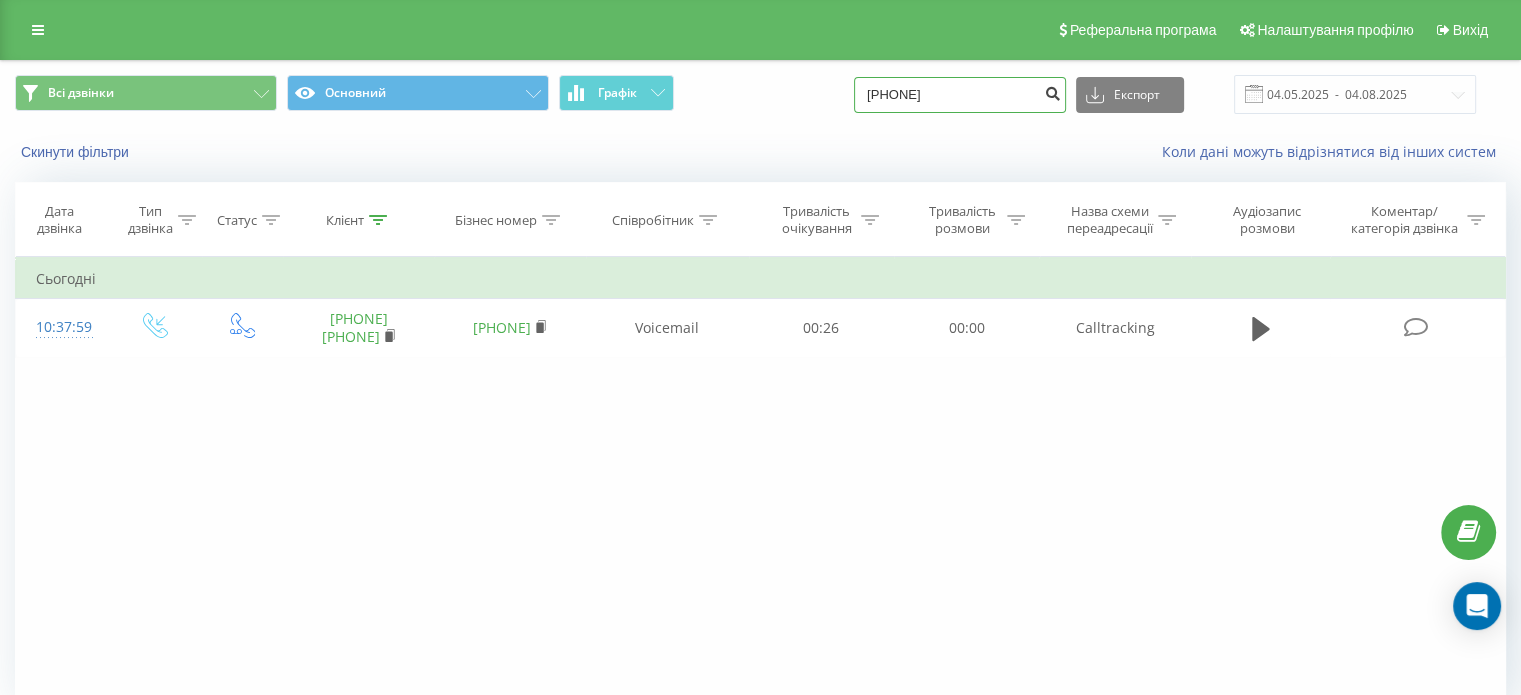 type on "[PHONE]" 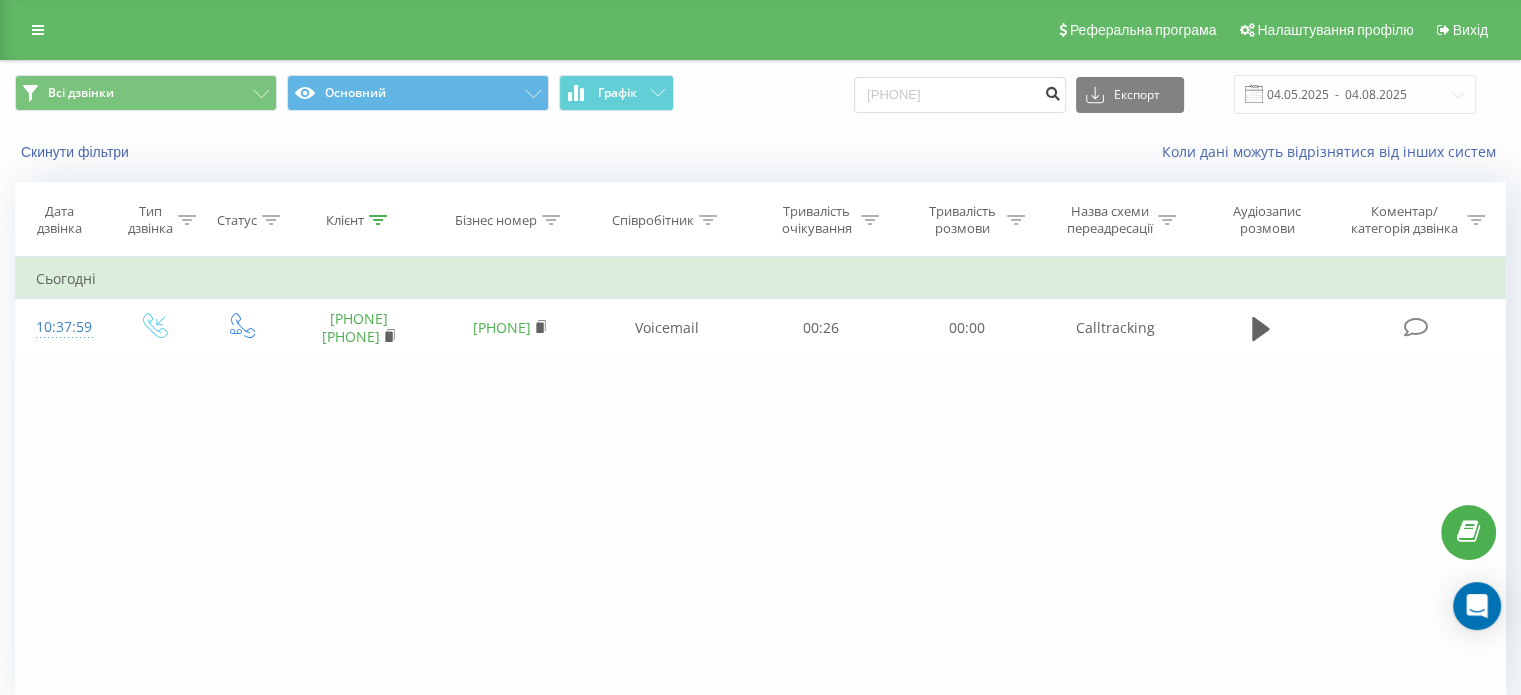 click at bounding box center [1052, 91] 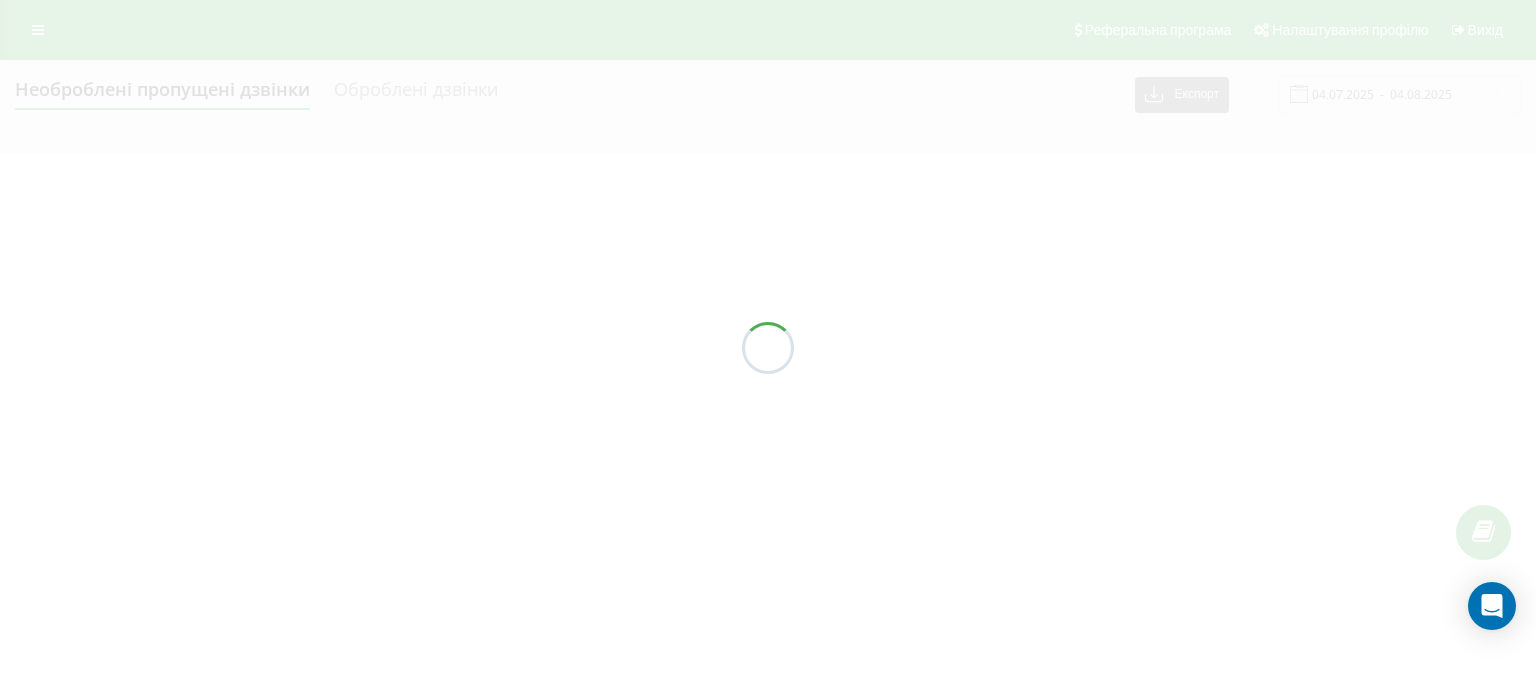 scroll, scrollTop: 0, scrollLeft: 0, axis: both 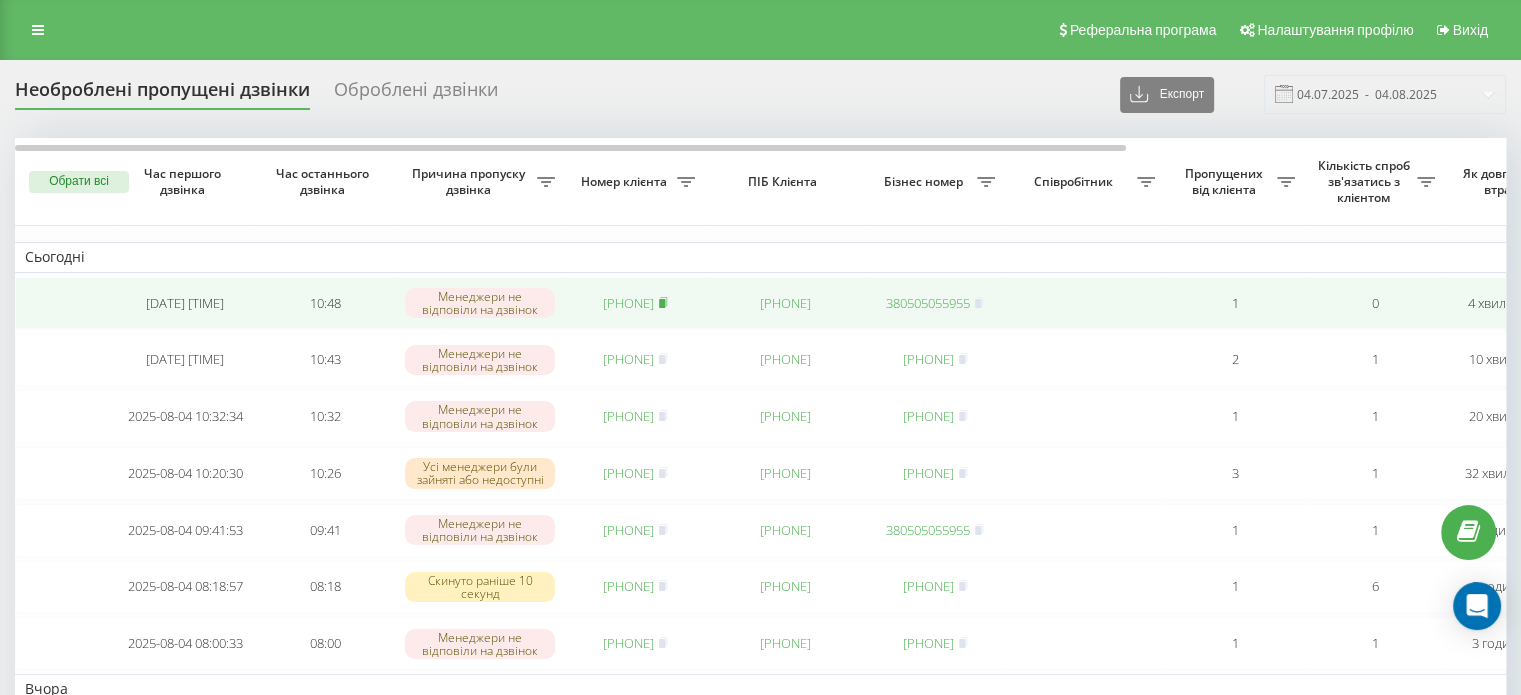 click 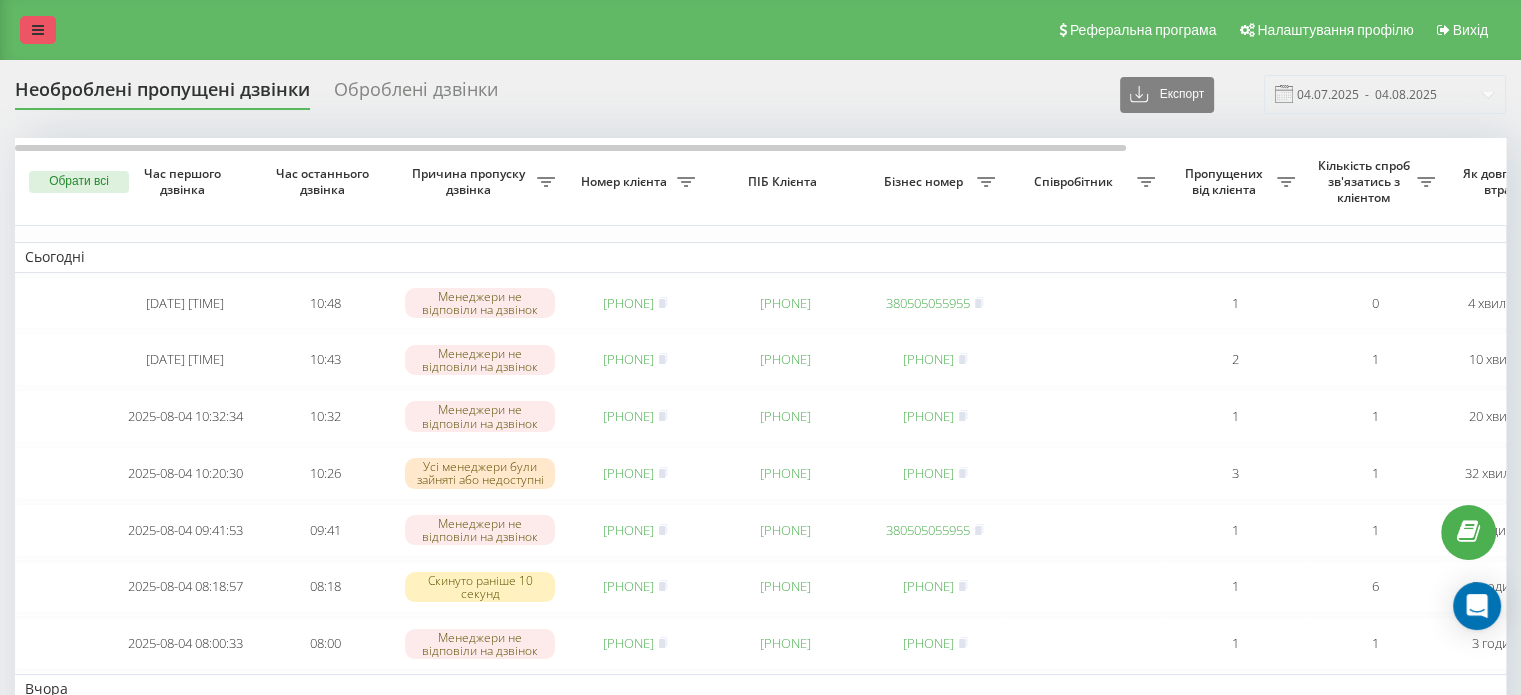 click at bounding box center [38, 30] 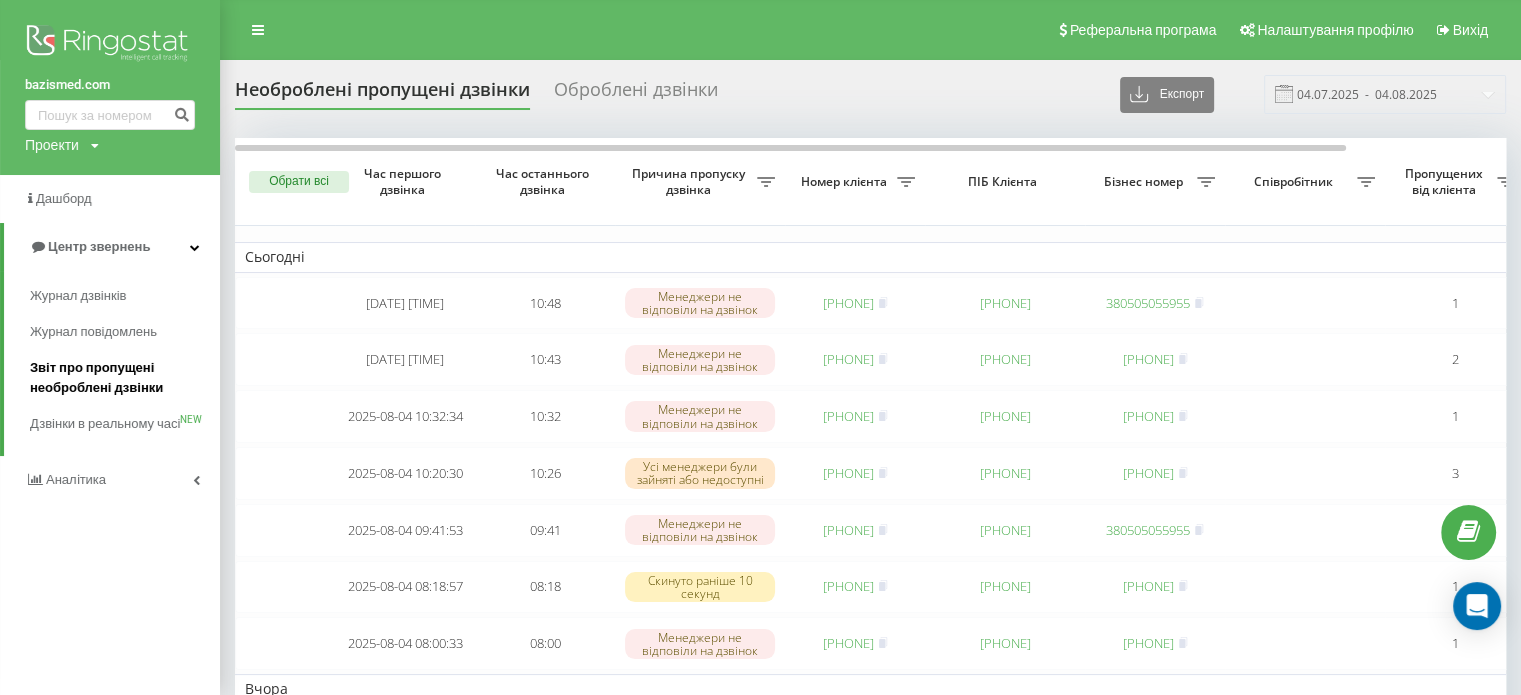 click on "Звіт про пропущені необроблені дзвінки" at bounding box center [120, 378] 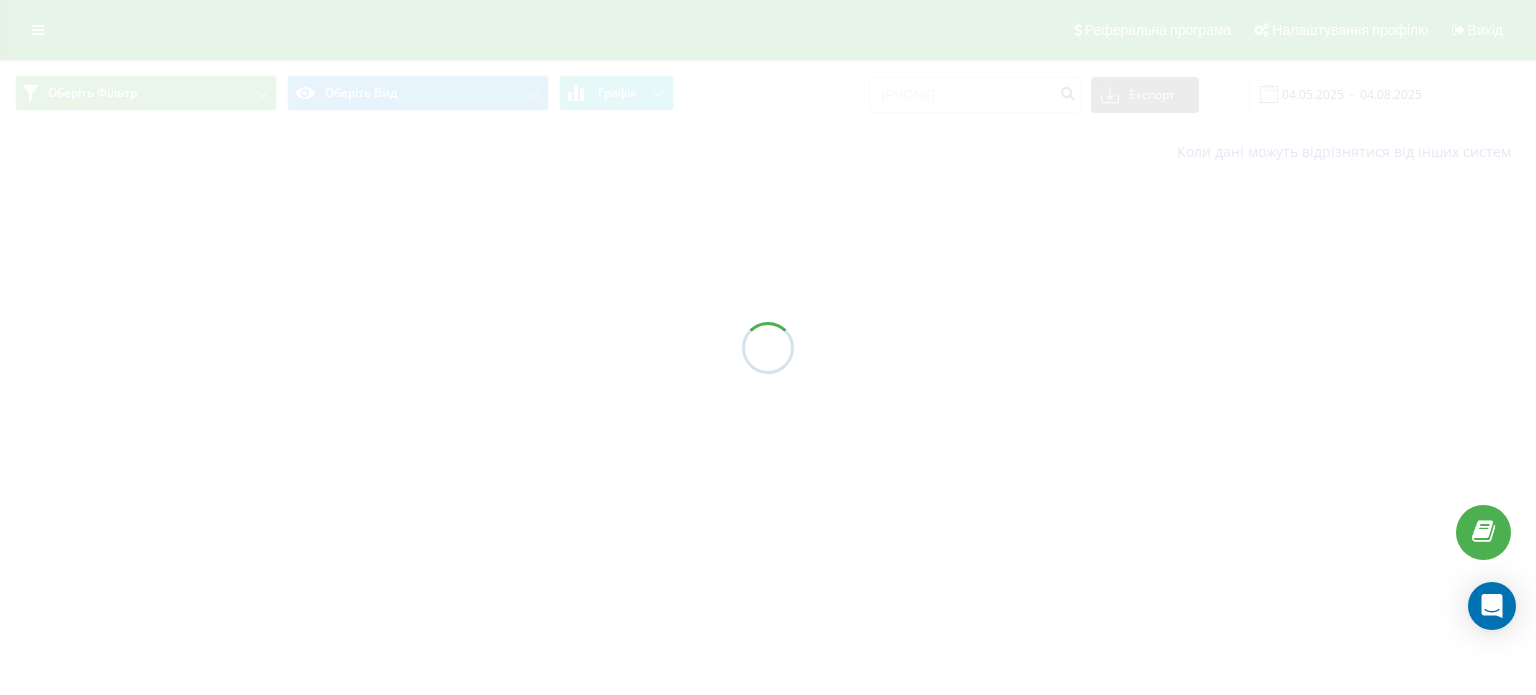 scroll, scrollTop: 0, scrollLeft: 0, axis: both 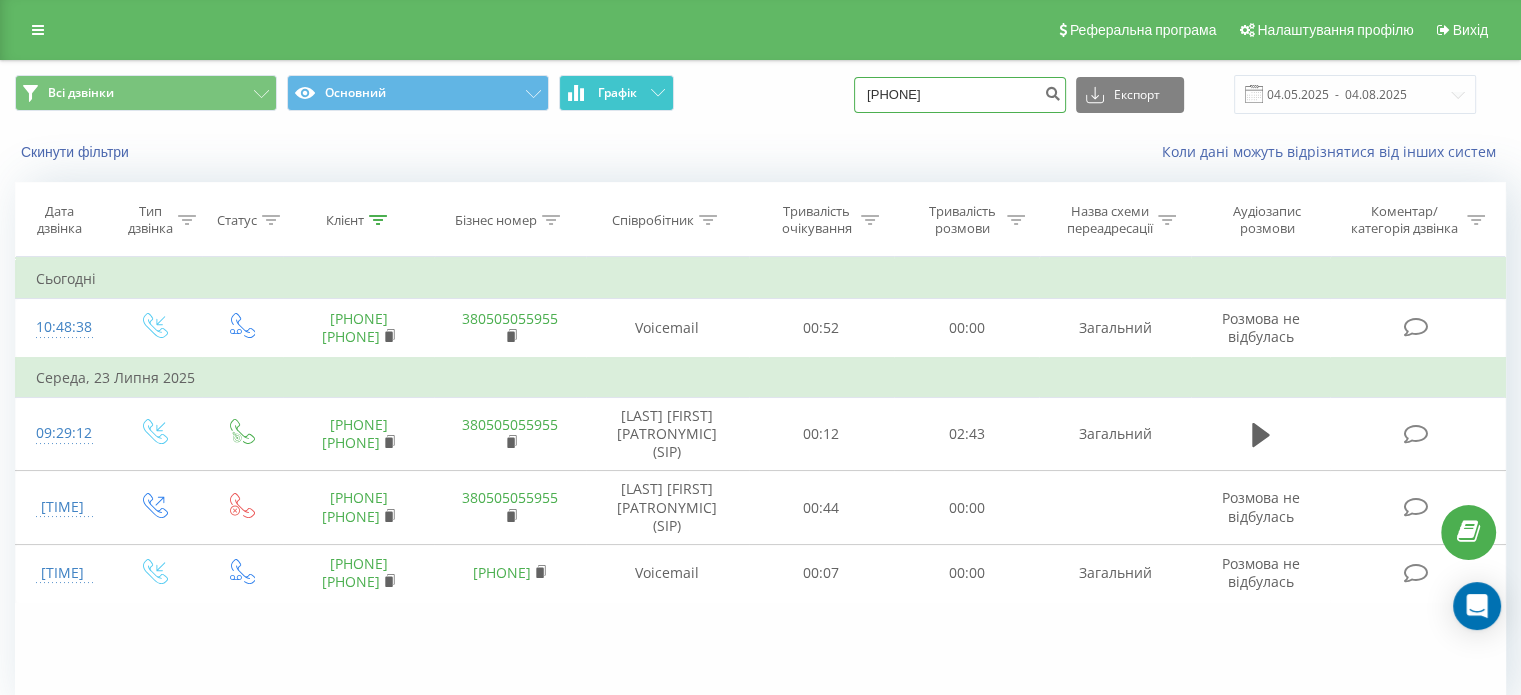 drag, startPoint x: 1004, startPoint y: 94, endPoint x: 652, endPoint y: 81, distance: 352.24 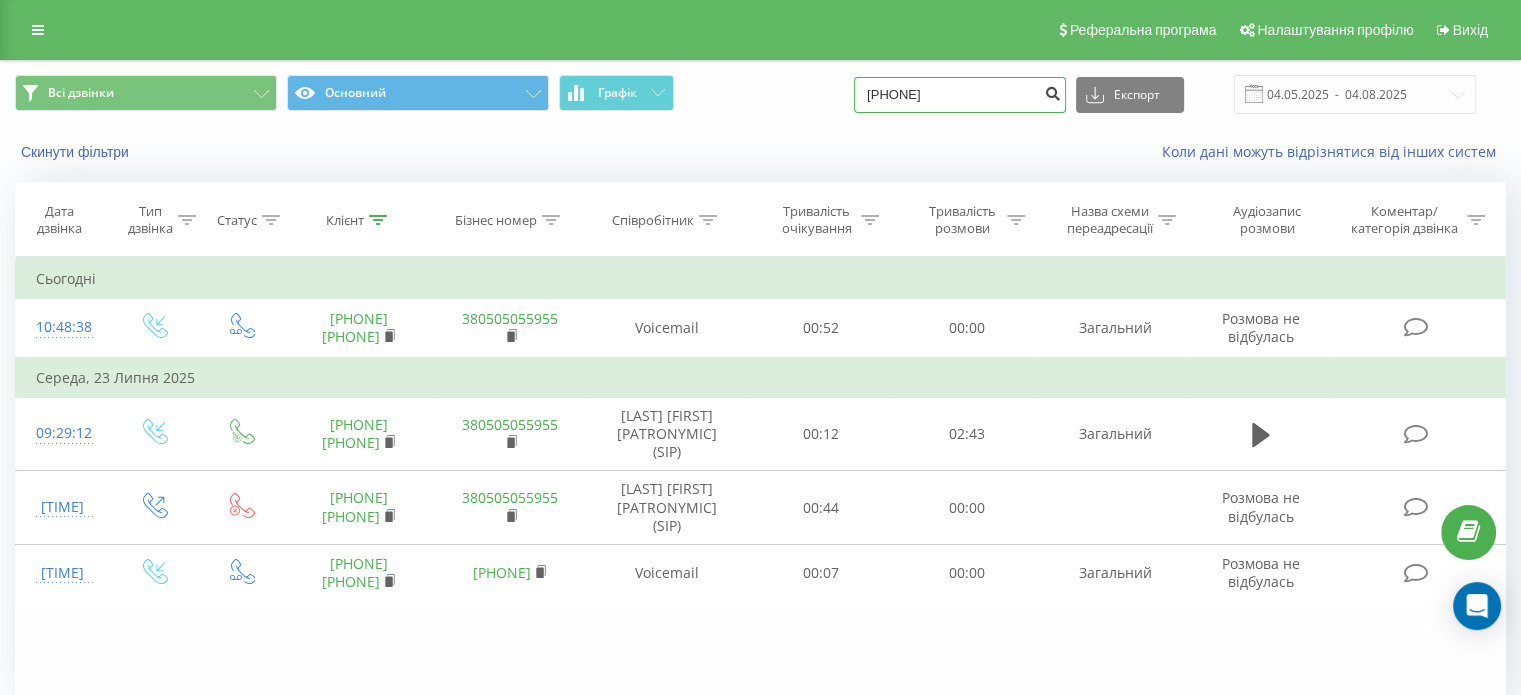 type on "[PHONE]" 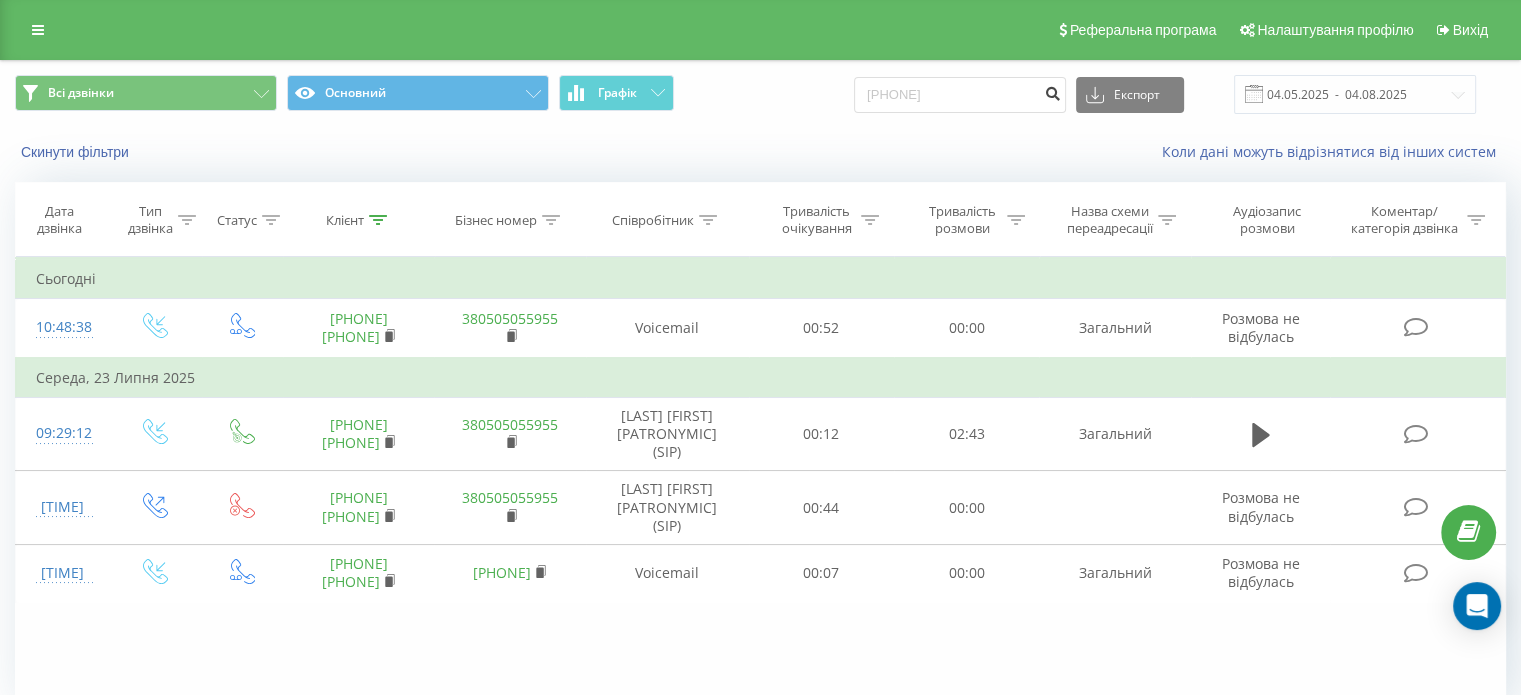 click at bounding box center (1052, 91) 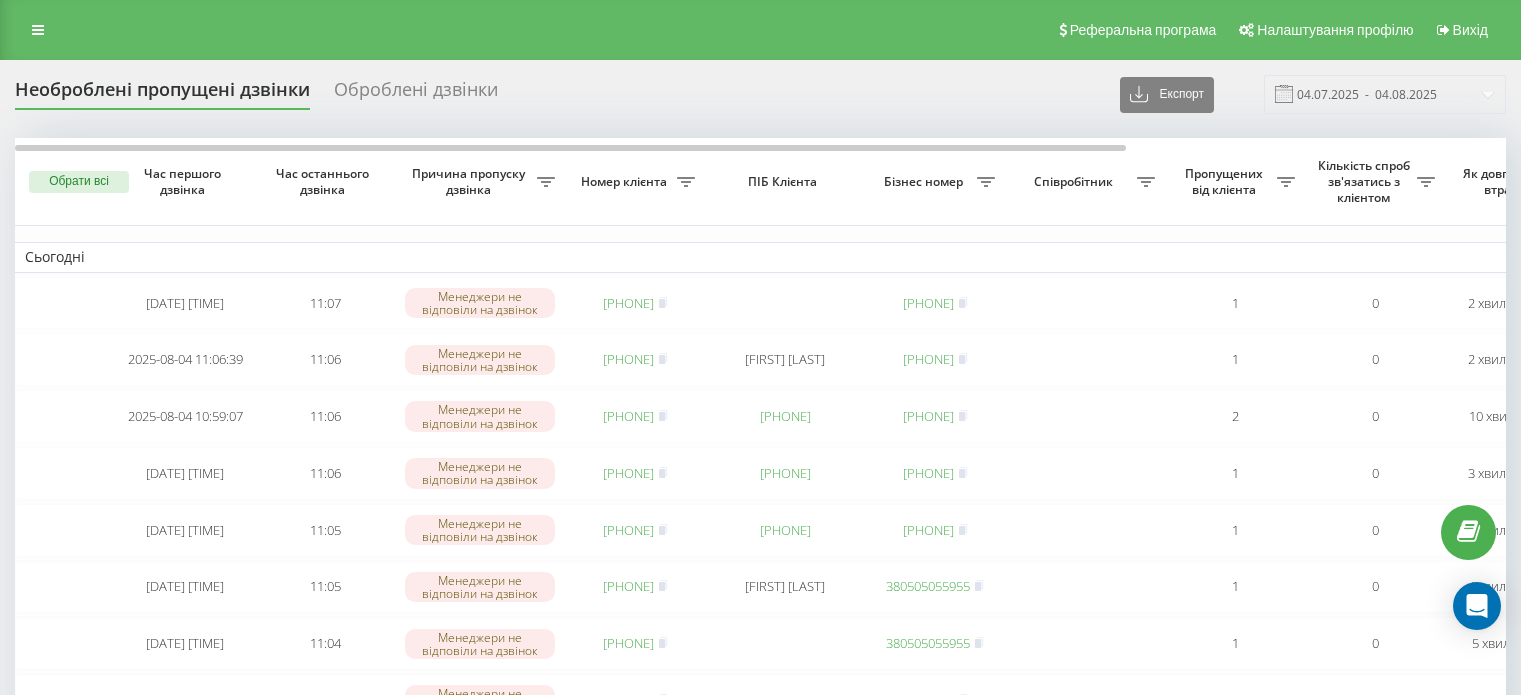 scroll, scrollTop: 0, scrollLeft: 0, axis: both 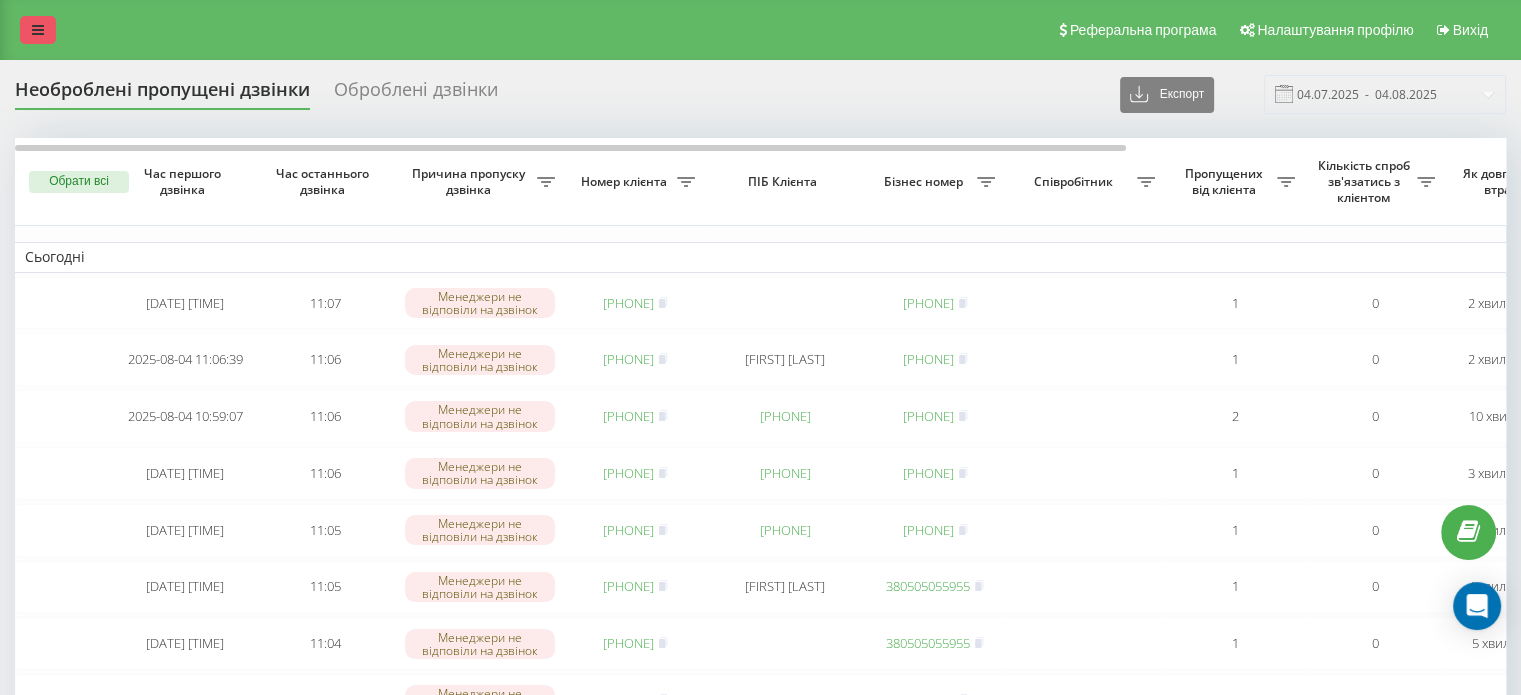 click at bounding box center [38, 30] 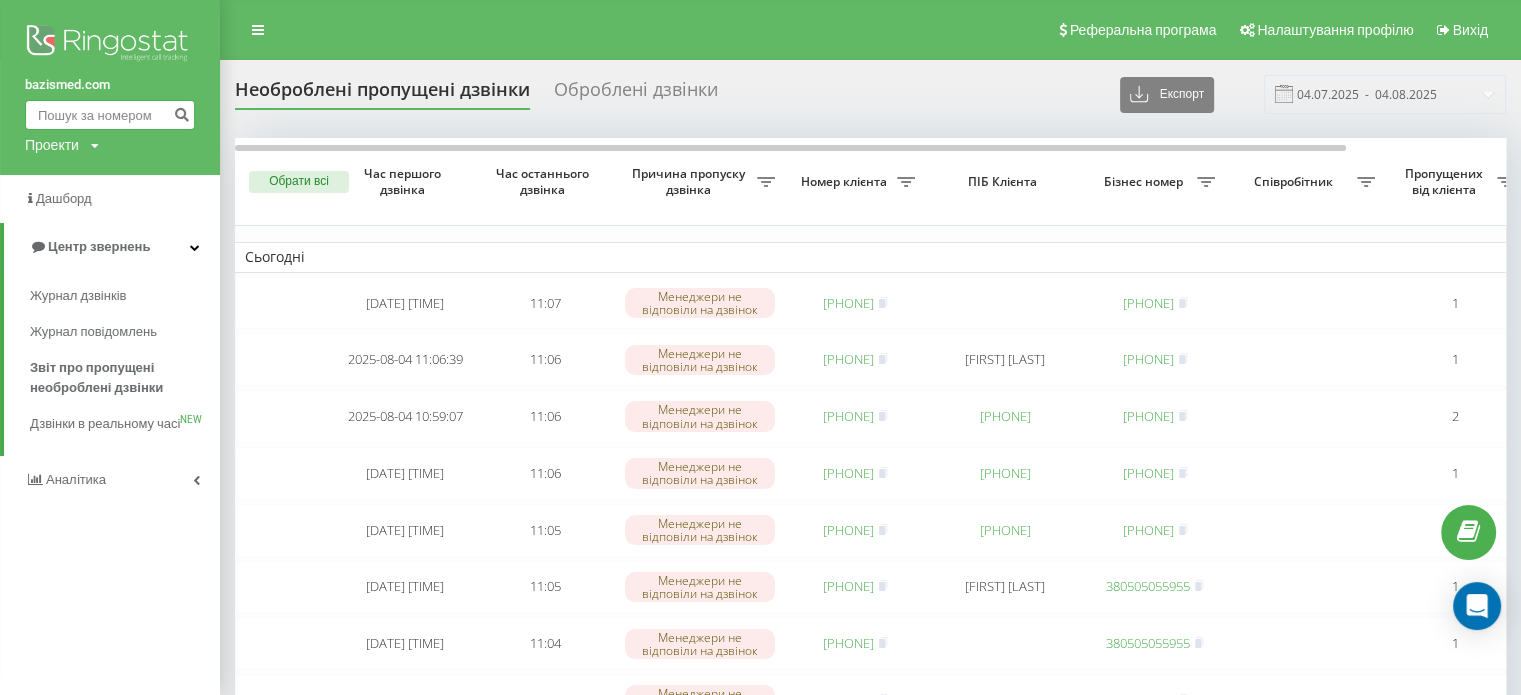 click at bounding box center (110, 115) 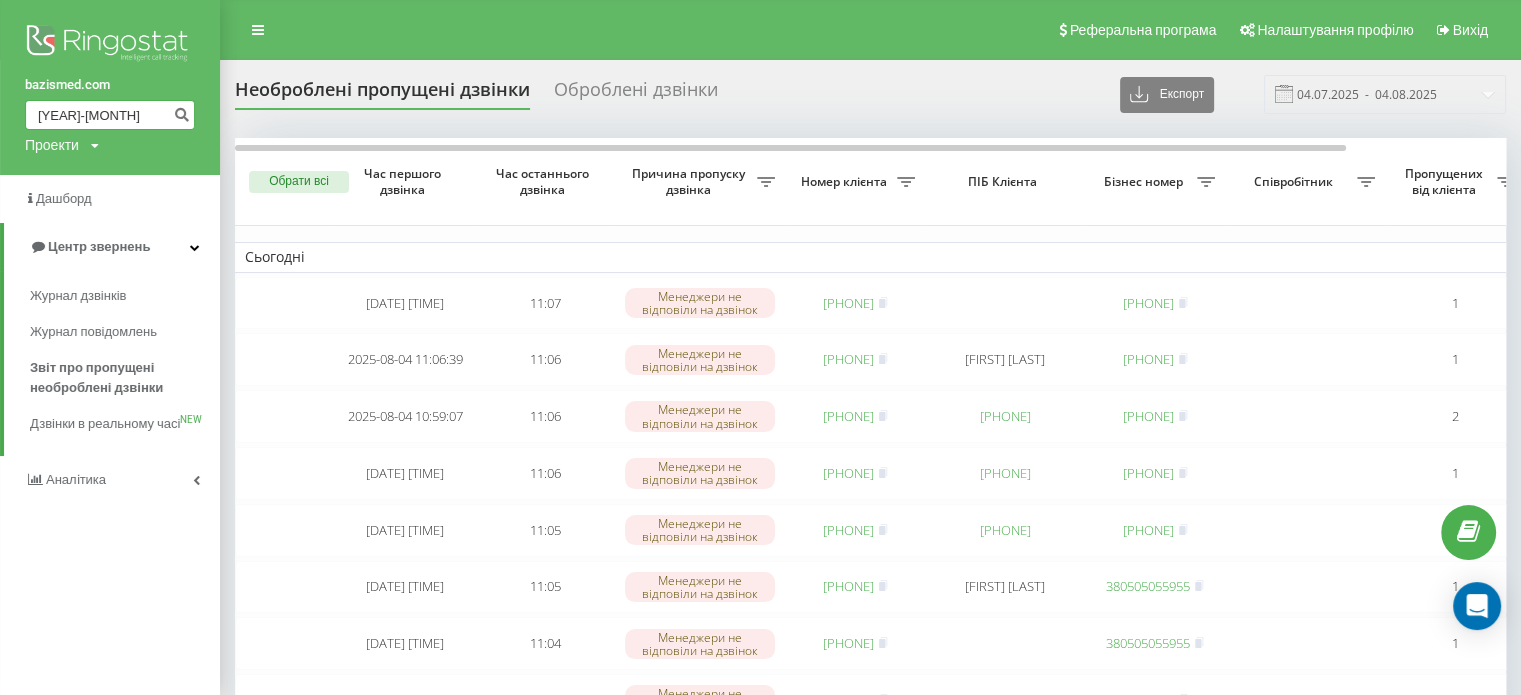 drag, startPoint x: 145, startPoint y: 113, endPoint x: 0, endPoint y: 120, distance: 145.16887 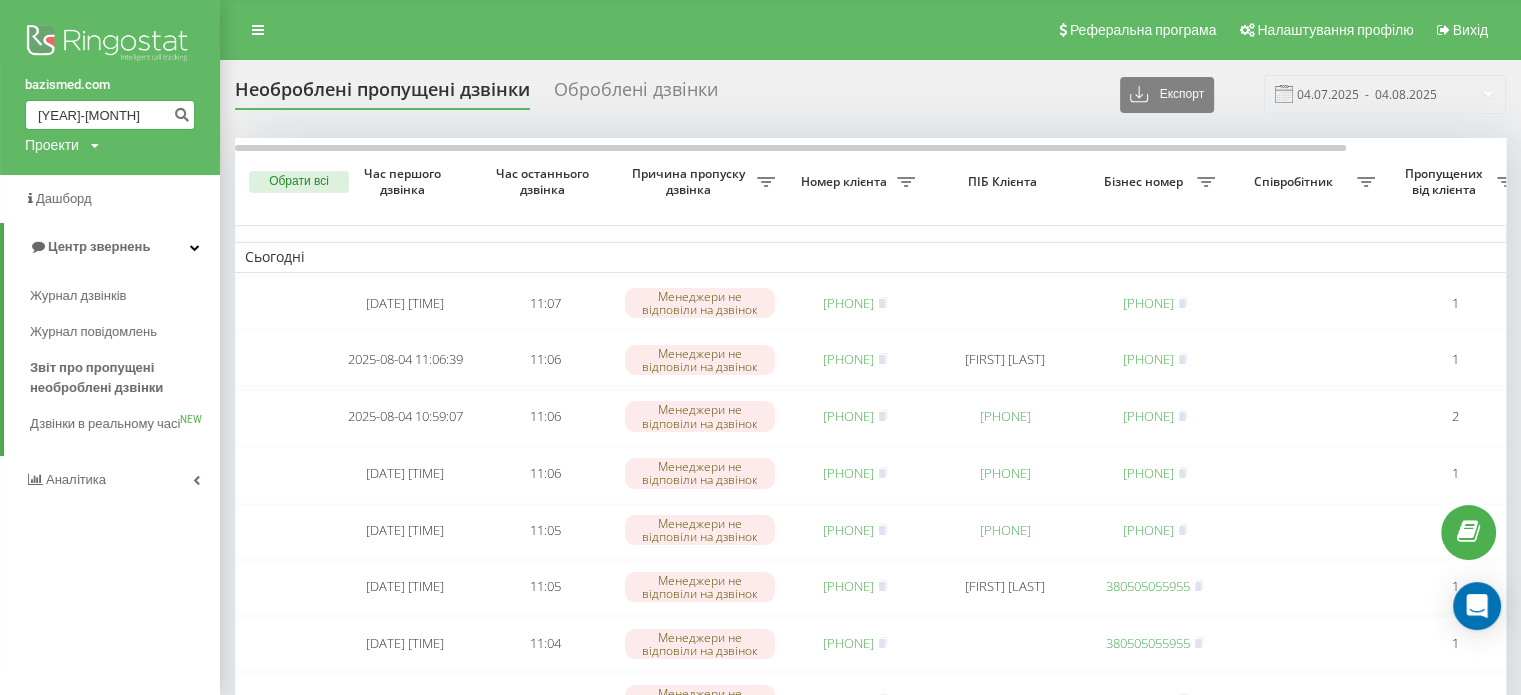 drag, startPoint x: 114, startPoint y: 110, endPoint x: 0, endPoint y: 113, distance: 114.03947 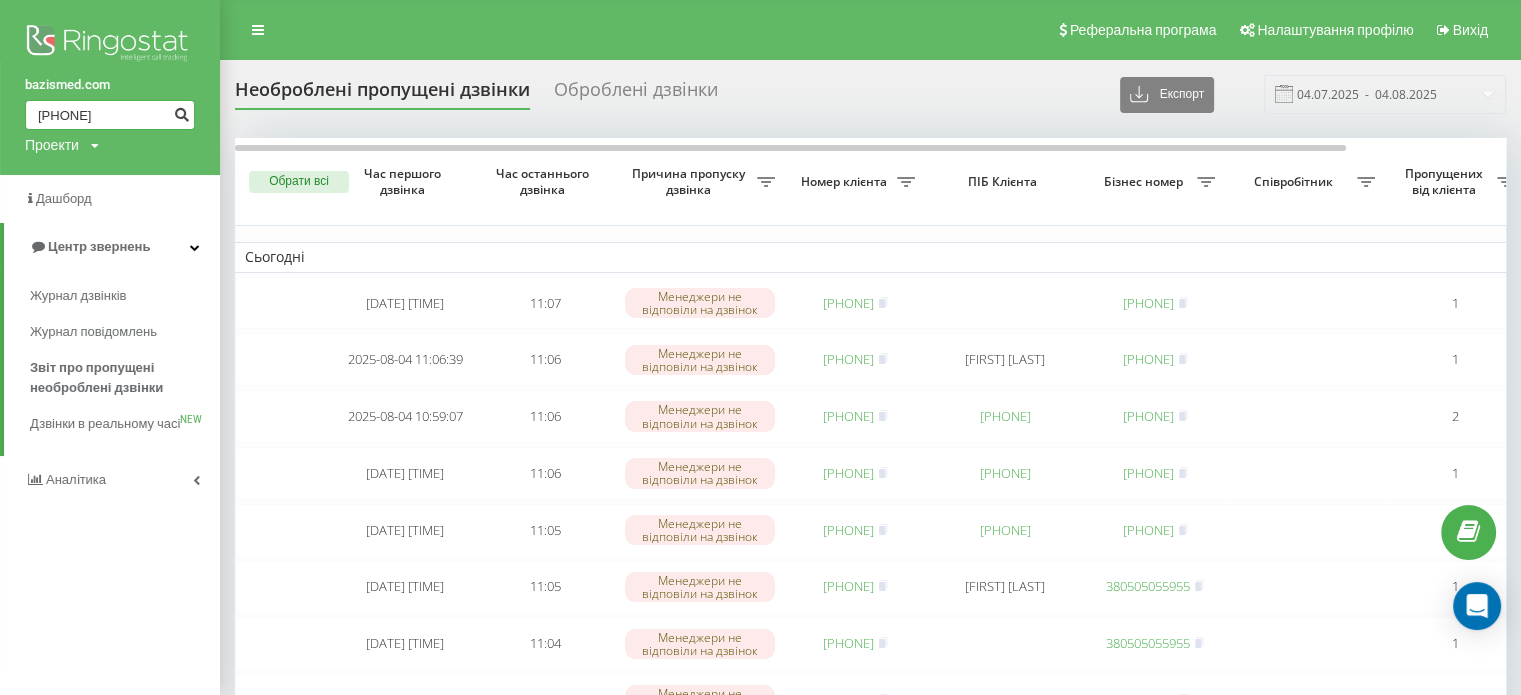 type on "380982208911" 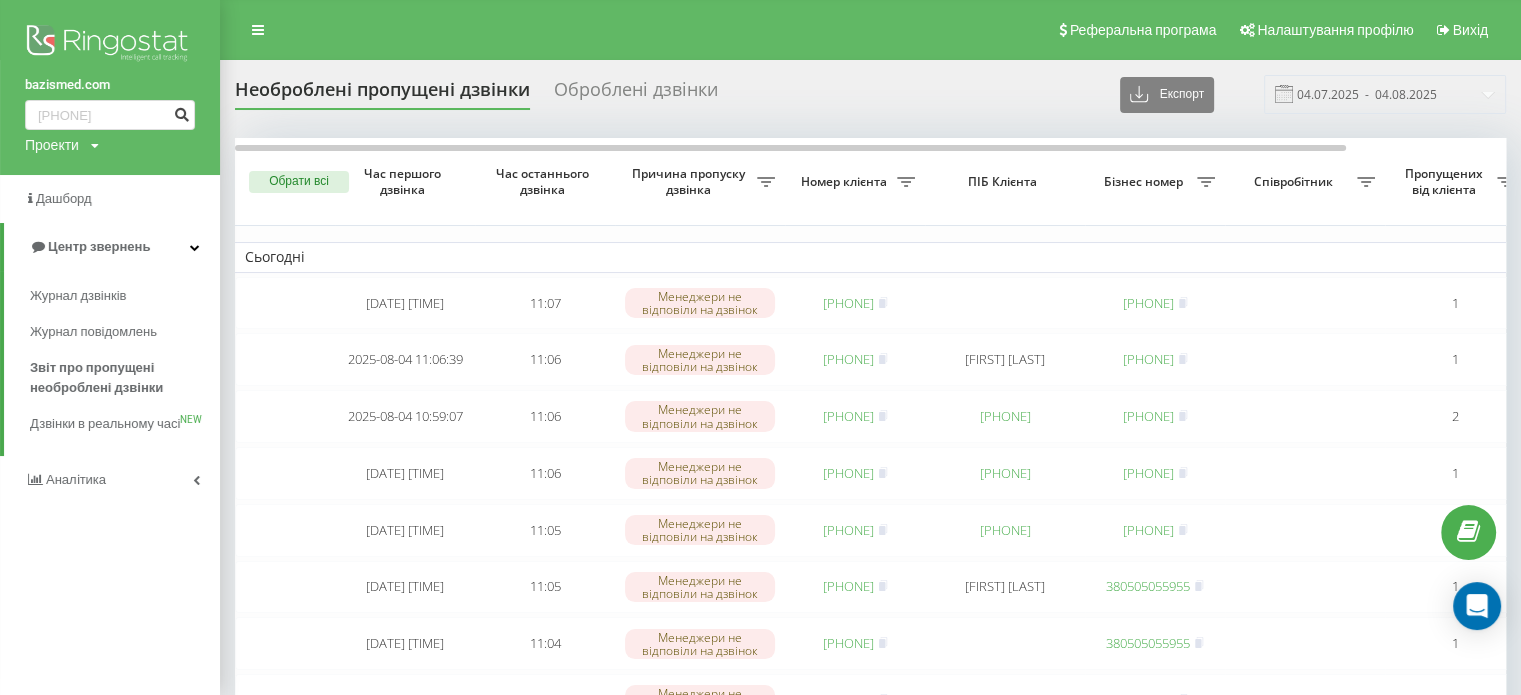 click at bounding box center [181, 112] 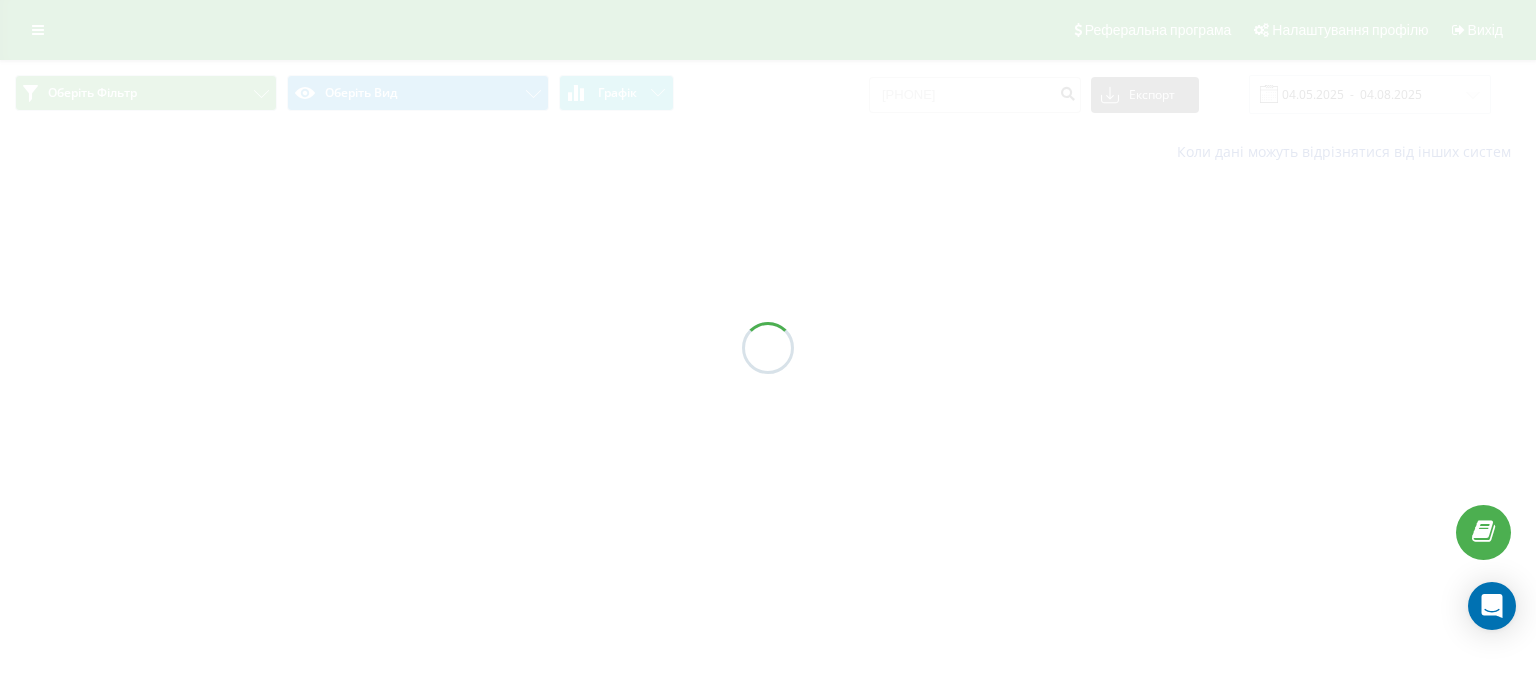 scroll, scrollTop: 0, scrollLeft: 0, axis: both 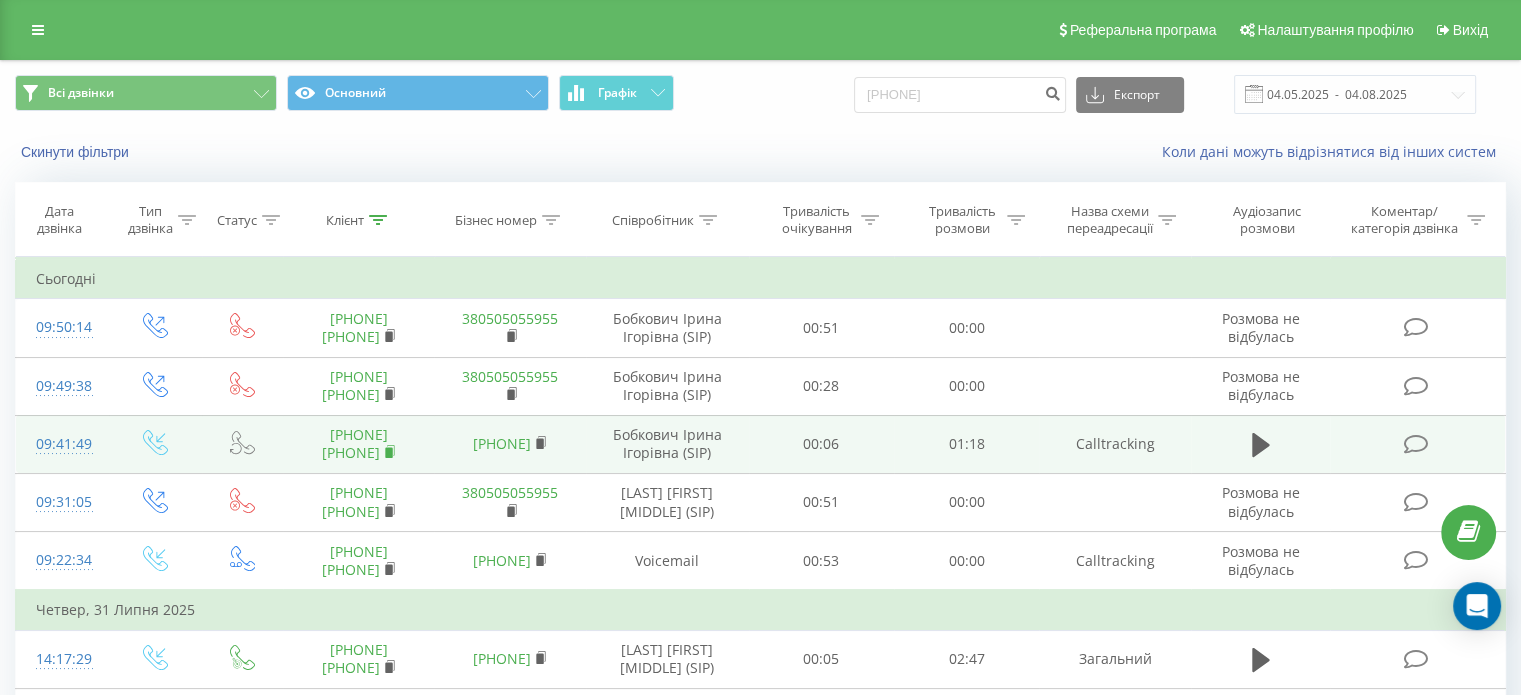 click 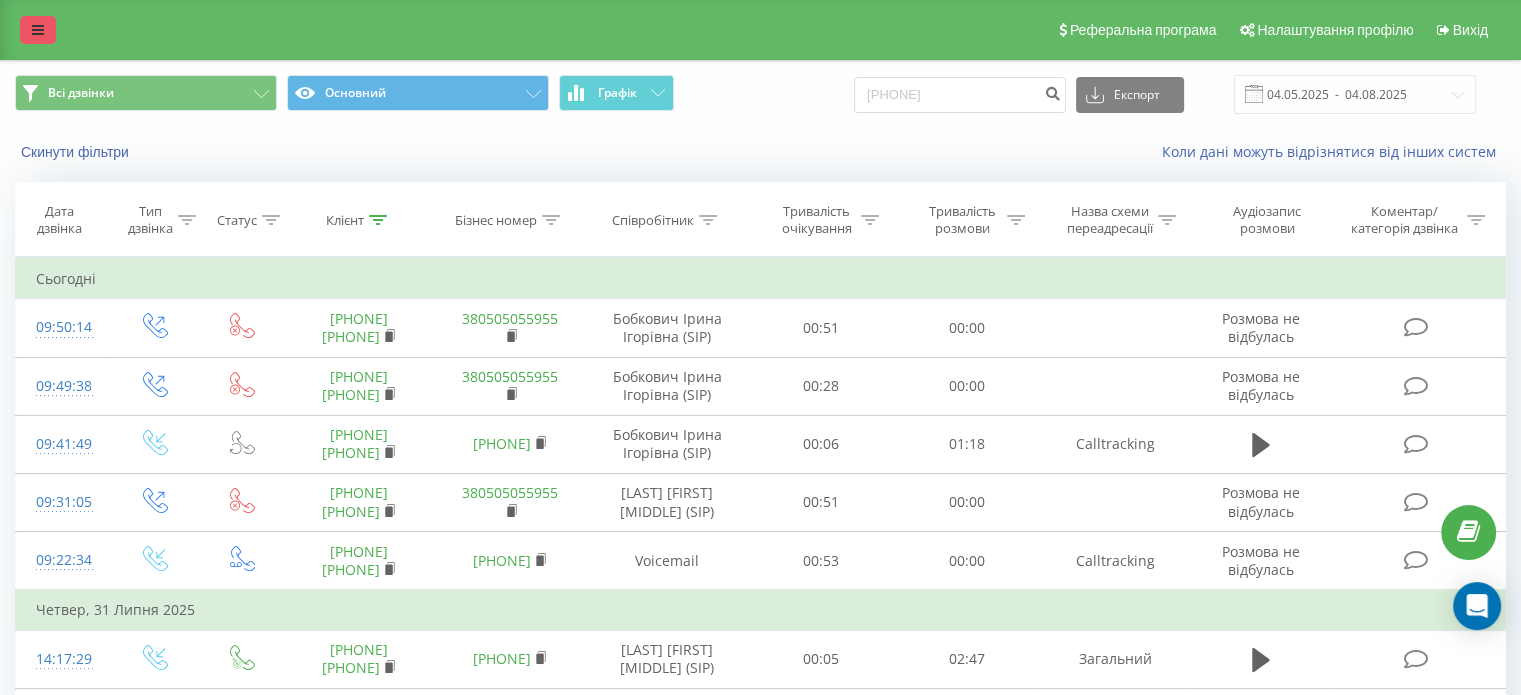 click at bounding box center [38, 30] 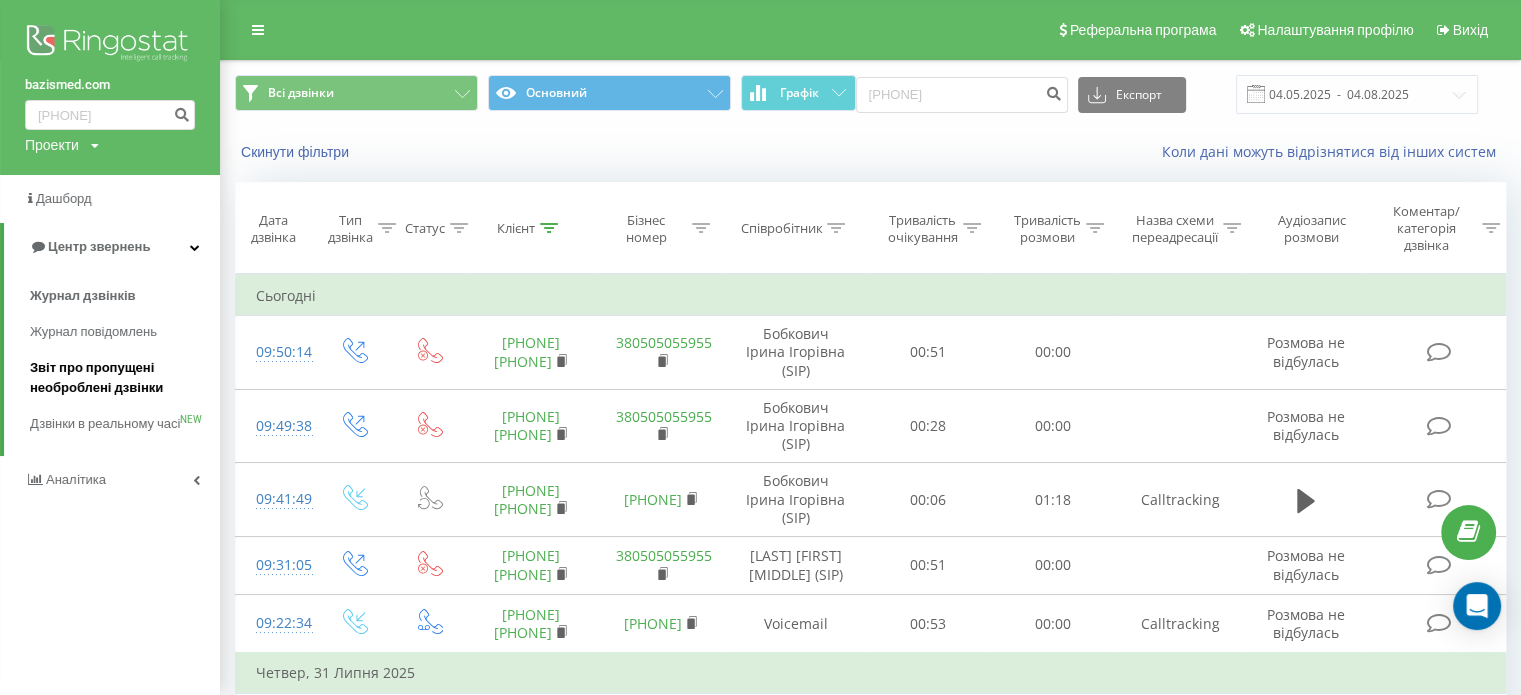 click on "Звіт про пропущені необроблені дзвінки" at bounding box center (120, 378) 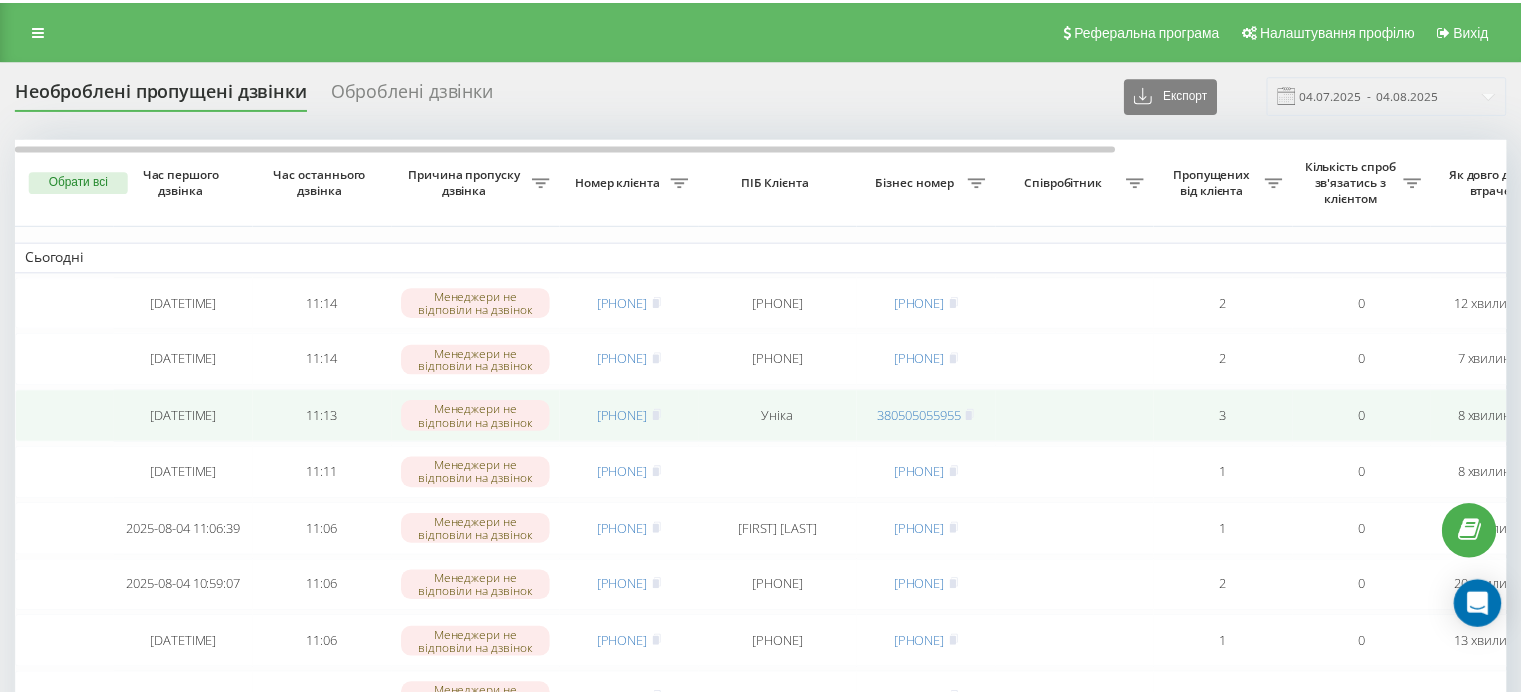 scroll, scrollTop: 0, scrollLeft: 0, axis: both 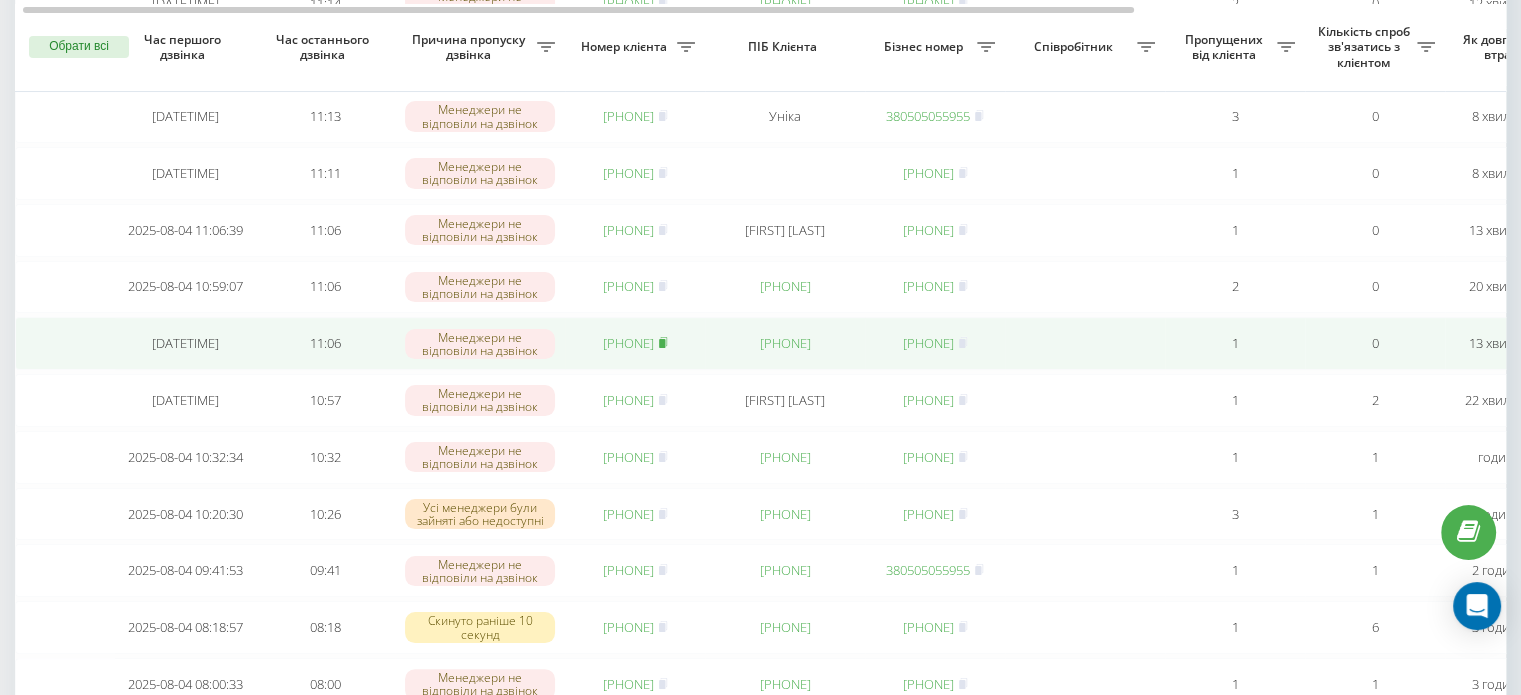 click 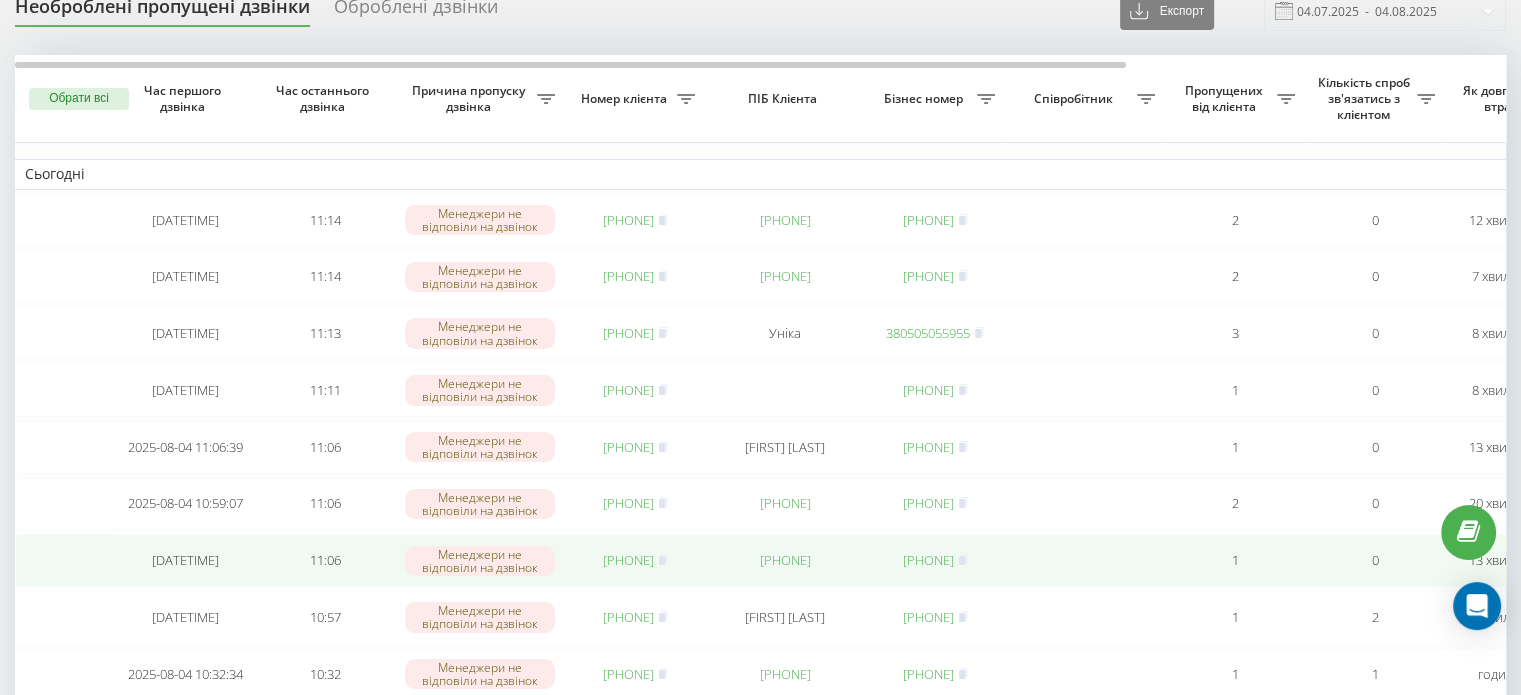 scroll, scrollTop: 0, scrollLeft: 0, axis: both 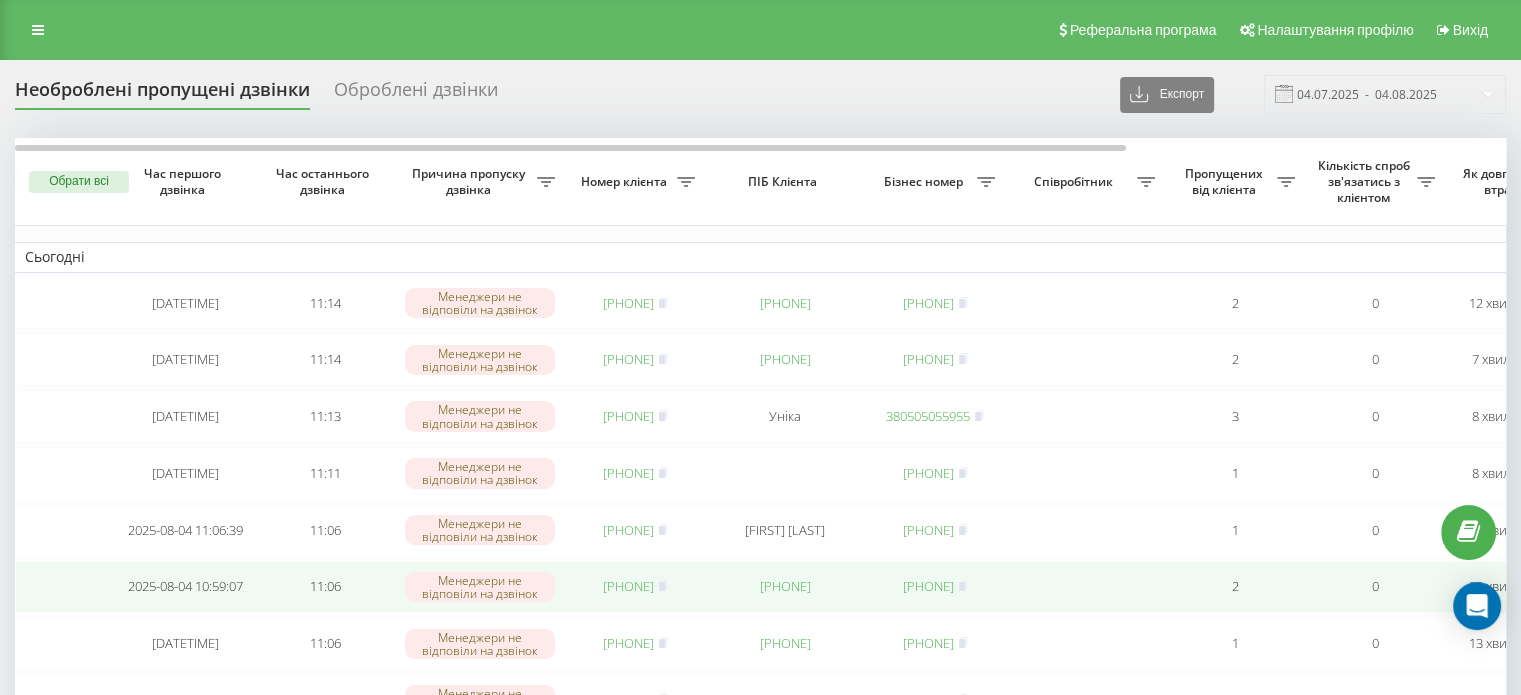 click on "380689582124" at bounding box center [635, 586] 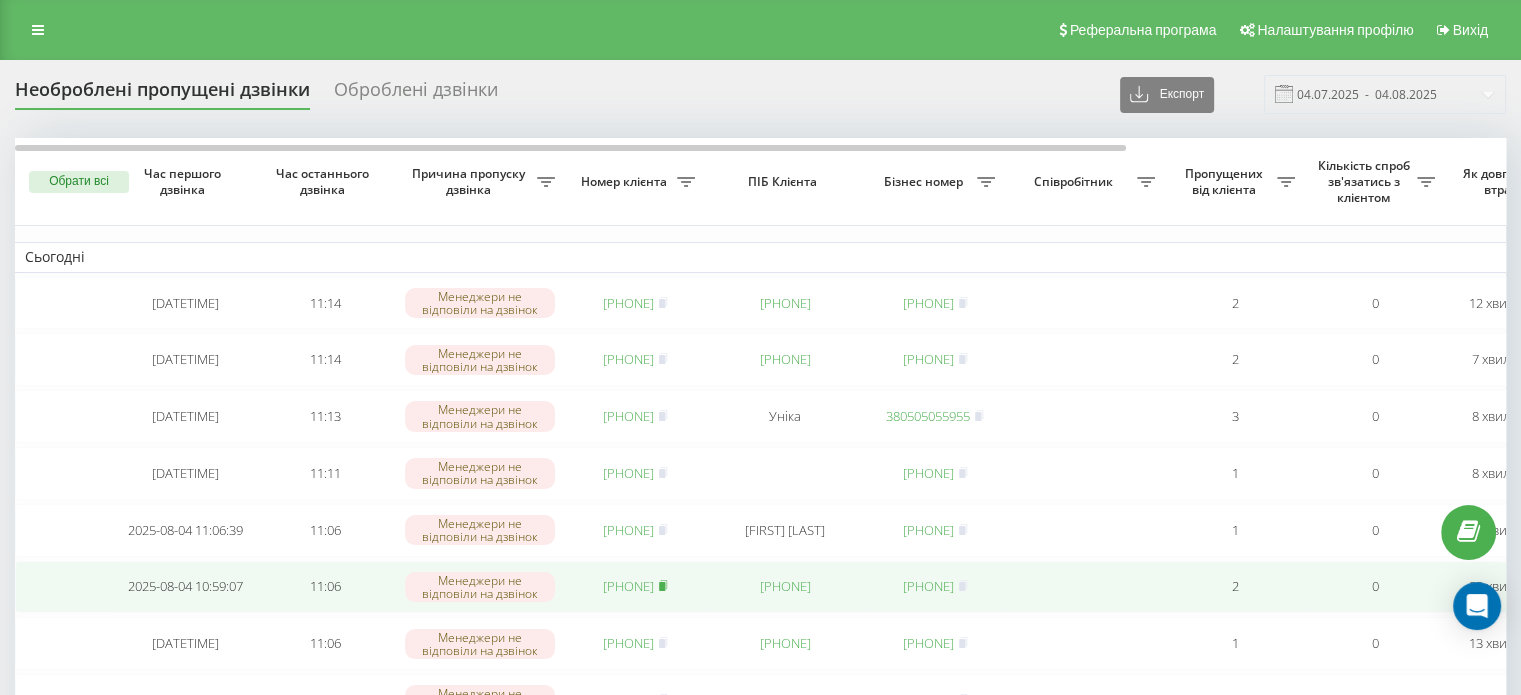 click 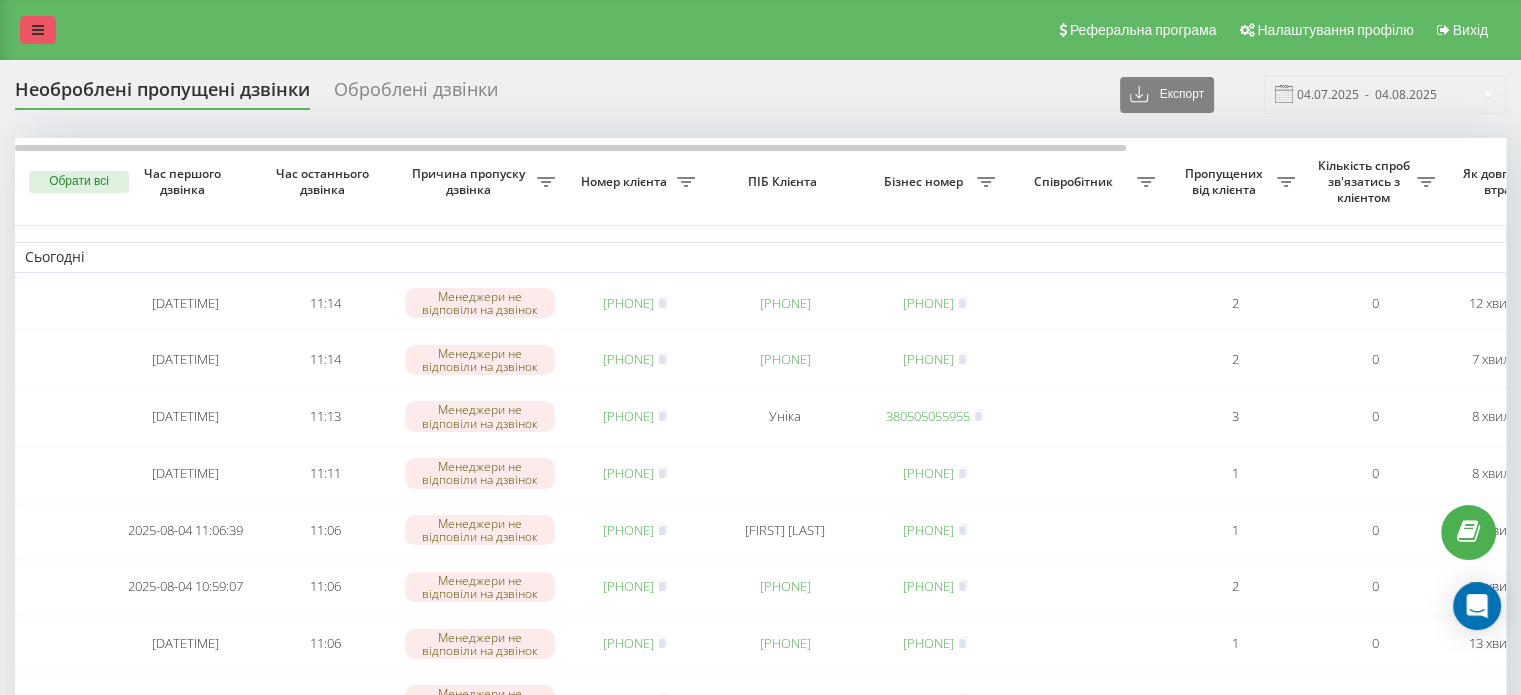 click at bounding box center (38, 30) 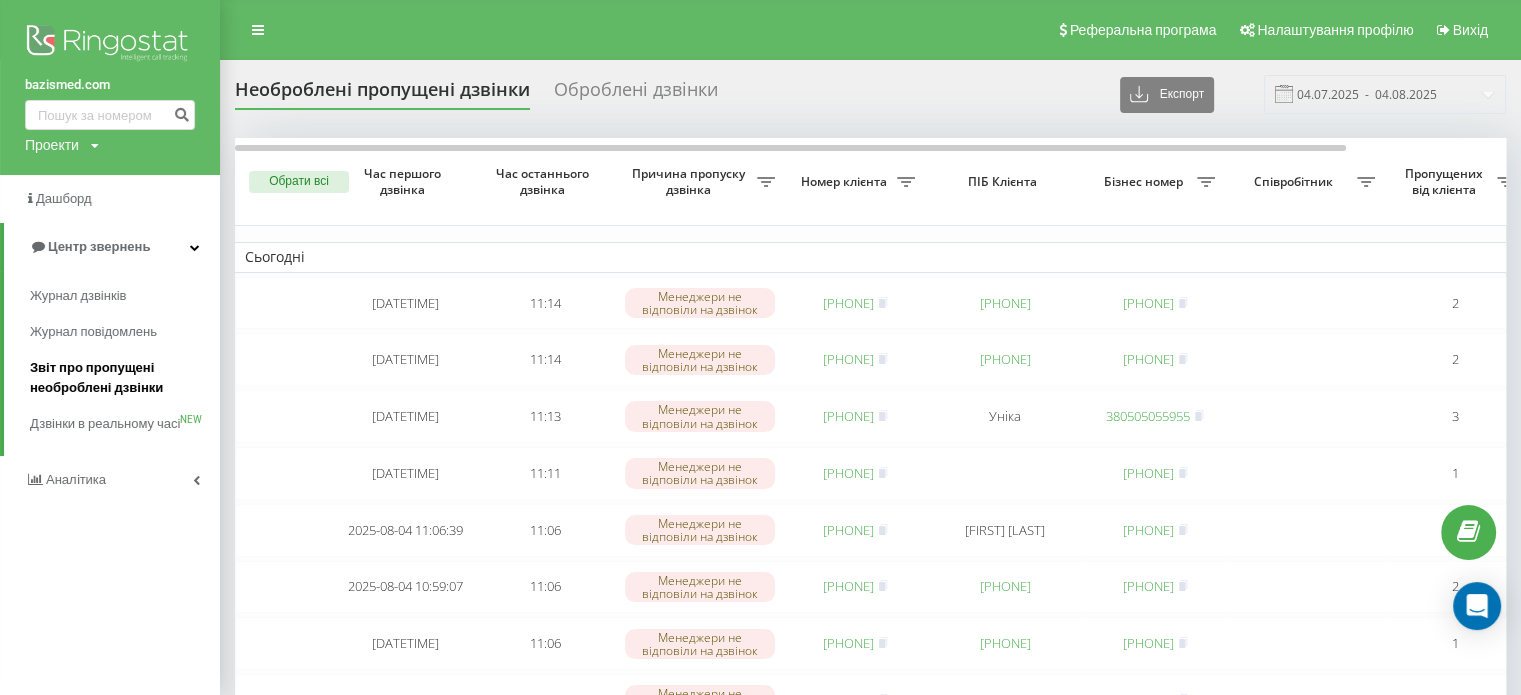 click on "Звіт про пропущені необроблені дзвінки" at bounding box center (120, 378) 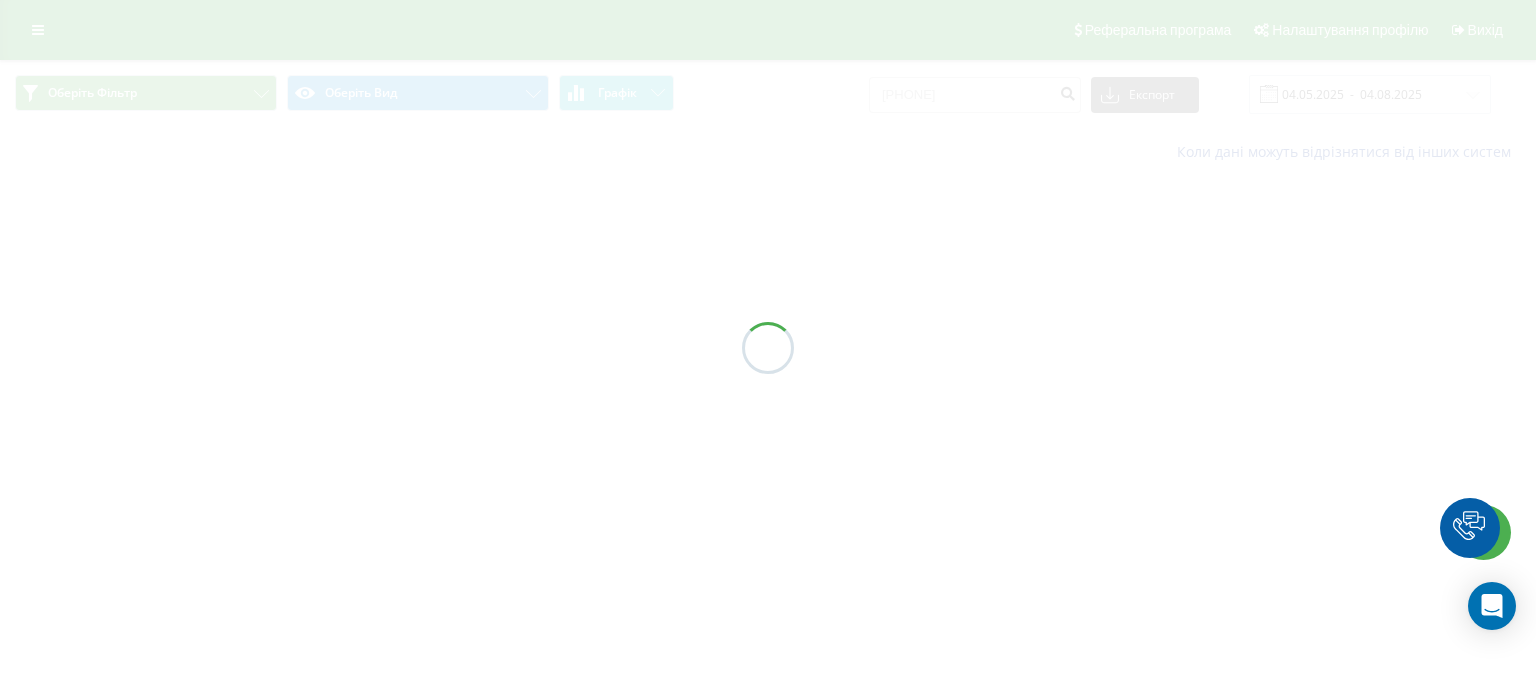 scroll, scrollTop: 0, scrollLeft: 0, axis: both 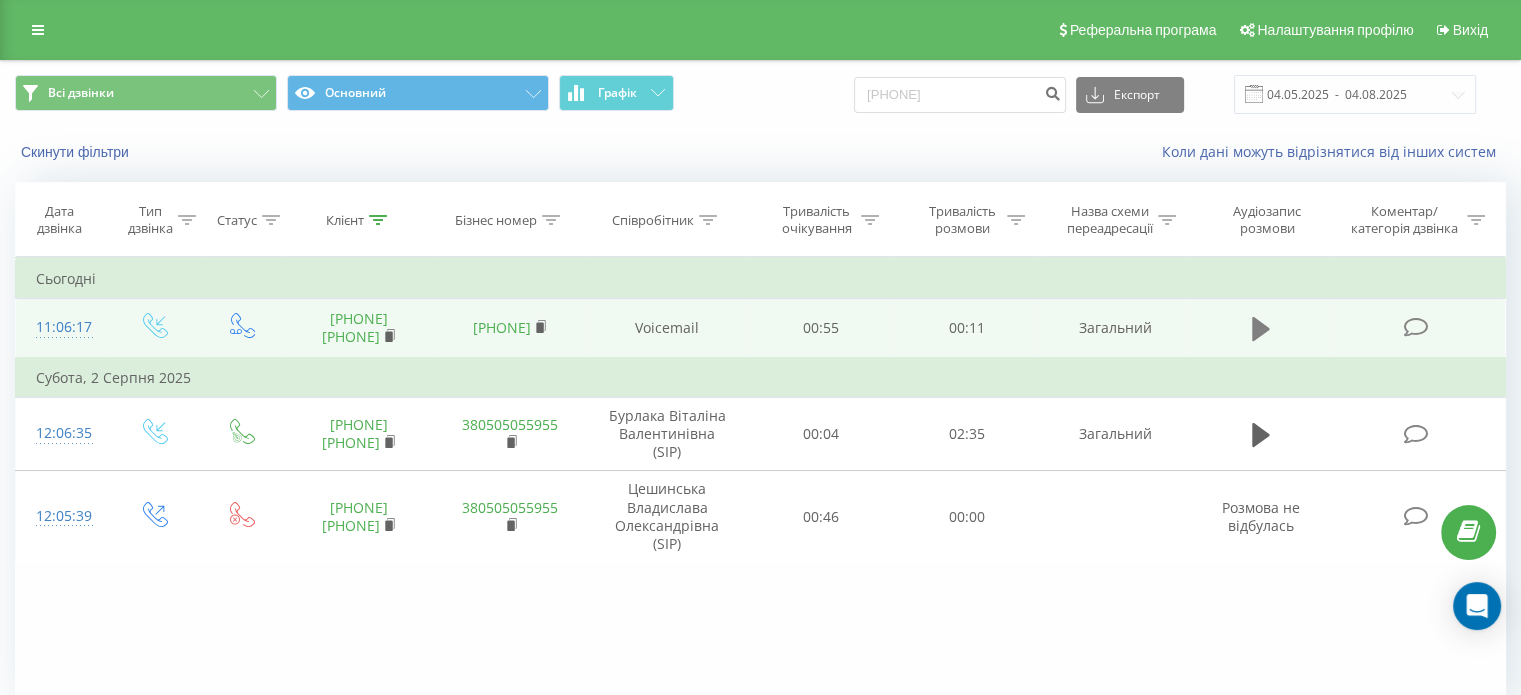 click at bounding box center (1261, 329) 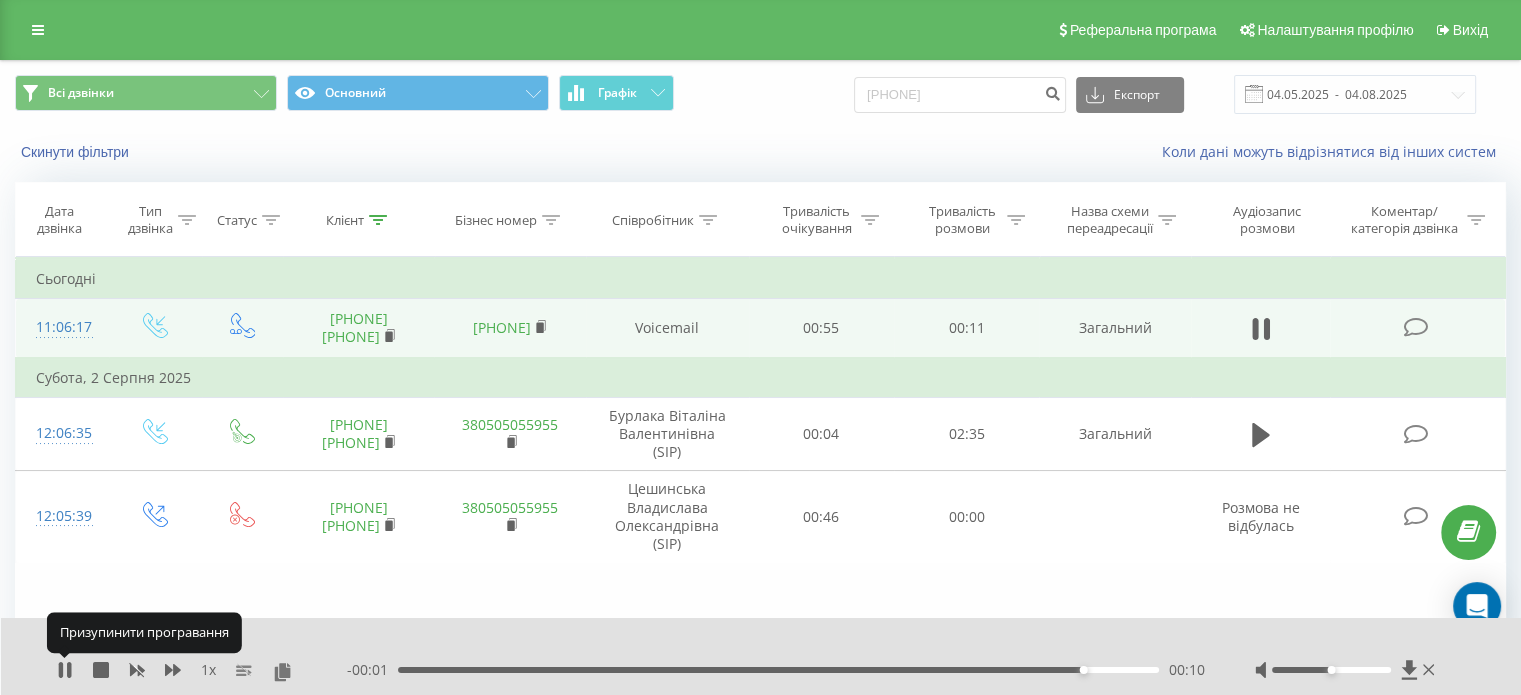 click on "1 x  - 00:01 00:10   00:10" at bounding box center (761, 656) 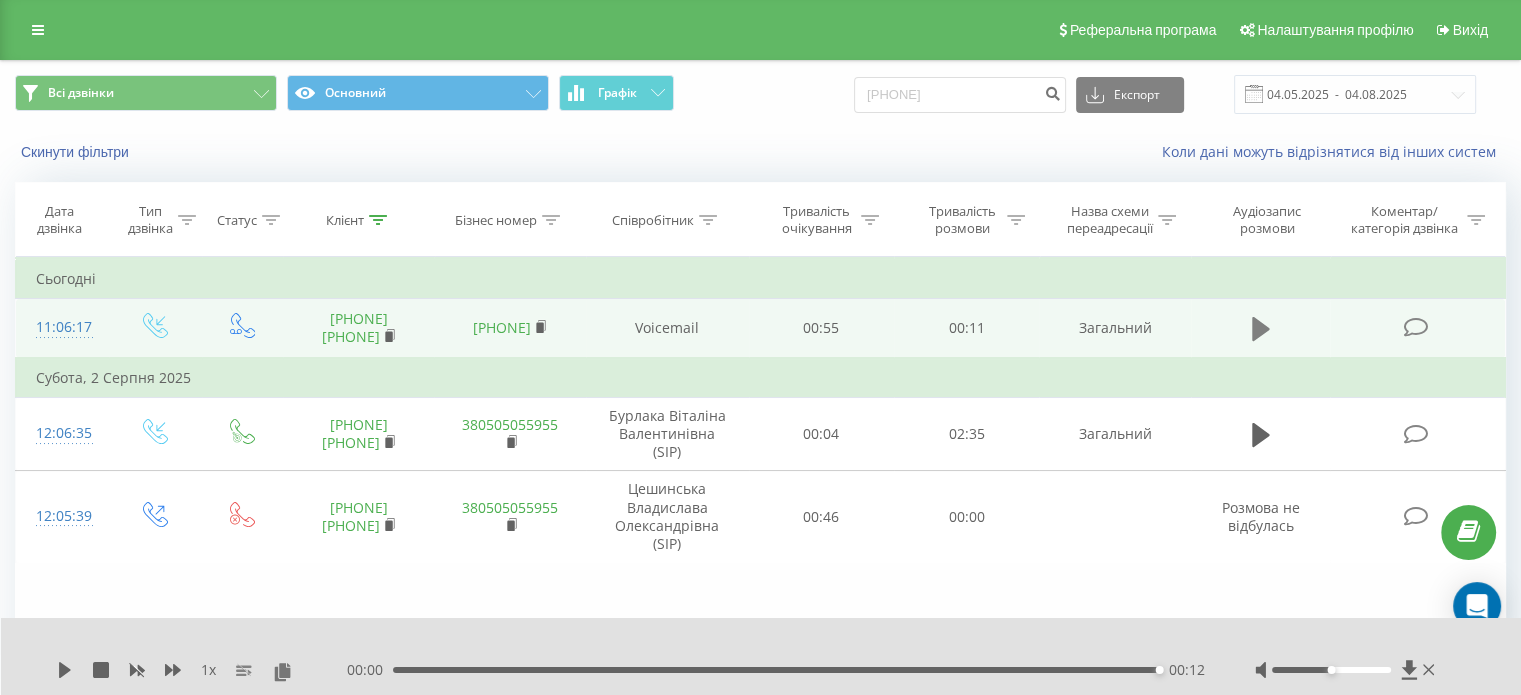 click 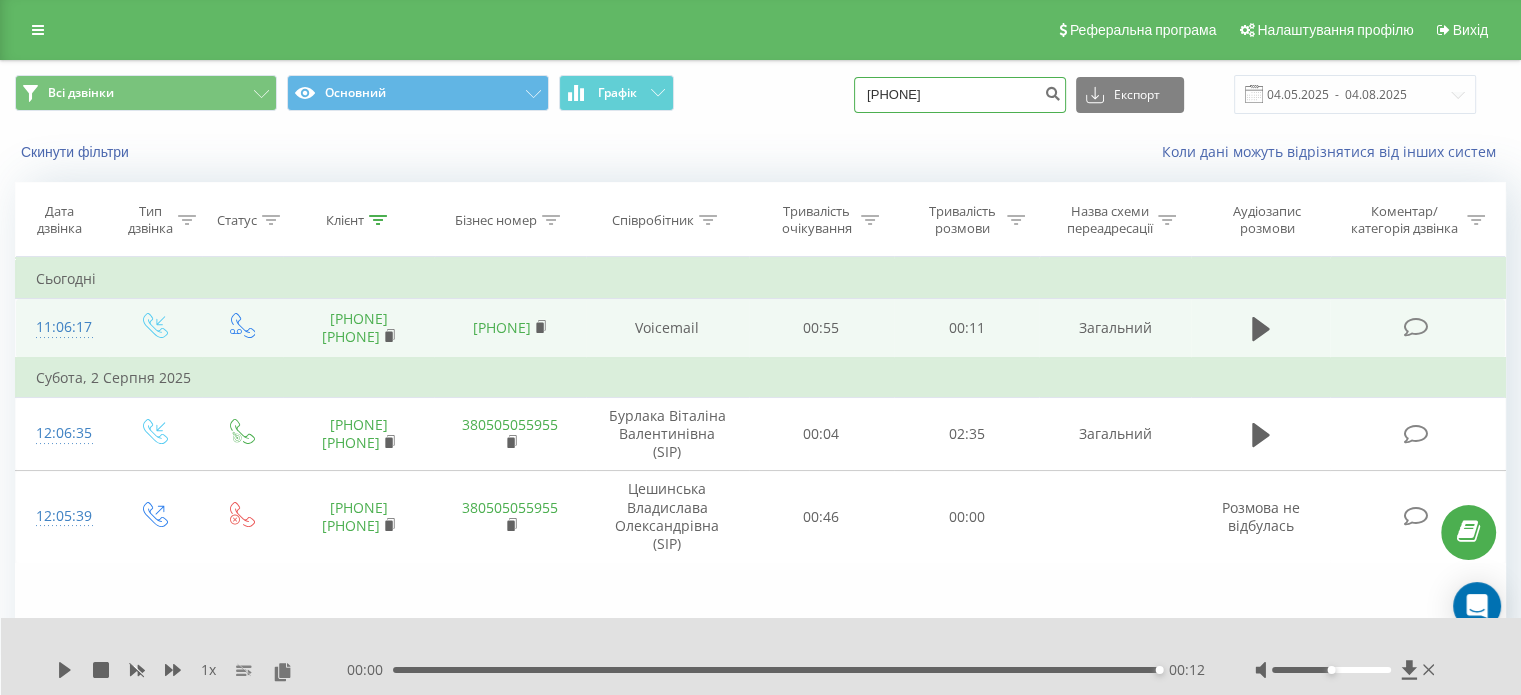 drag, startPoint x: 1025, startPoint y: 93, endPoint x: 723, endPoint y: 91, distance: 302.00662 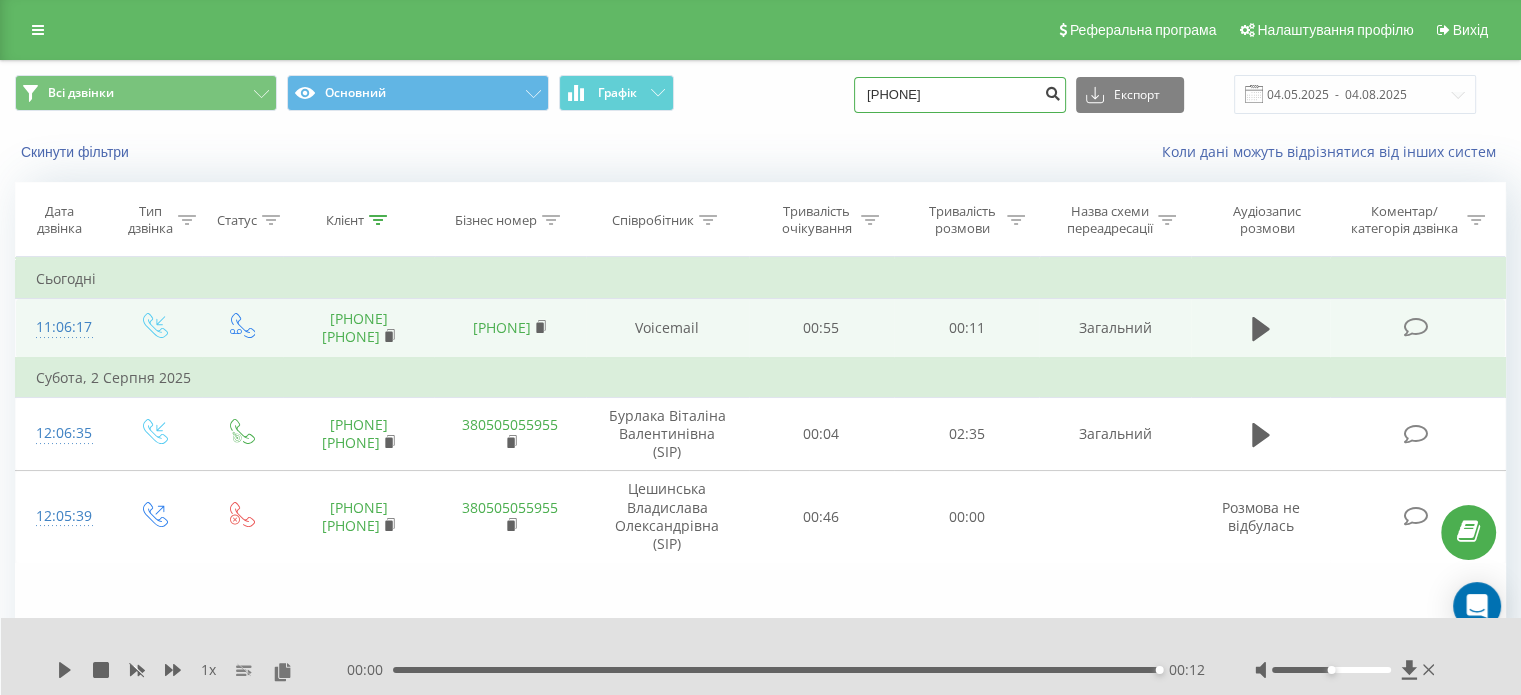 type on "[PHONE]" 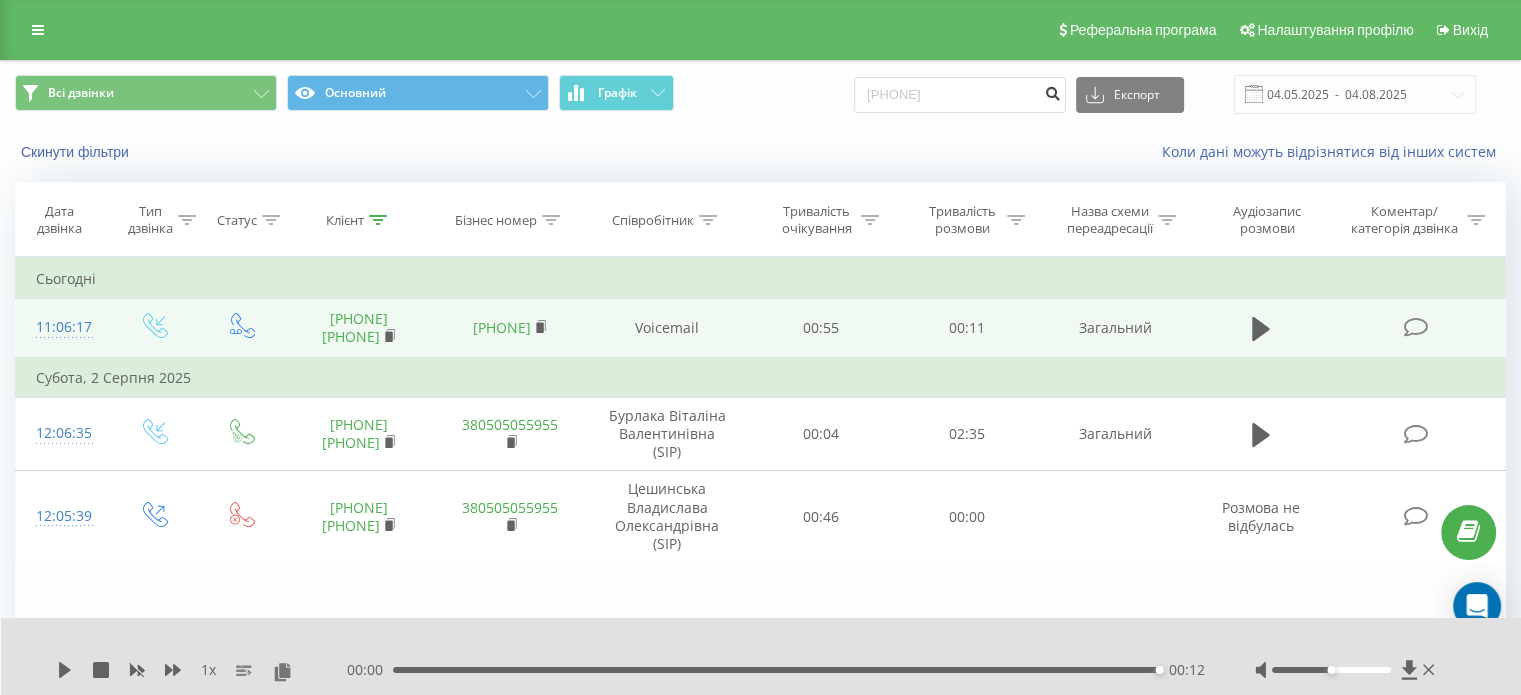 click at bounding box center [1052, 91] 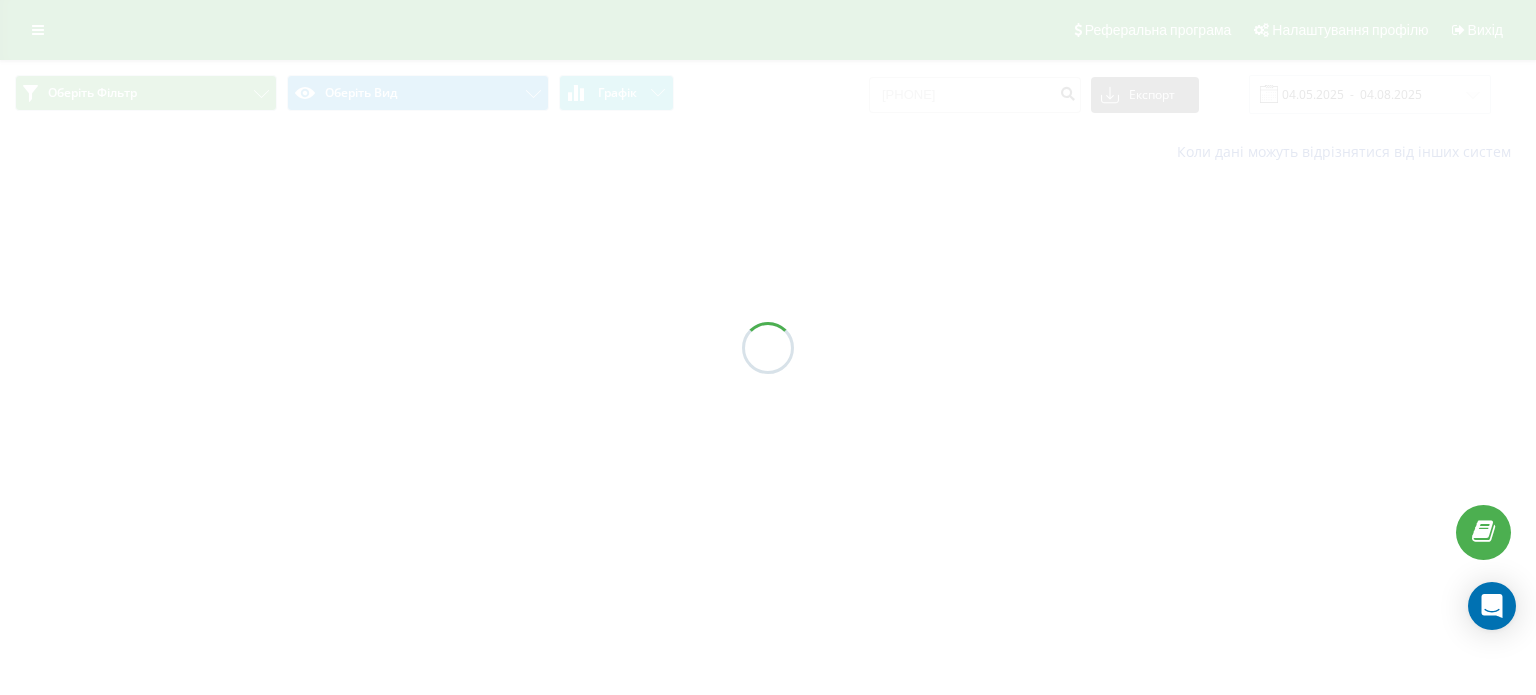 scroll, scrollTop: 0, scrollLeft: 0, axis: both 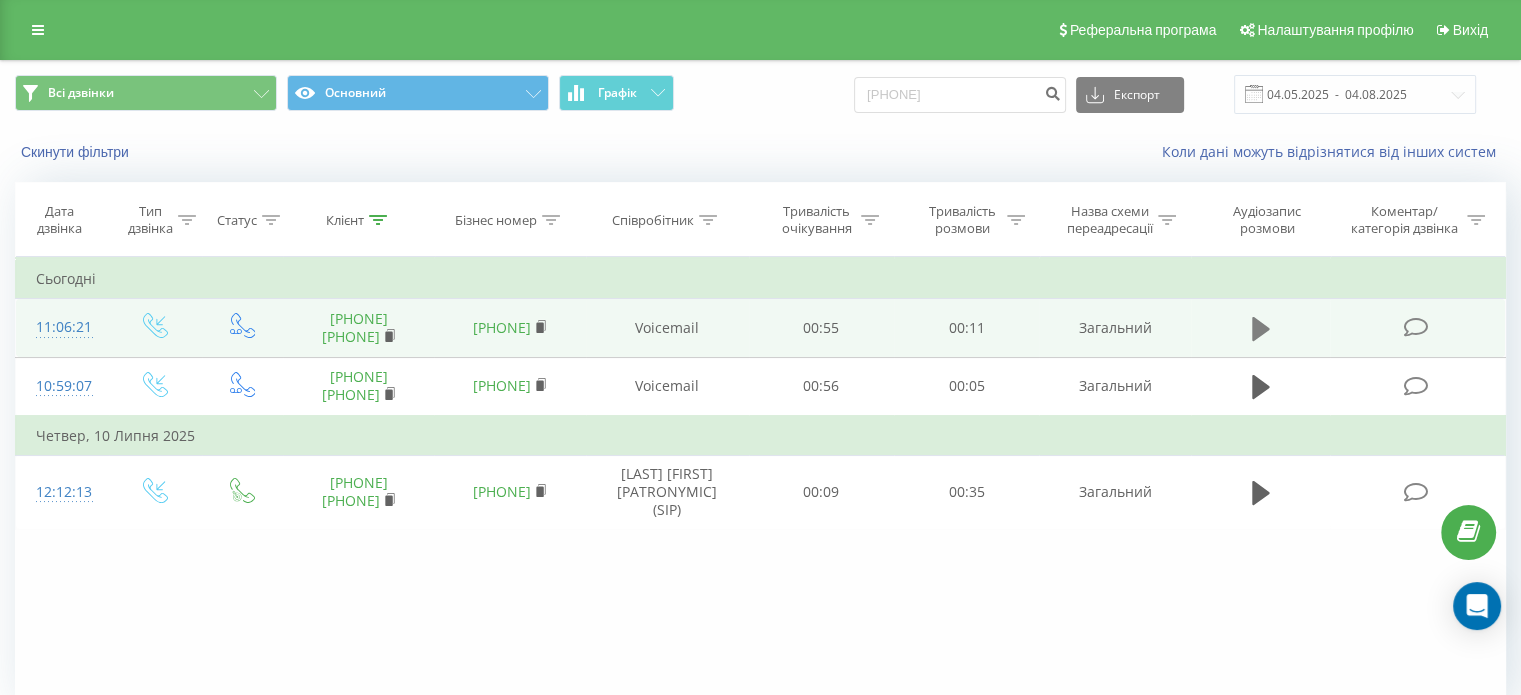 click 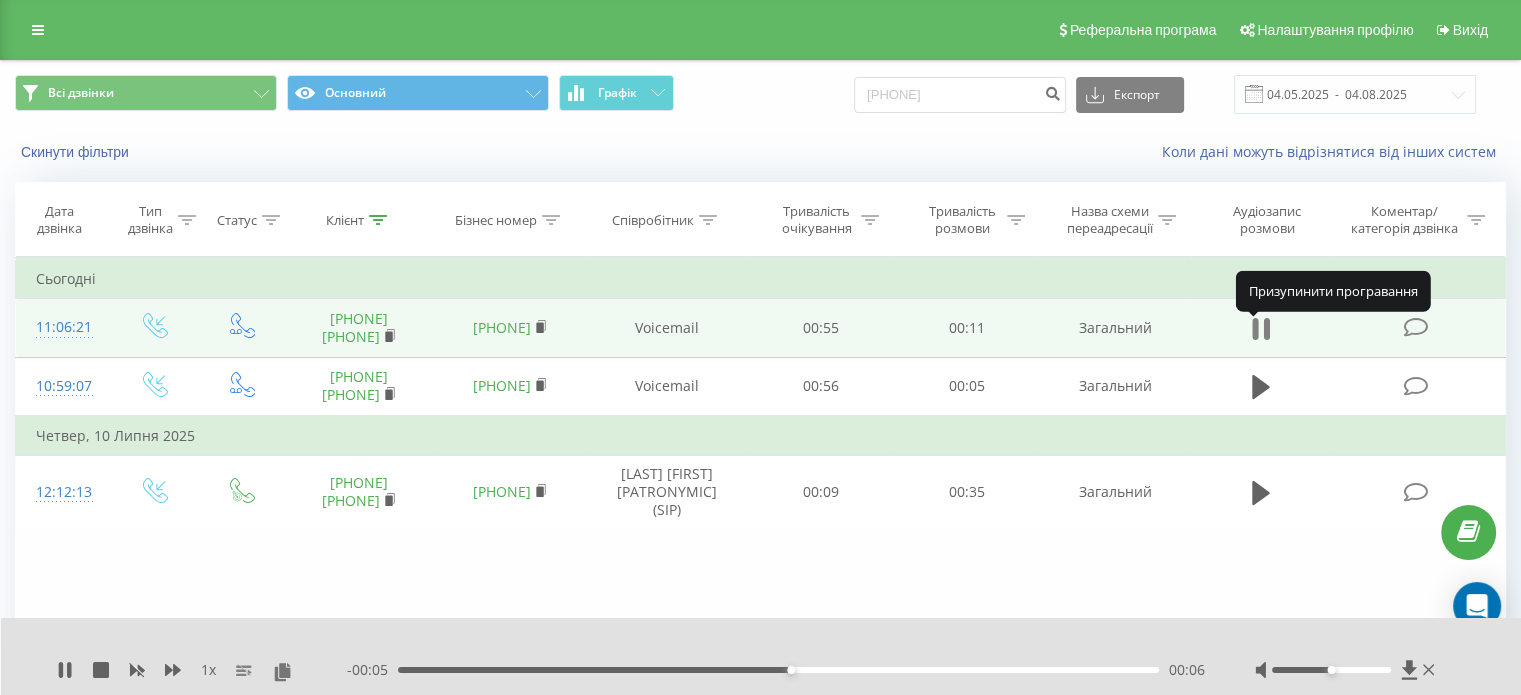 click 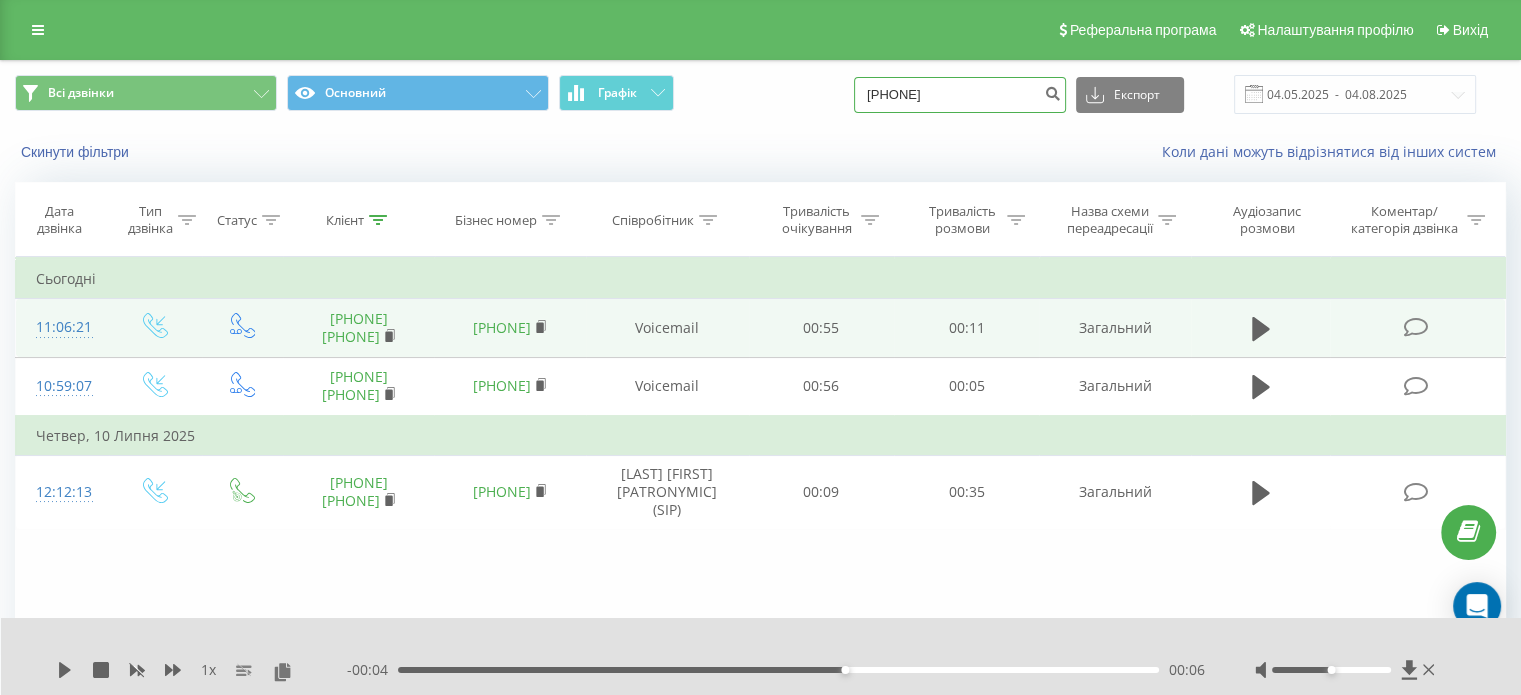 drag, startPoint x: 1001, startPoint y: 98, endPoint x: 764, endPoint y: 76, distance: 238.0189 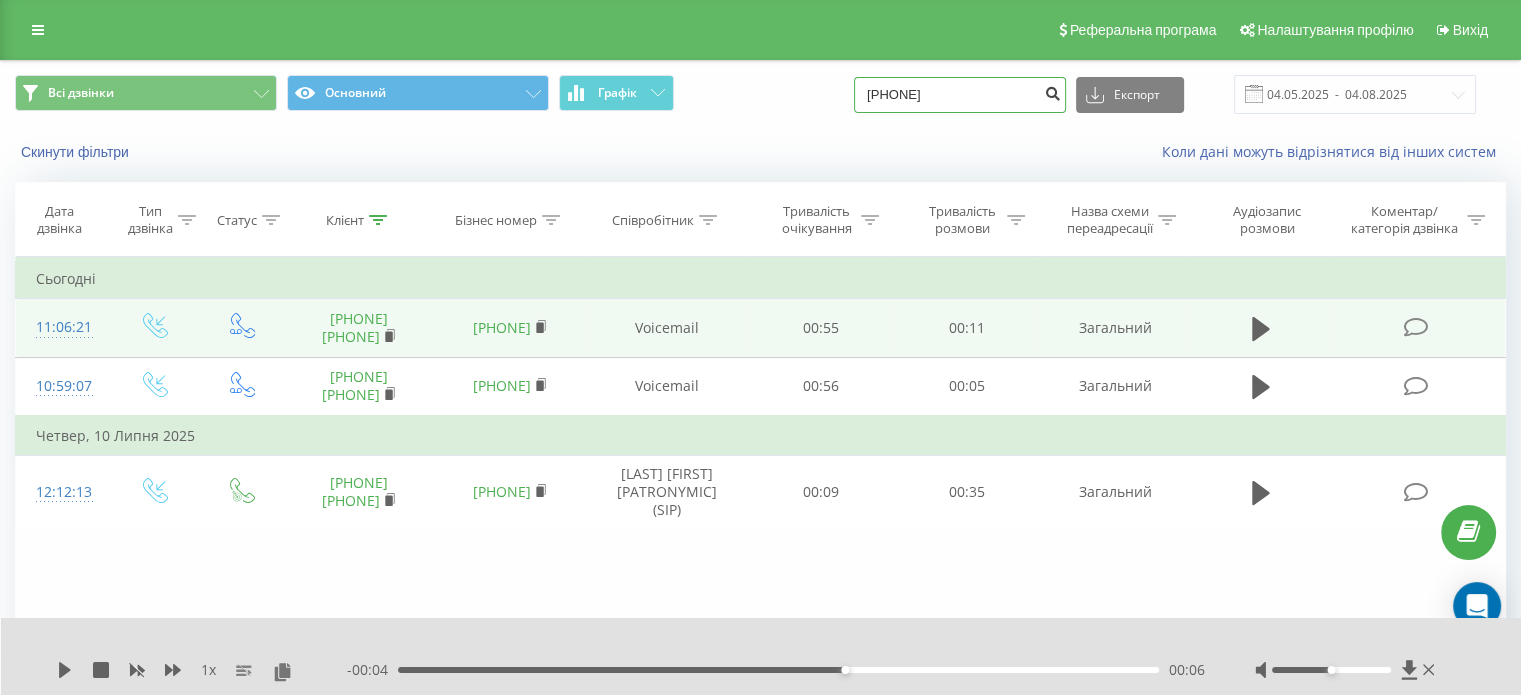 type on "[PHONE]" 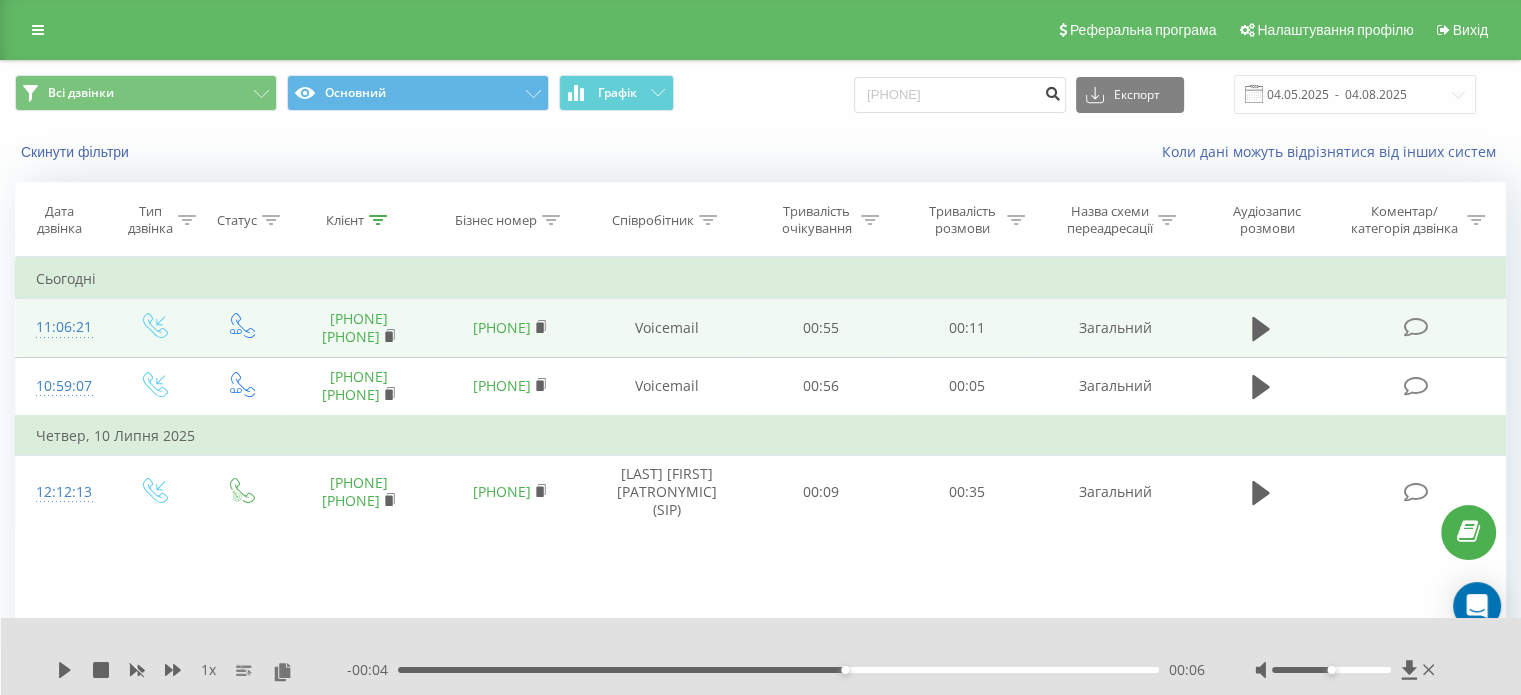 click at bounding box center (1052, 91) 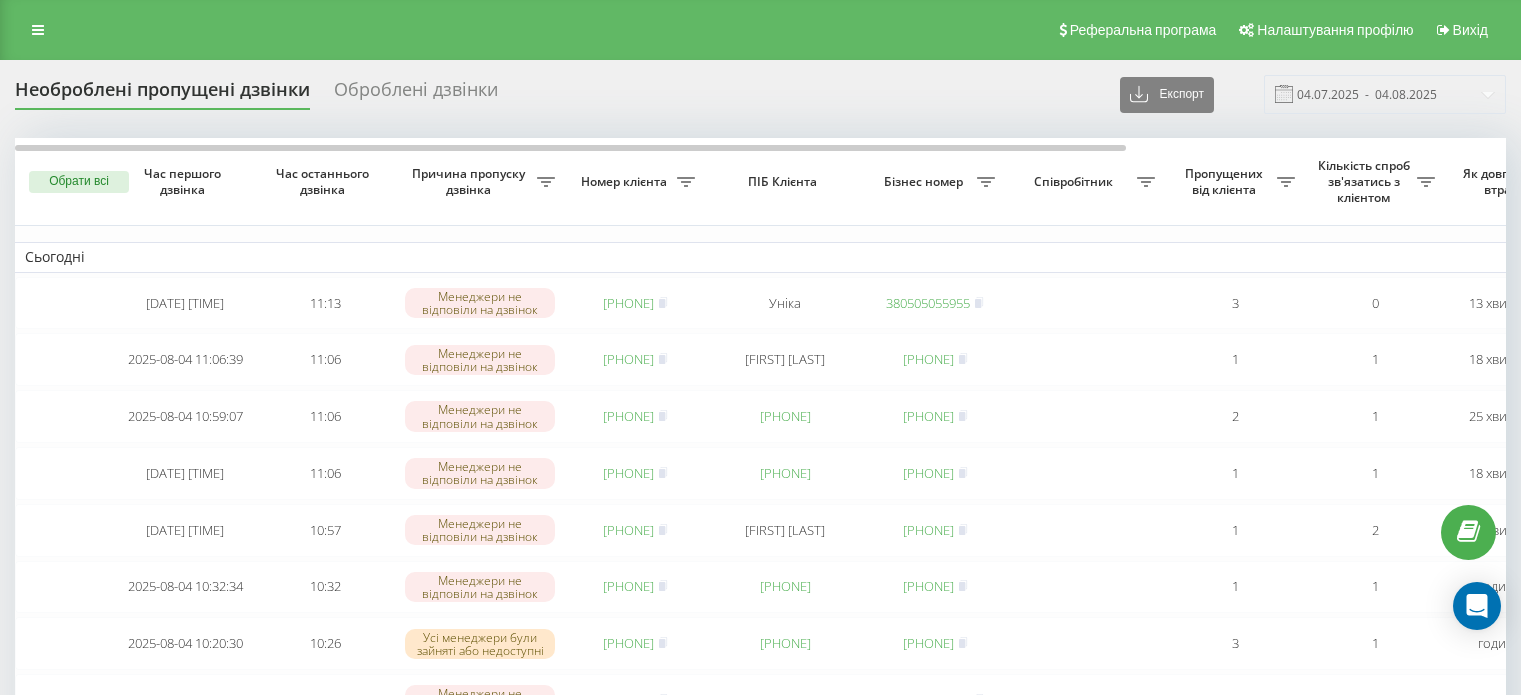 scroll, scrollTop: 0, scrollLeft: 0, axis: both 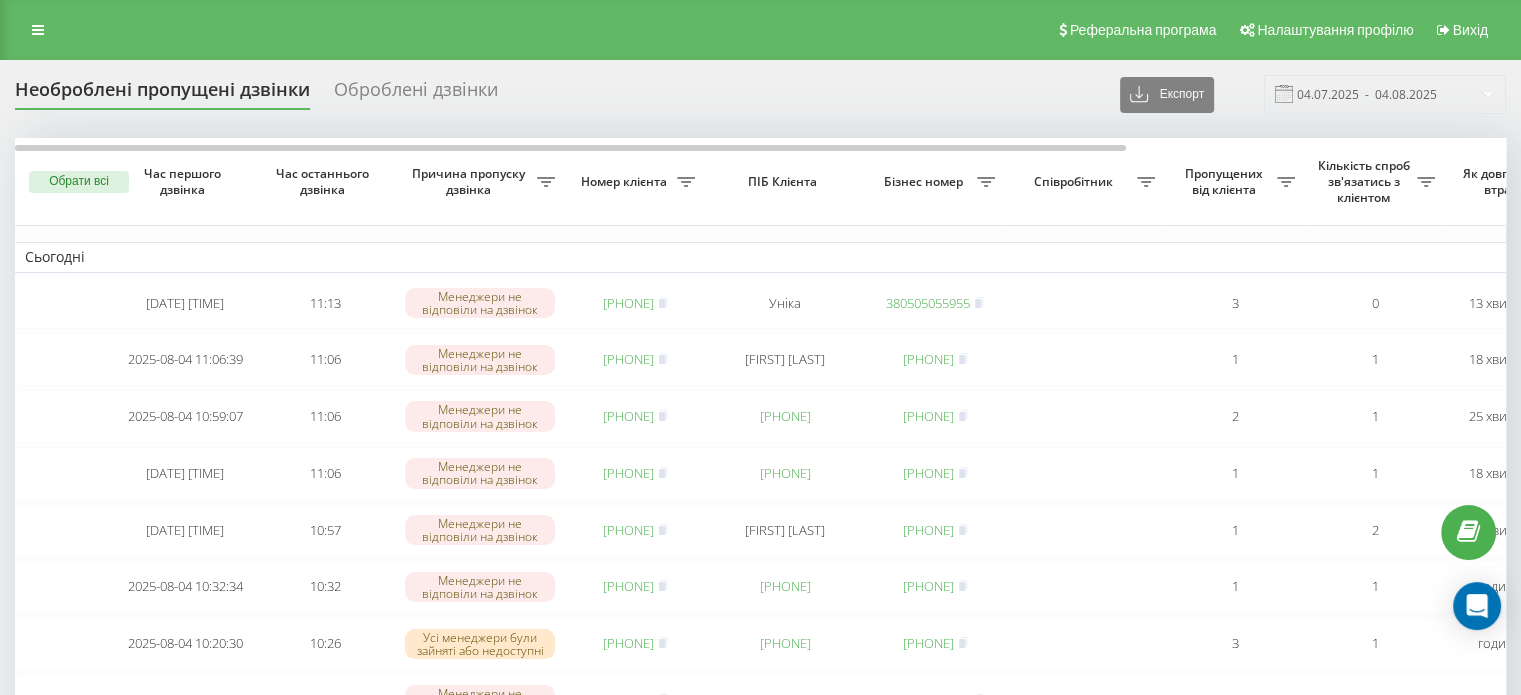 click on "Реферальна програма Налаштування профілю Вихід" at bounding box center [760, 30] 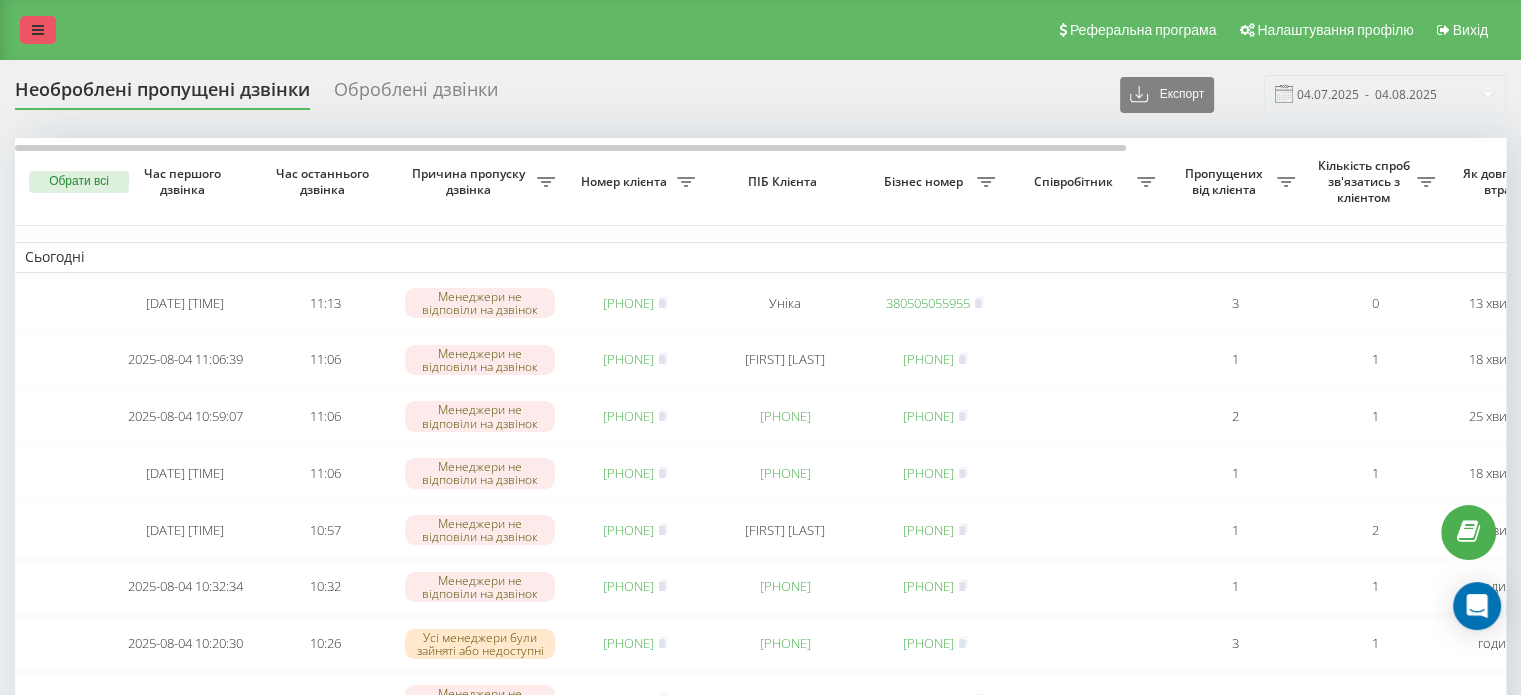 click at bounding box center (38, 30) 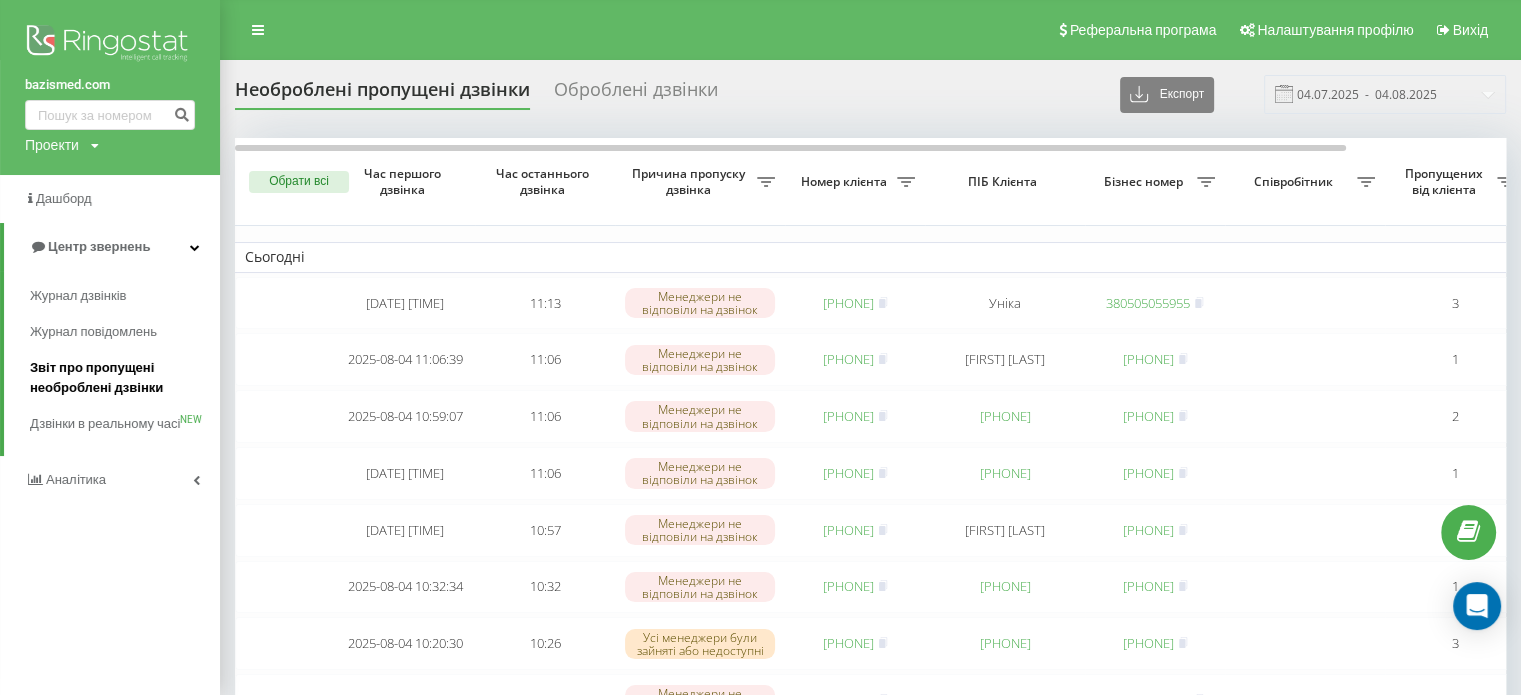 click on "Звіт про пропущені необроблені дзвінки" at bounding box center [120, 378] 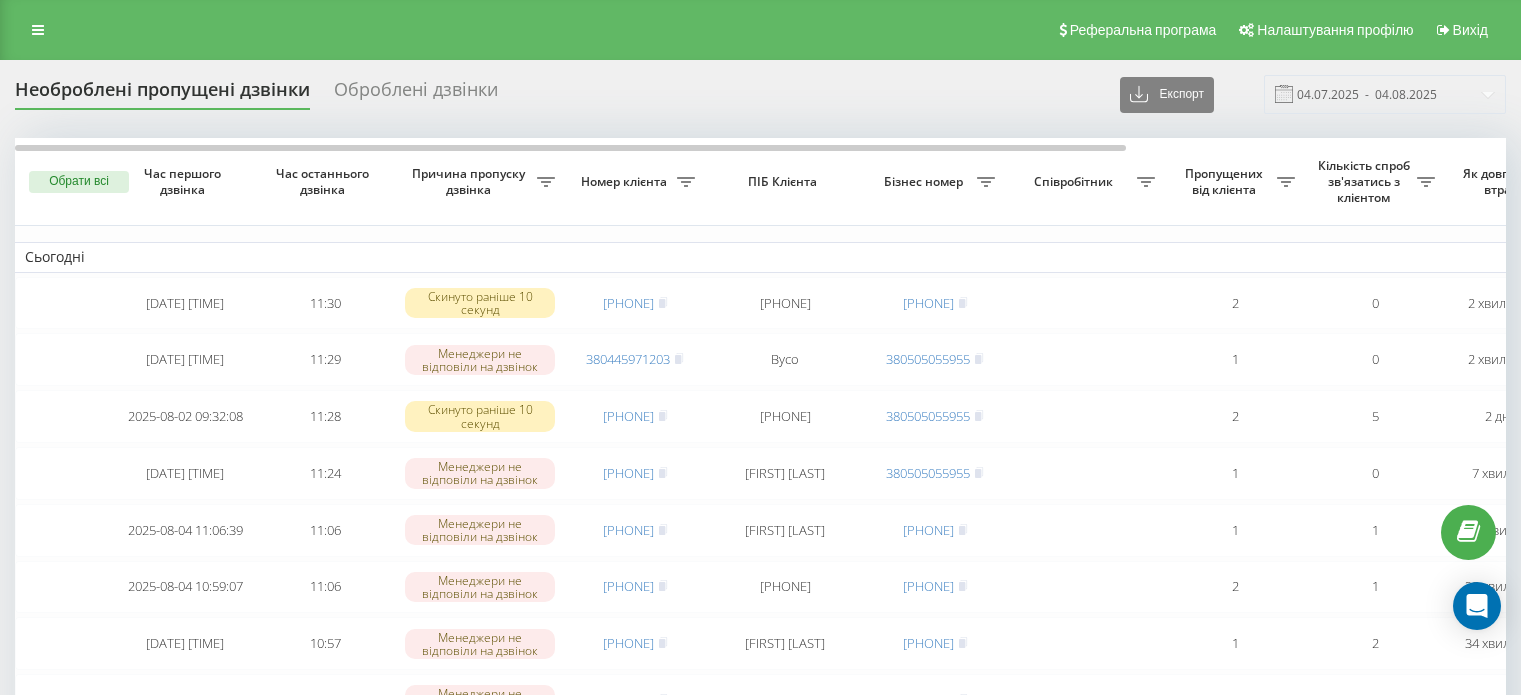 scroll, scrollTop: 0, scrollLeft: 0, axis: both 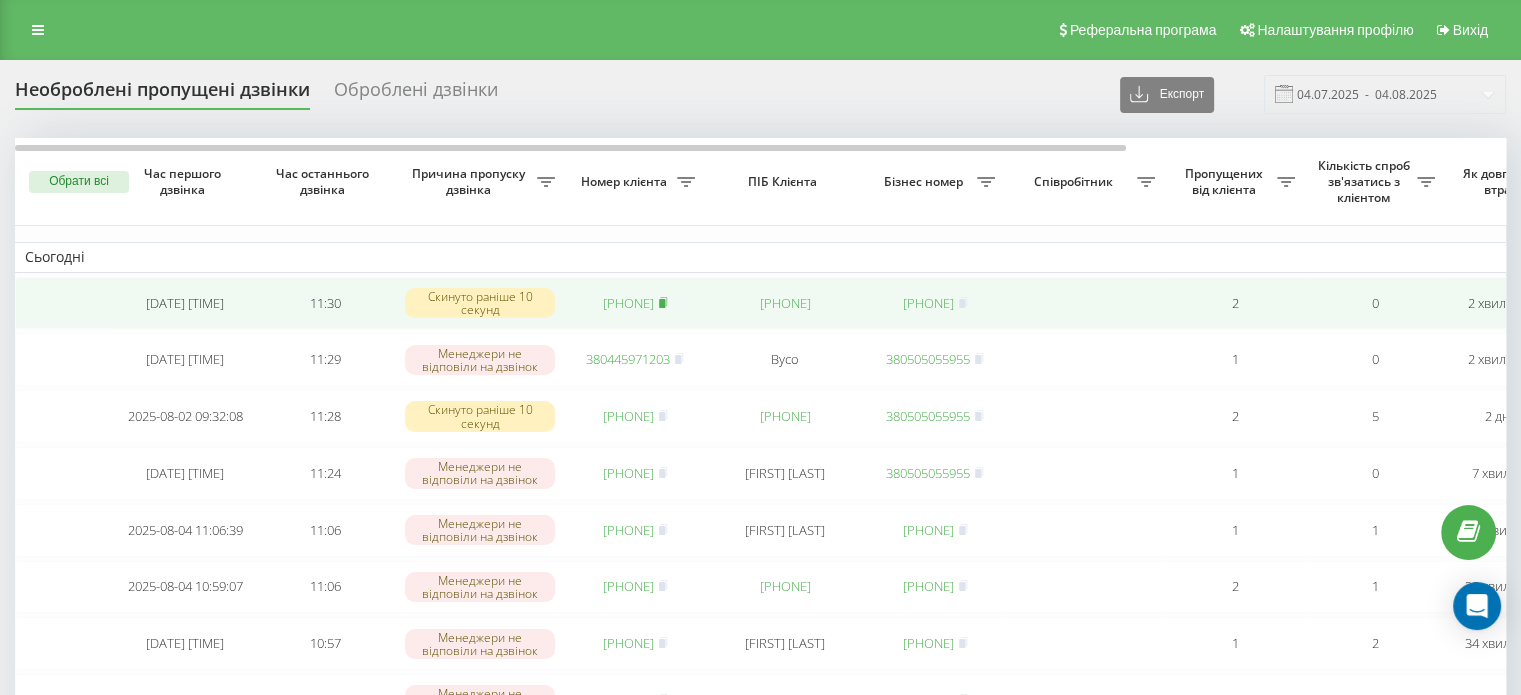 click 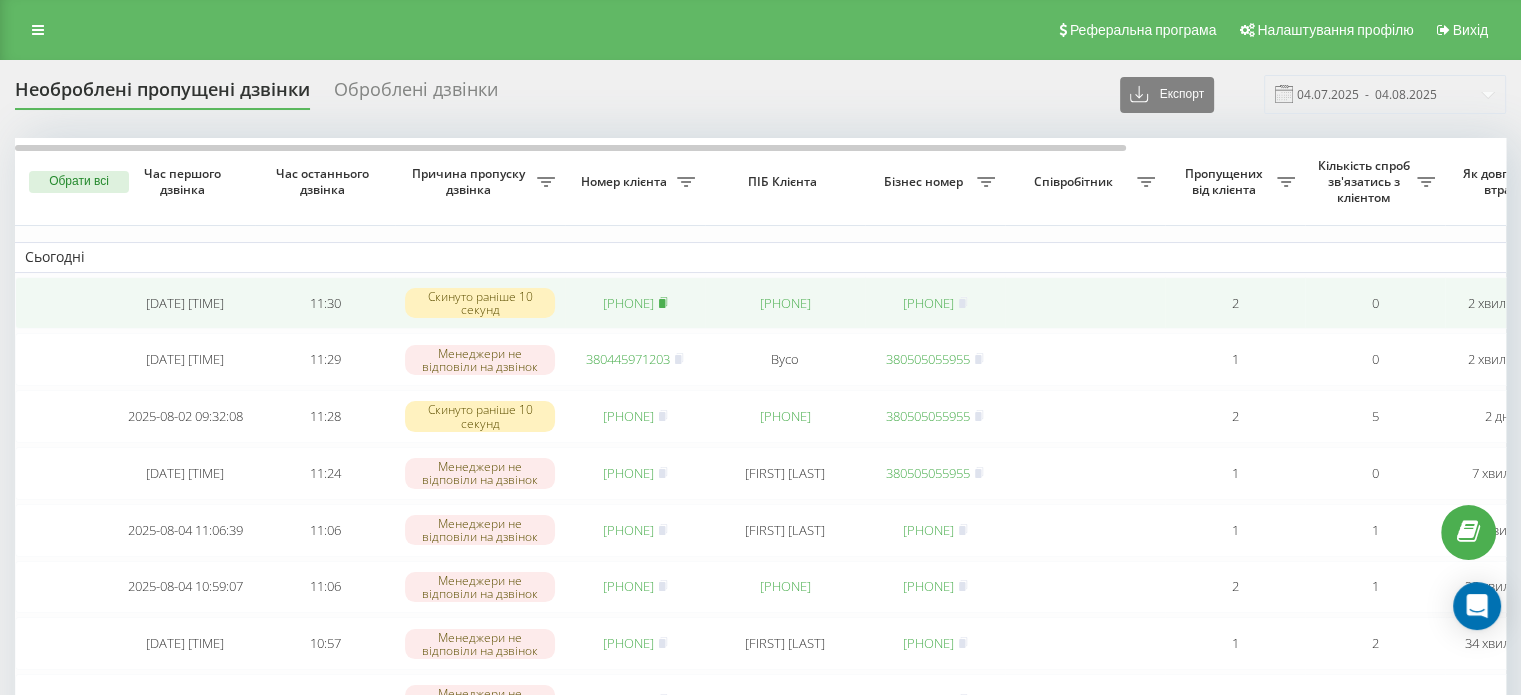 click 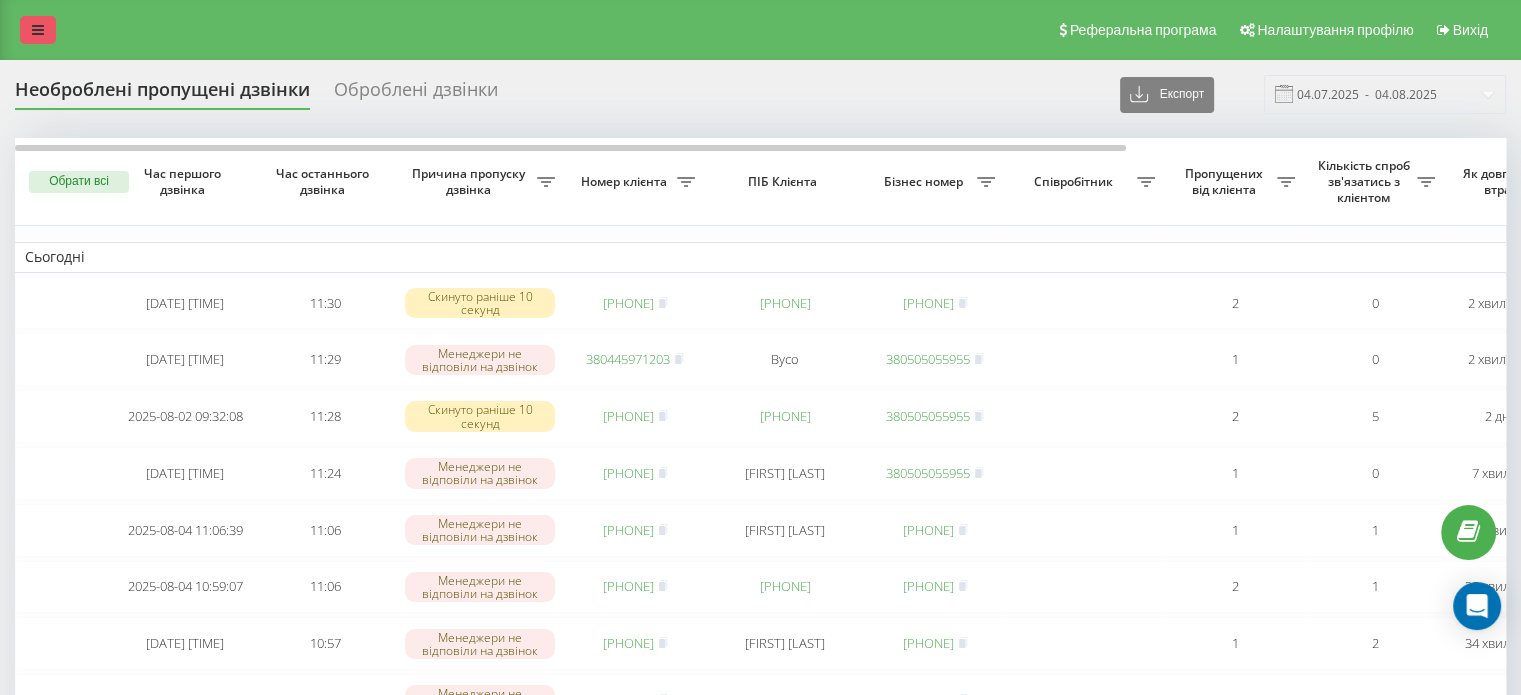 click at bounding box center (38, 30) 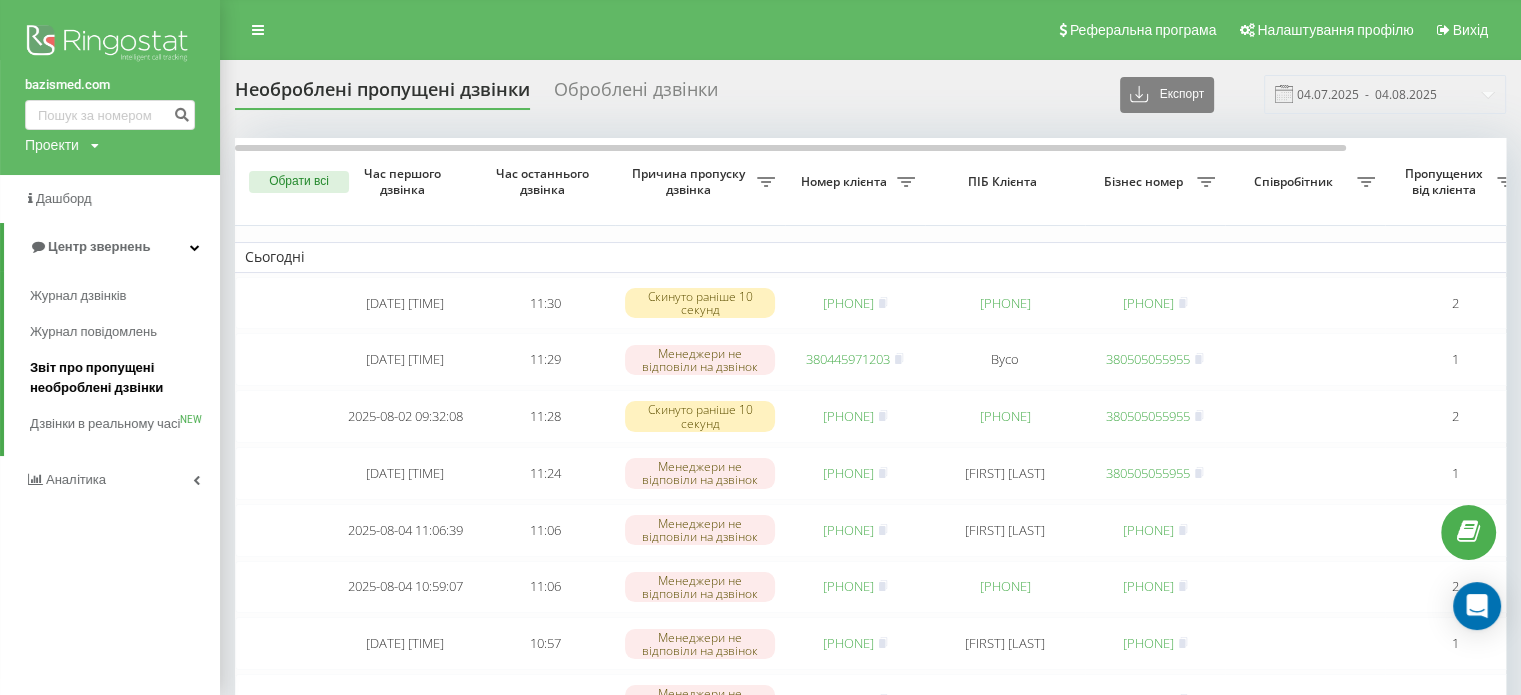 click on "Звіт про пропущені необроблені дзвінки" at bounding box center [120, 378] 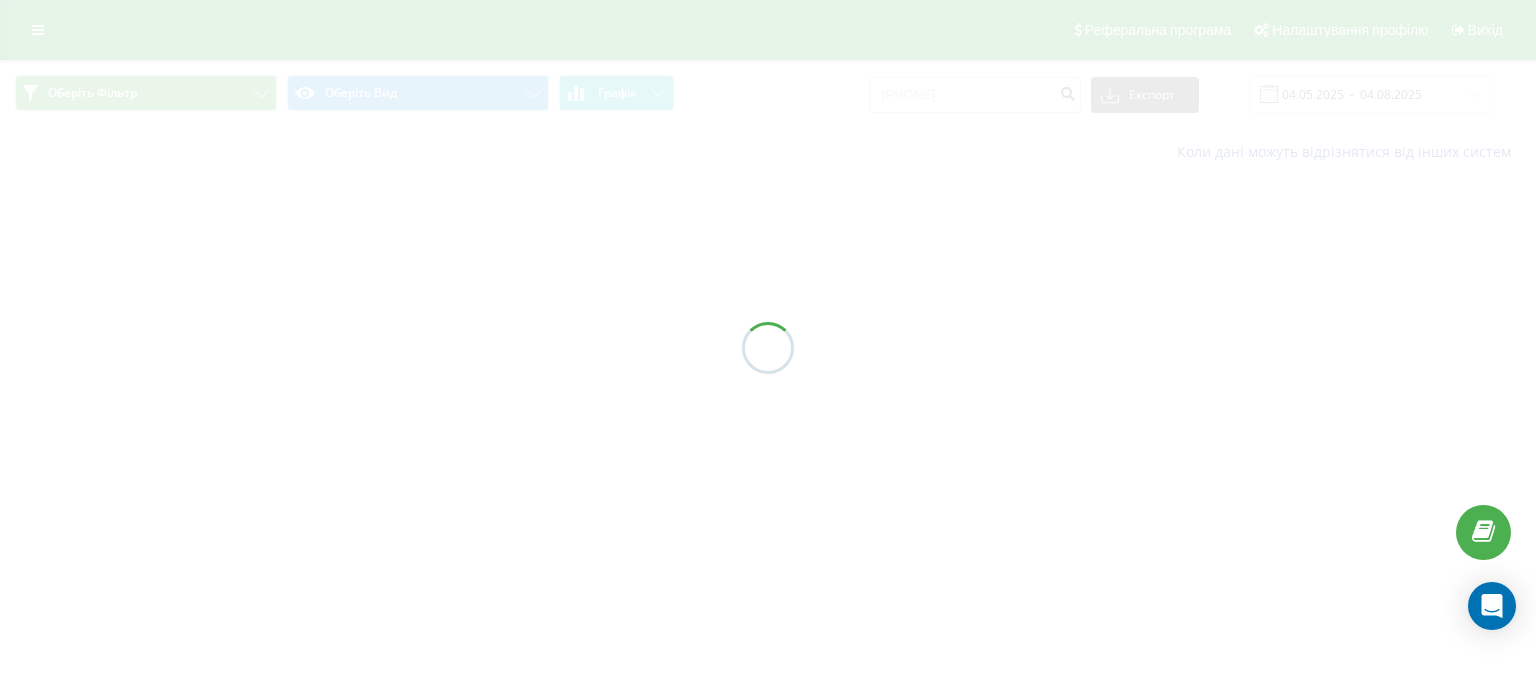 scroll, scrollTop: 0, scrollLeft: 0, axis: both 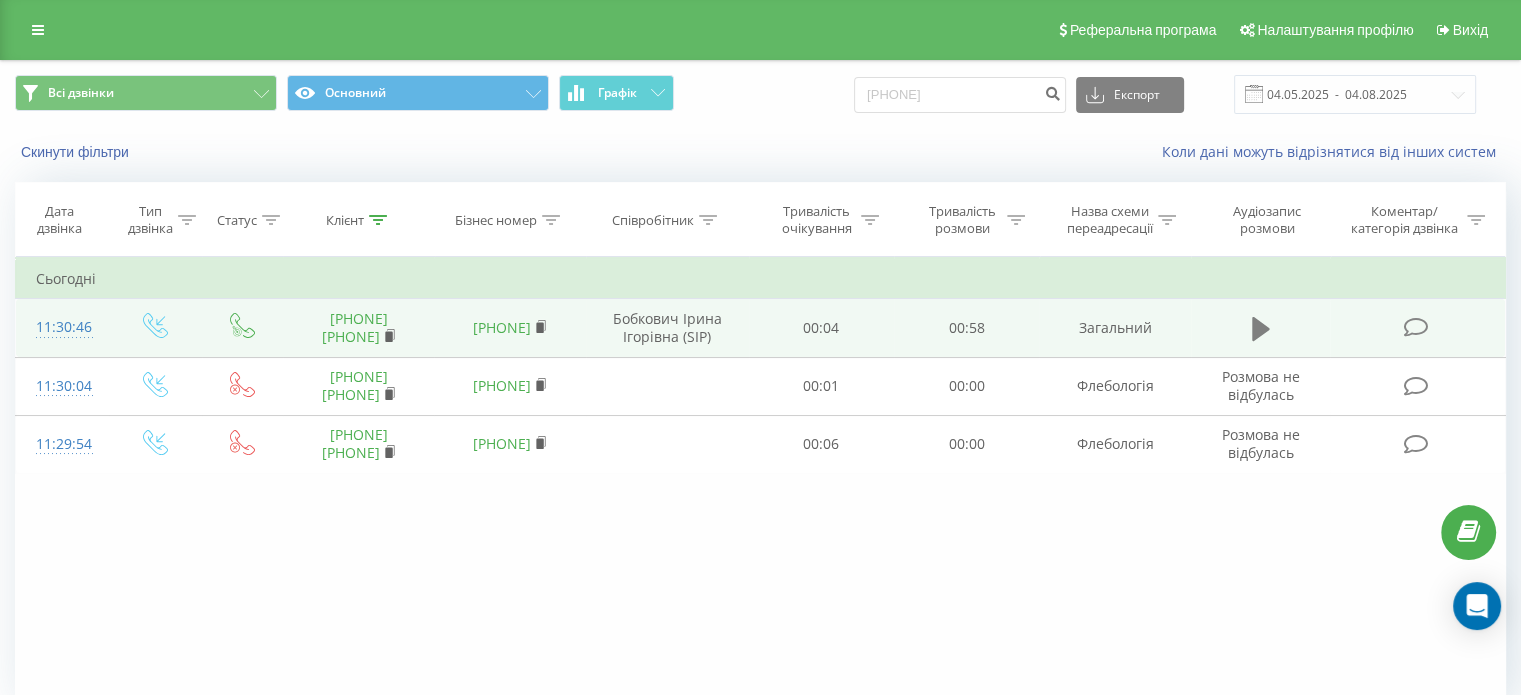 click 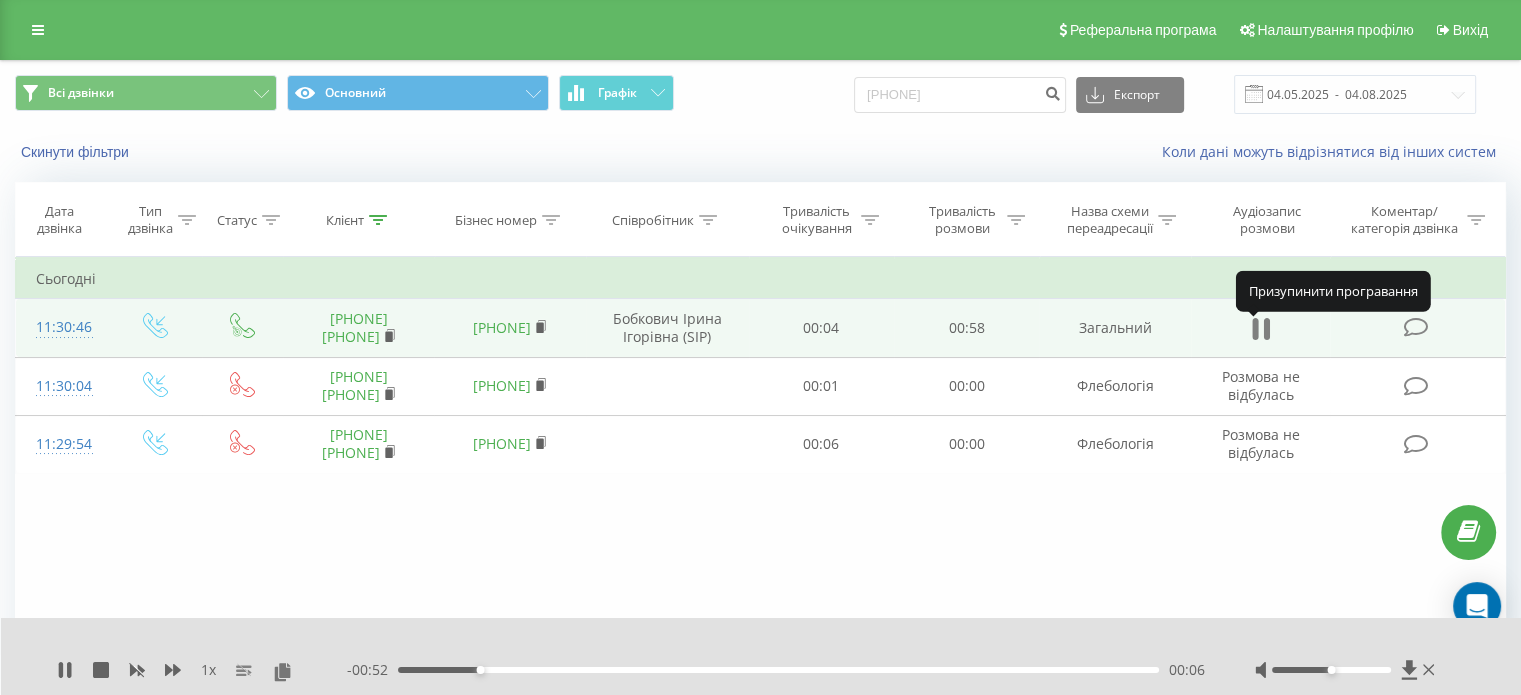 click 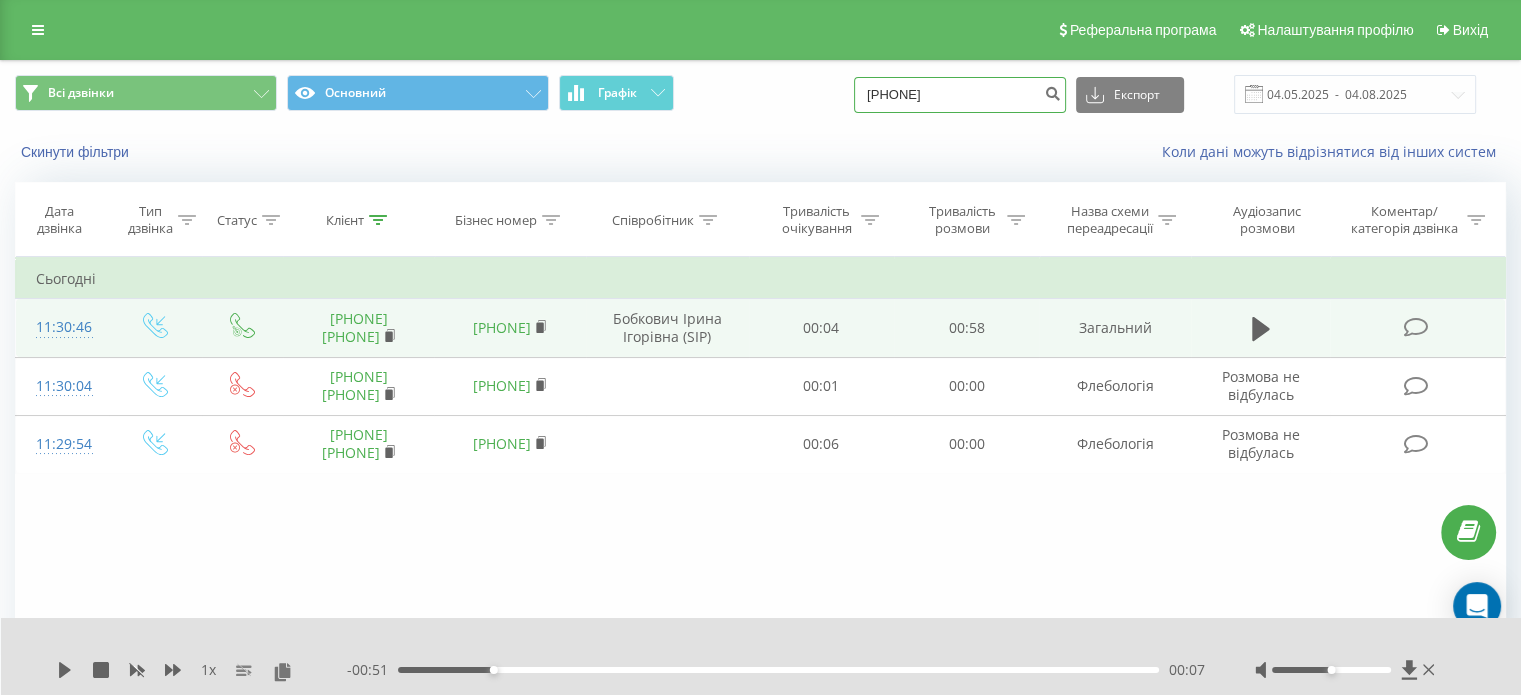 drag, startPoint x: 1000, startPoint y: 91, endPoint x: 654, endPoint y: 139, distance: 349.3136 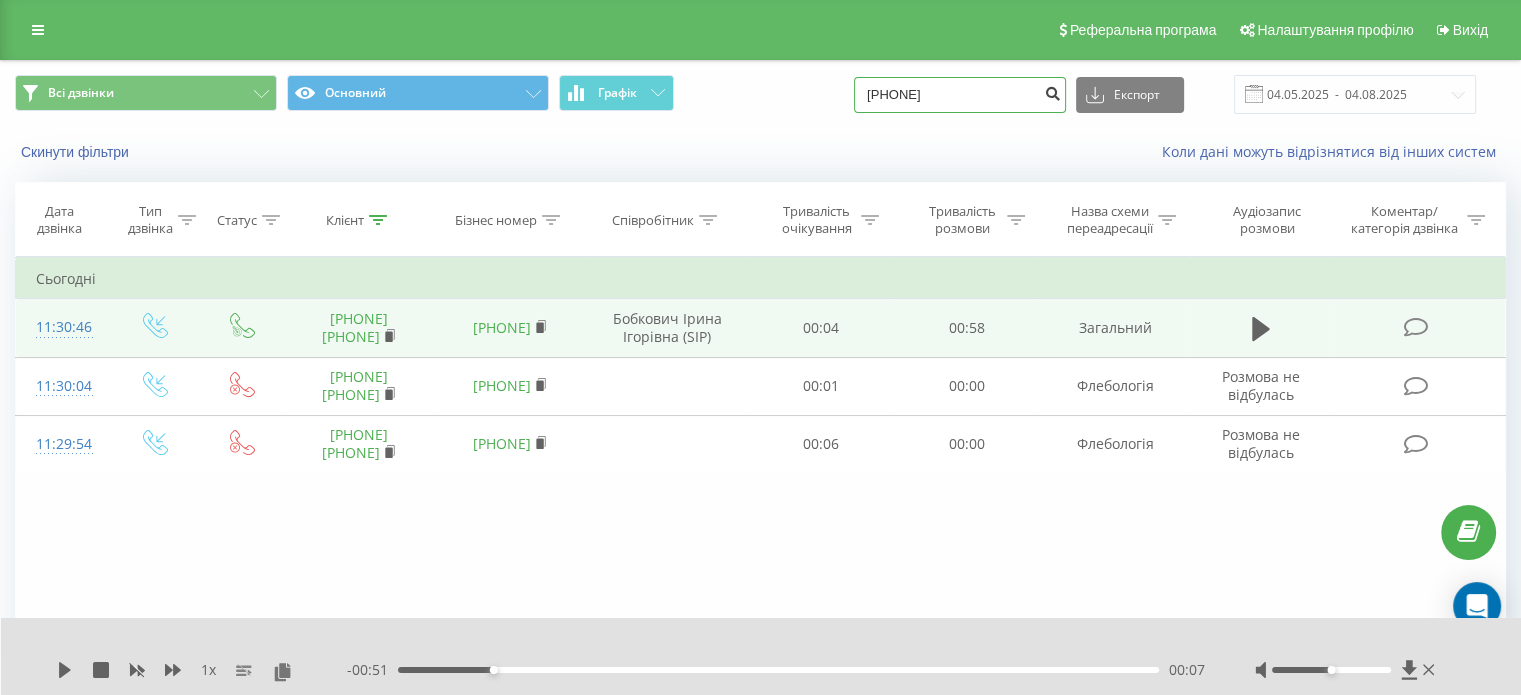 type on "[PHONE]" 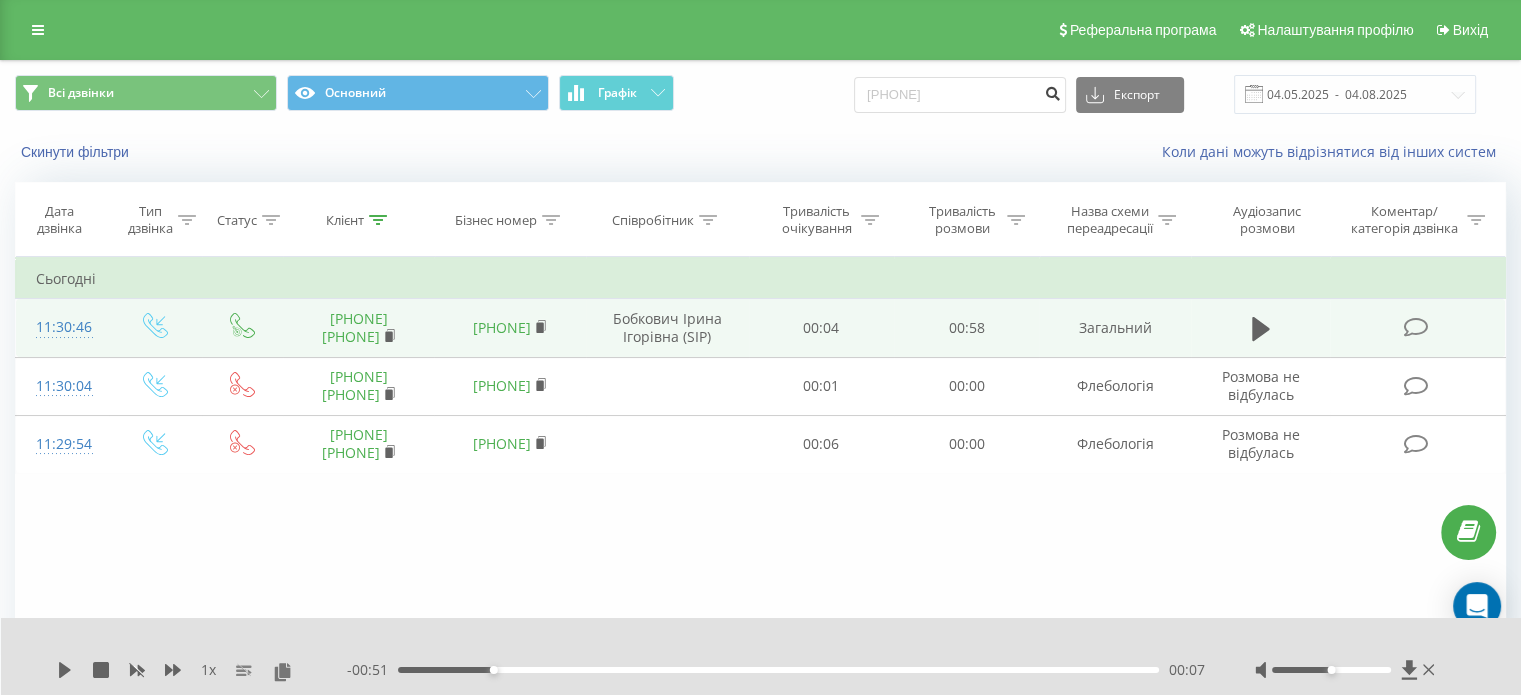 click at bounding box center [1052, 91] 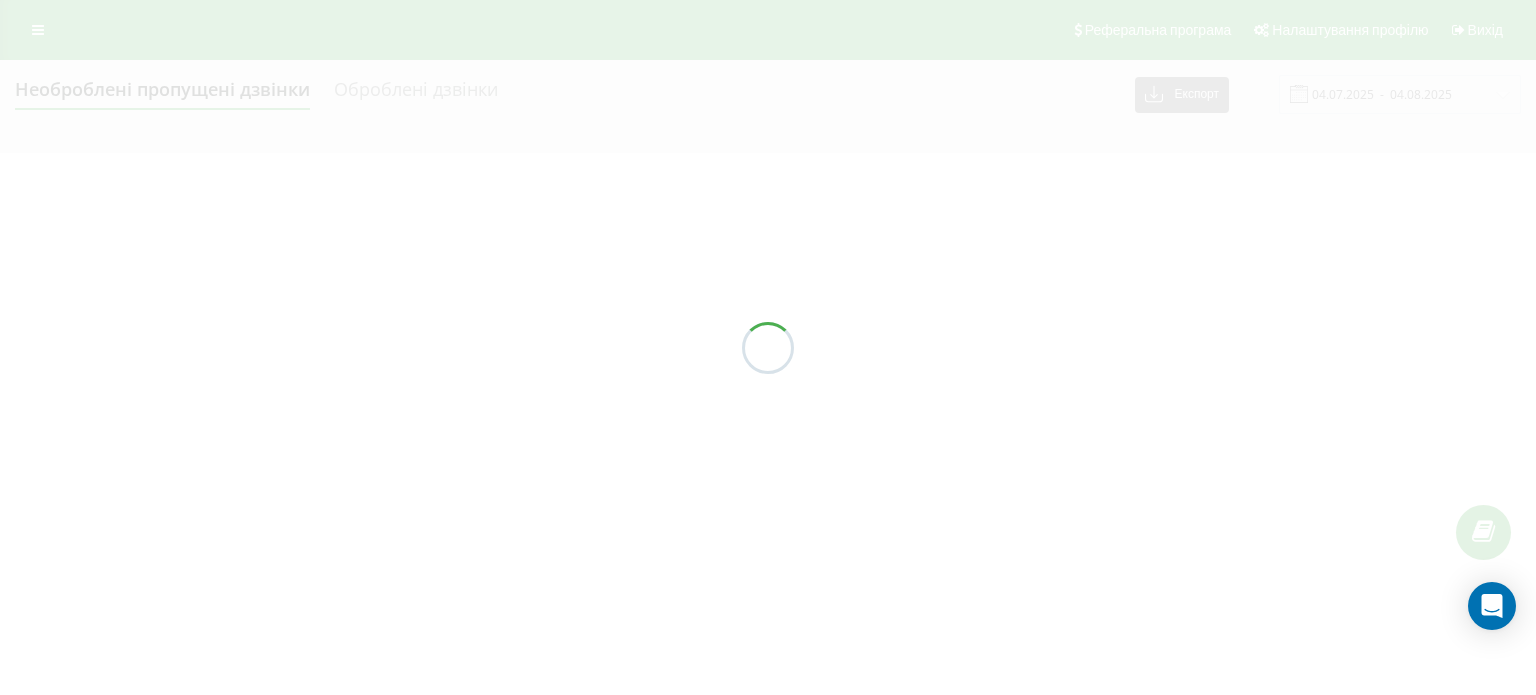 scroll, scrollTop: 0, scrollLeft: 0, axis: both 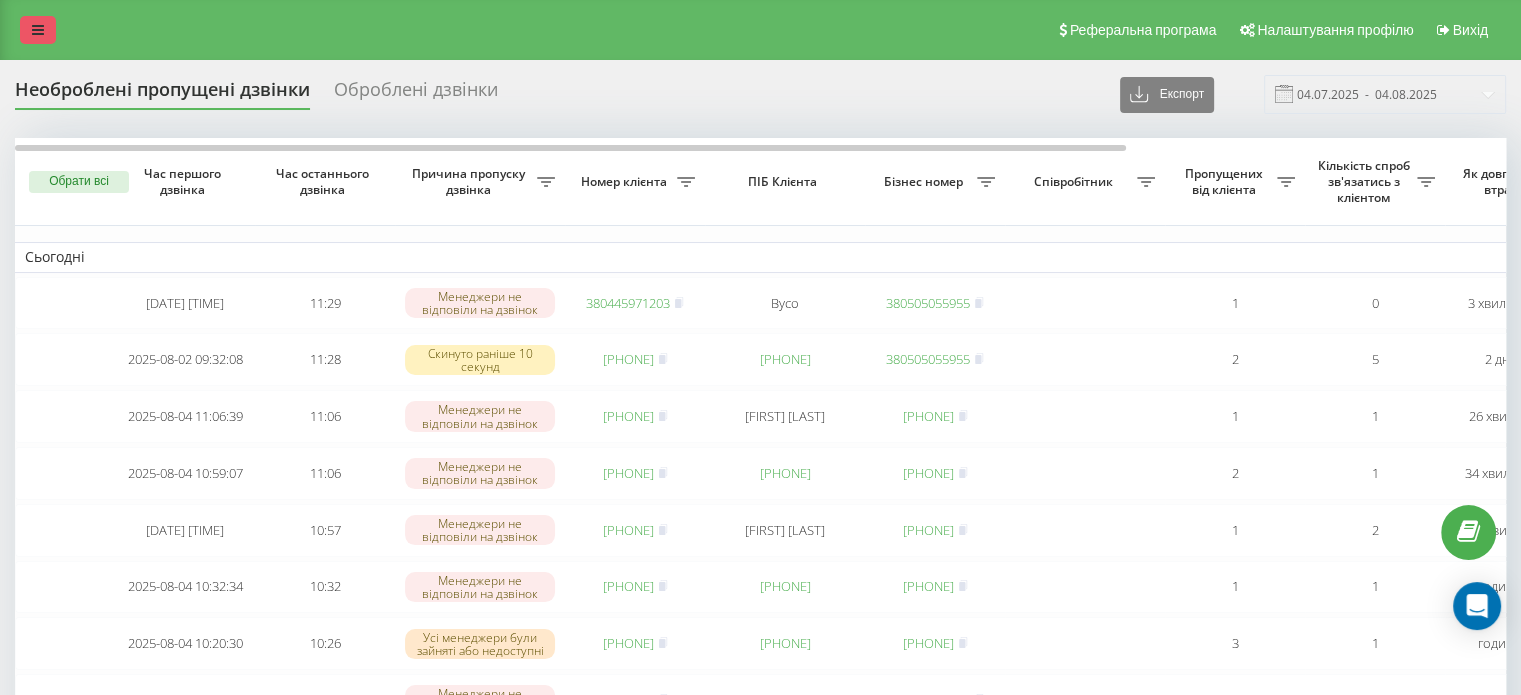 click at bounding box center (38, 30) 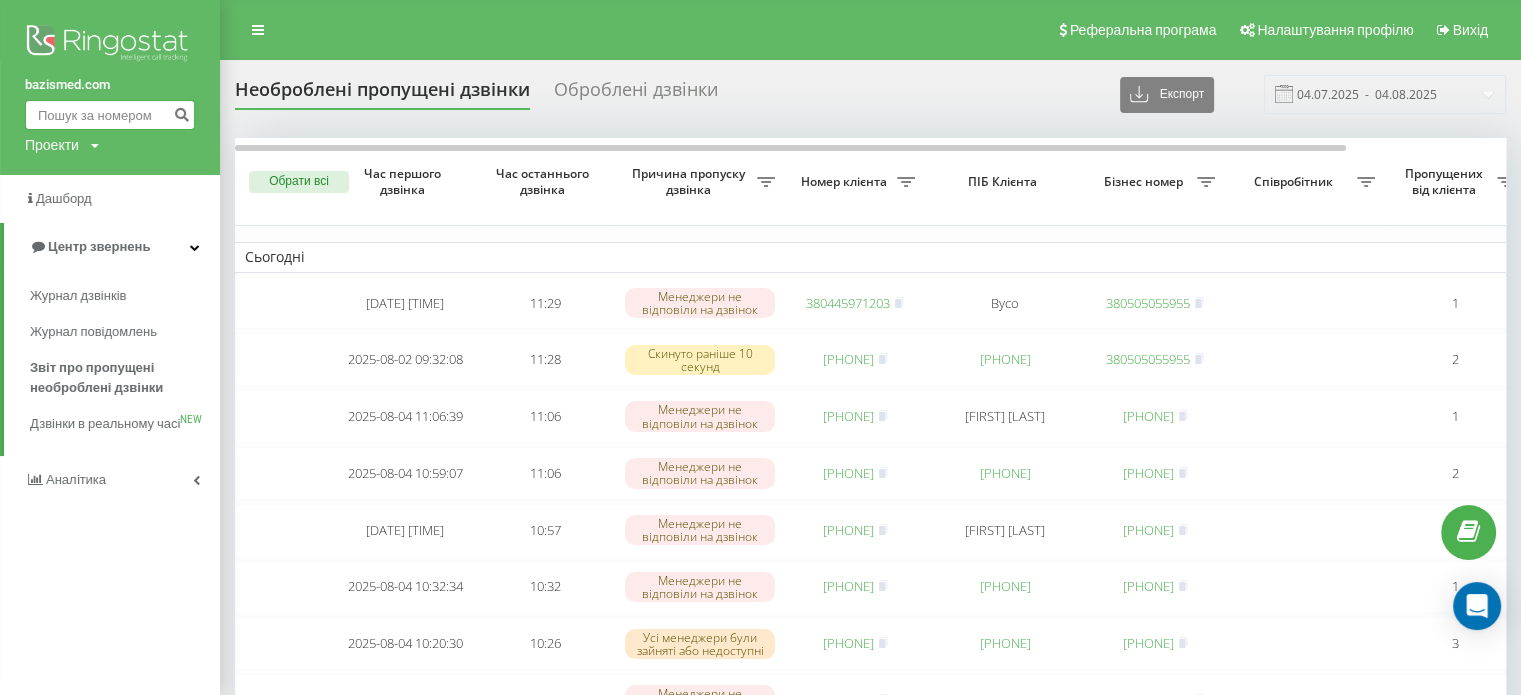 click at bounding box center [110, 115] 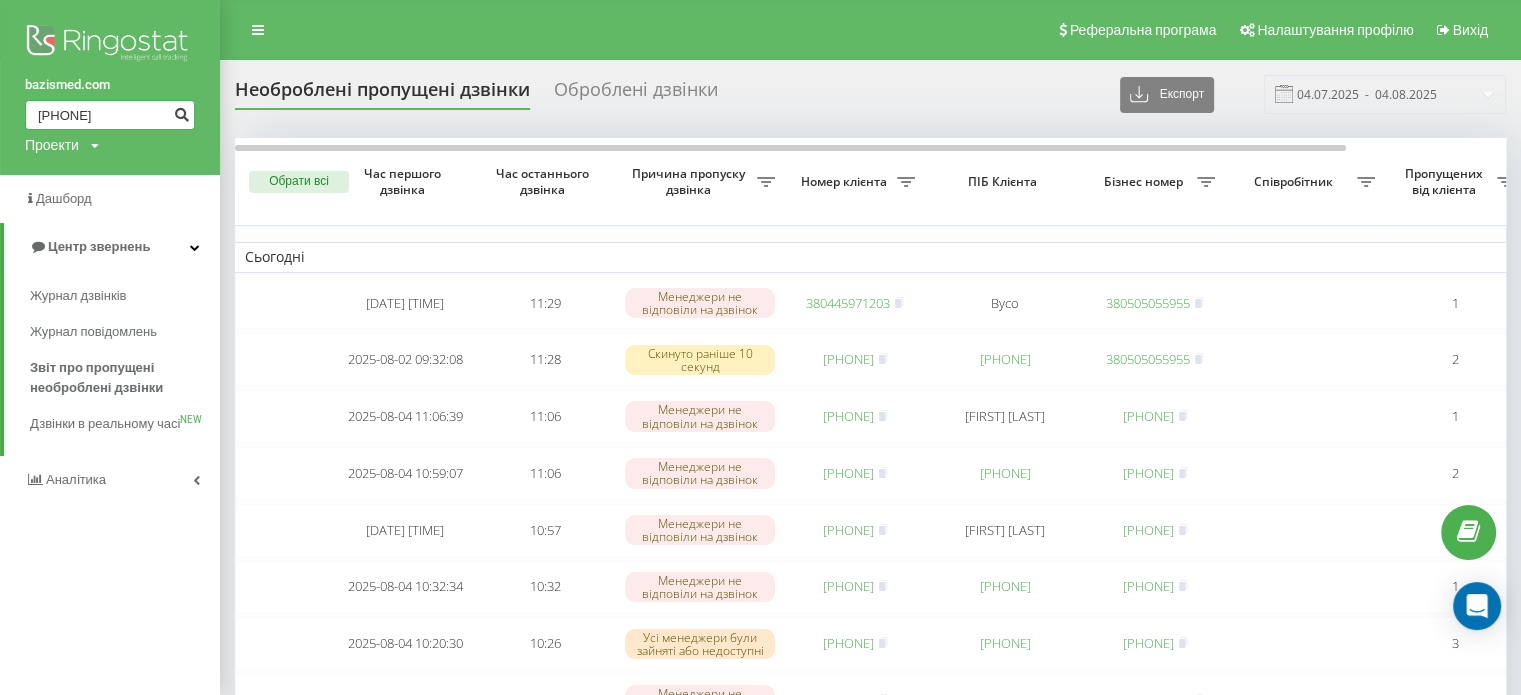 type on "[PHONE]" 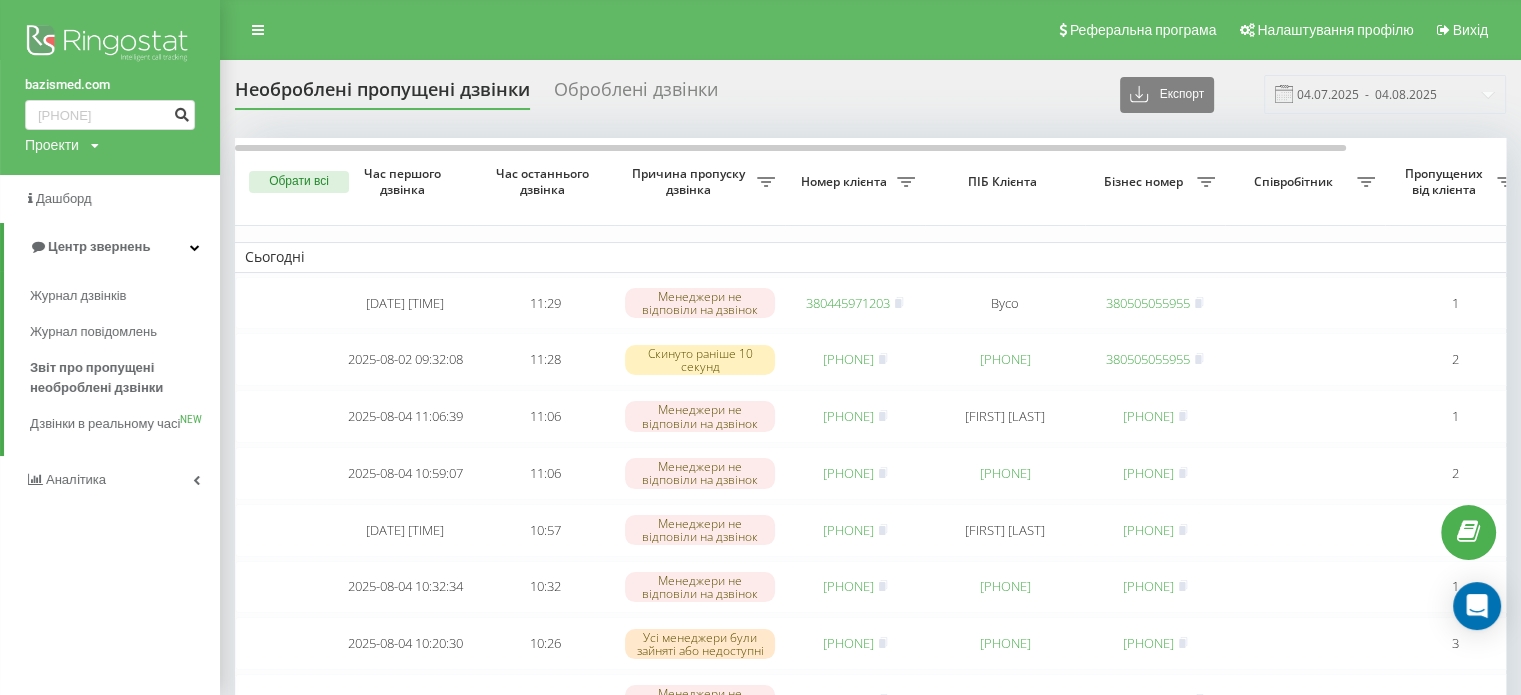 click at bounding box center [181, 112] 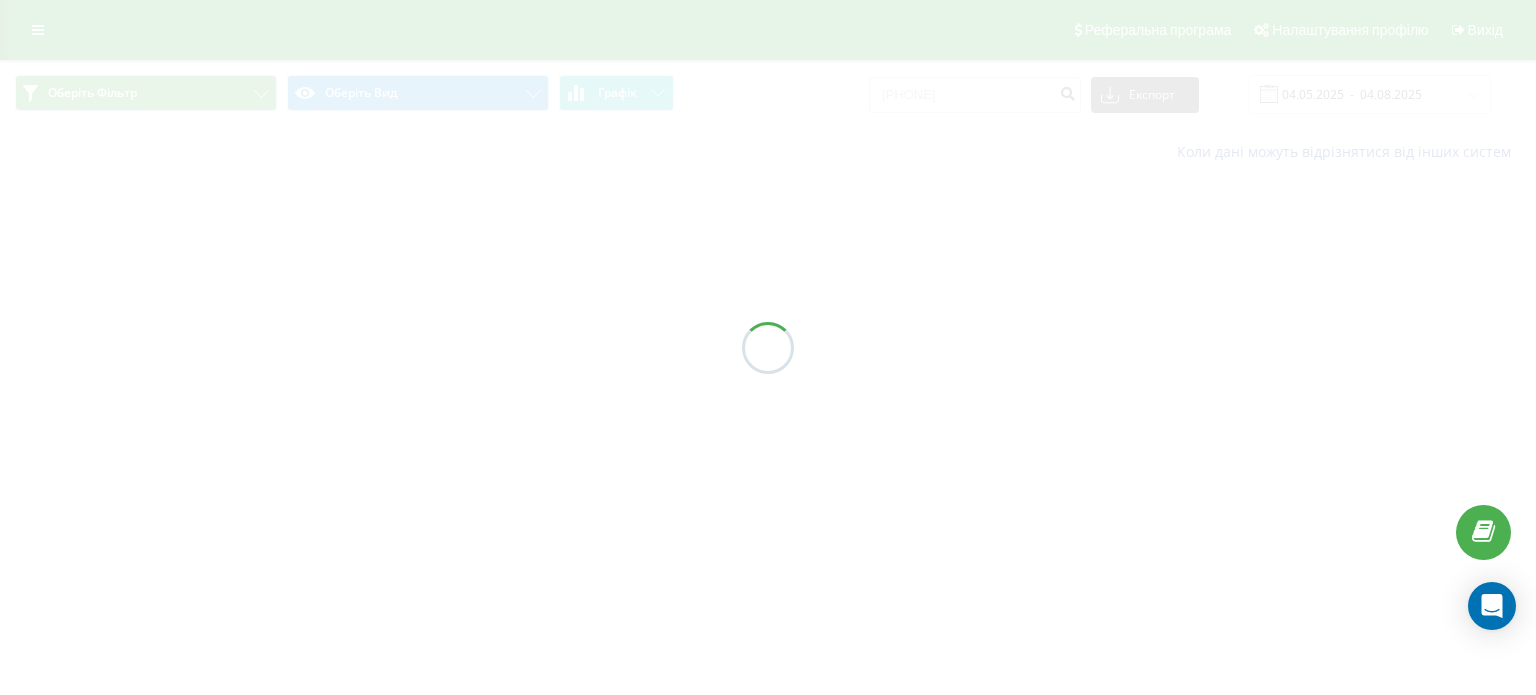 scroll, scrollTop: 0, scrollLeft: 0, axis: both 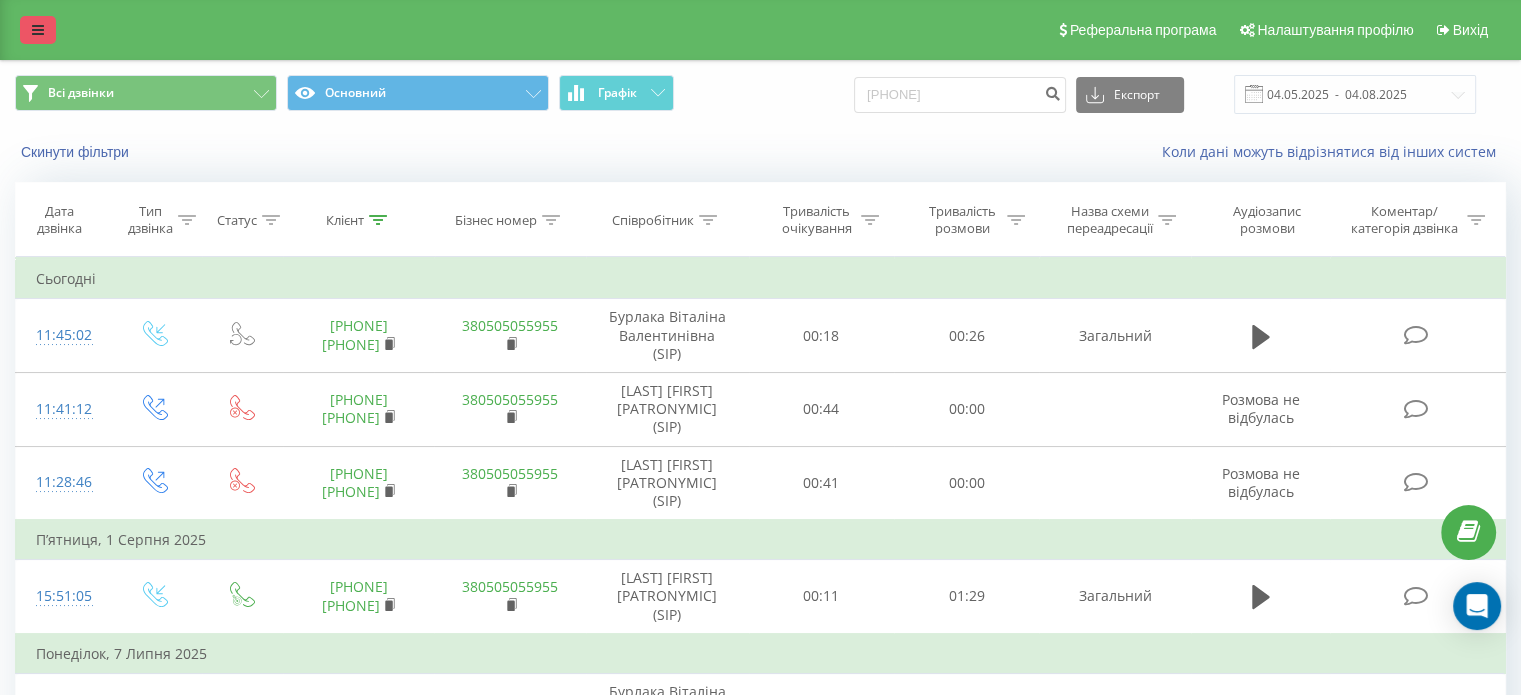 click at bounding box center (38, 30) 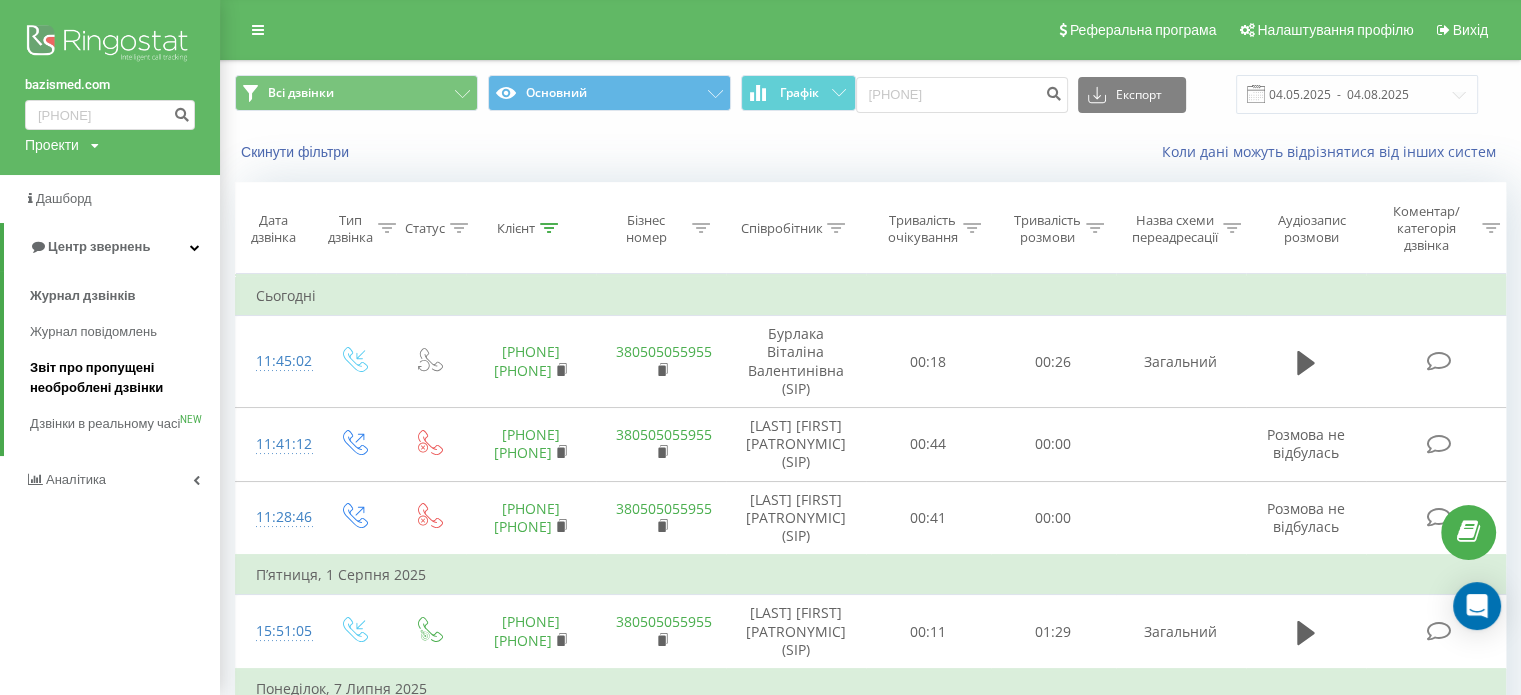 click on "Звіт про пропущені необроблені дзвінки" at bounding box center [120, 378] 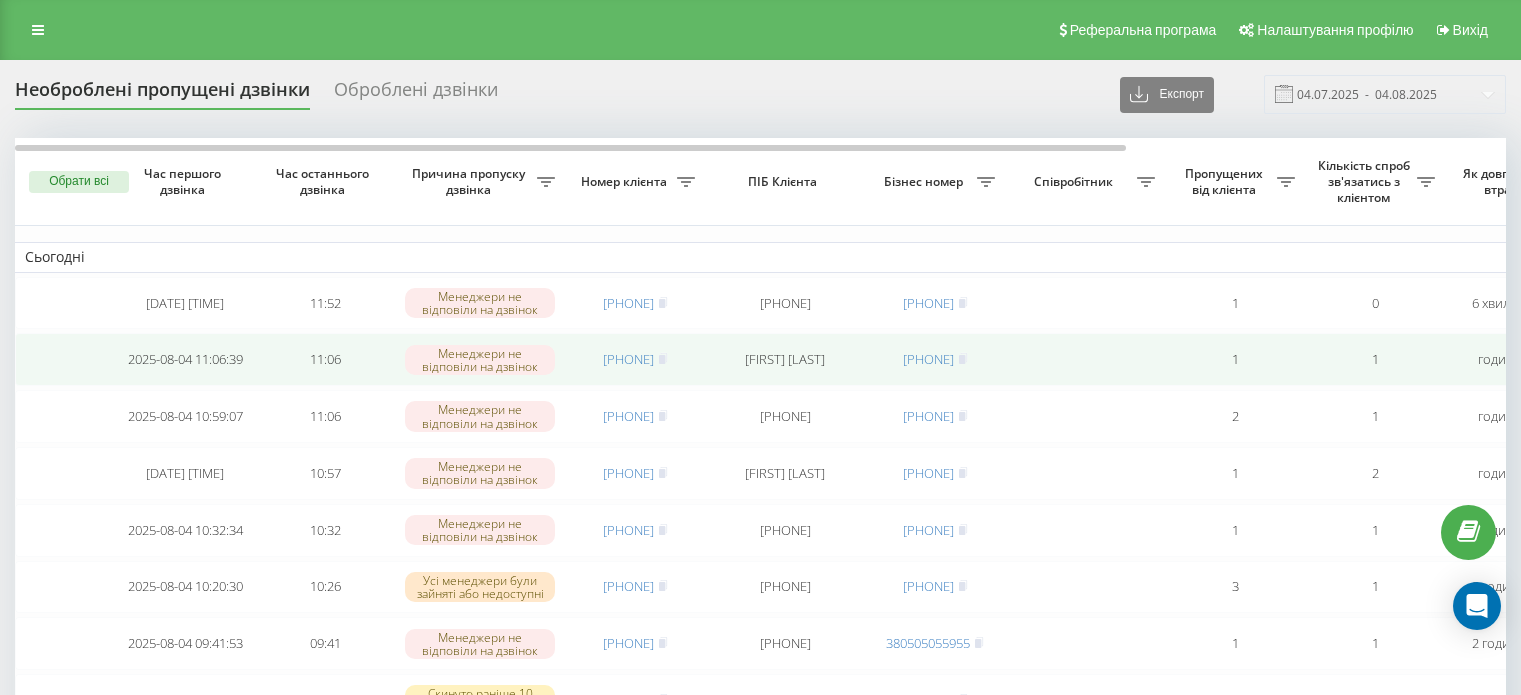 scroll, scrollTop: 0, scrollLeft: 0, axis: both 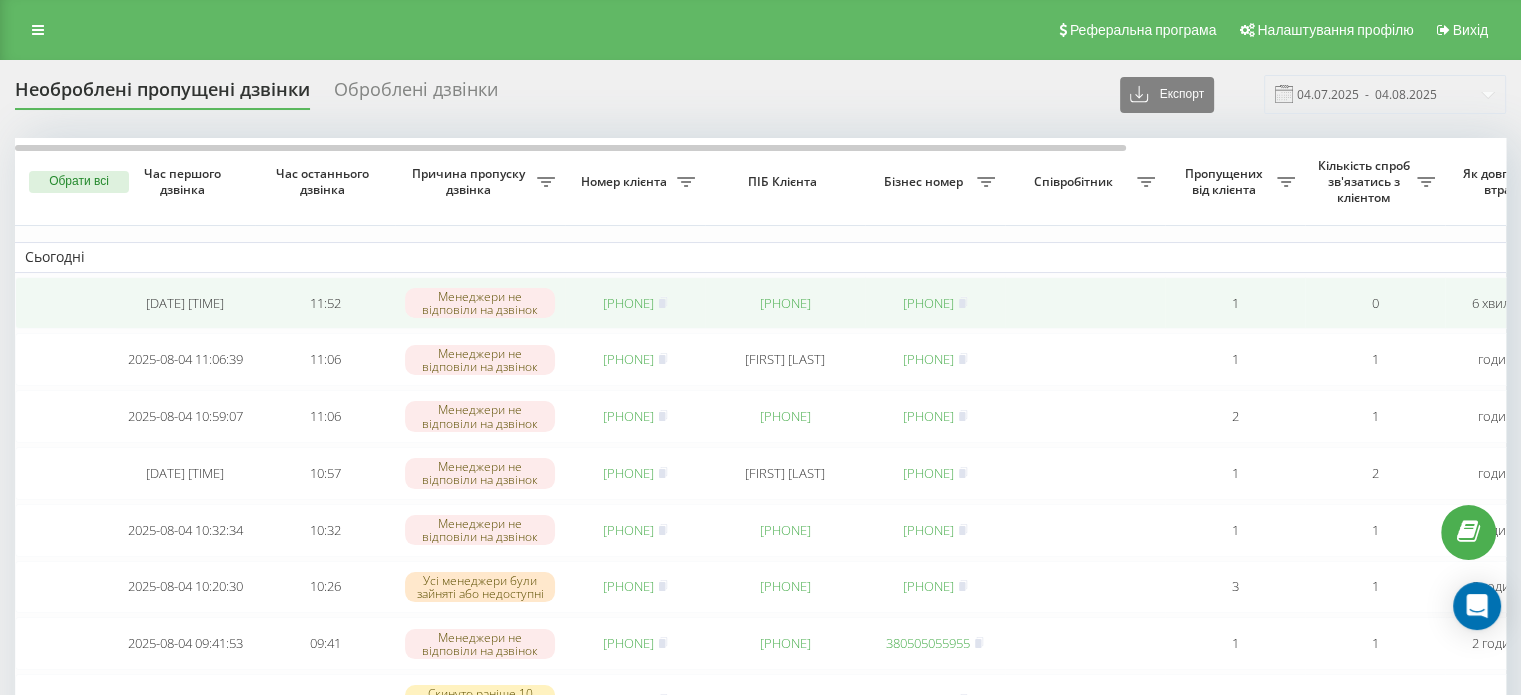 click on "[PHONE]" at bounding box center [628, 303] 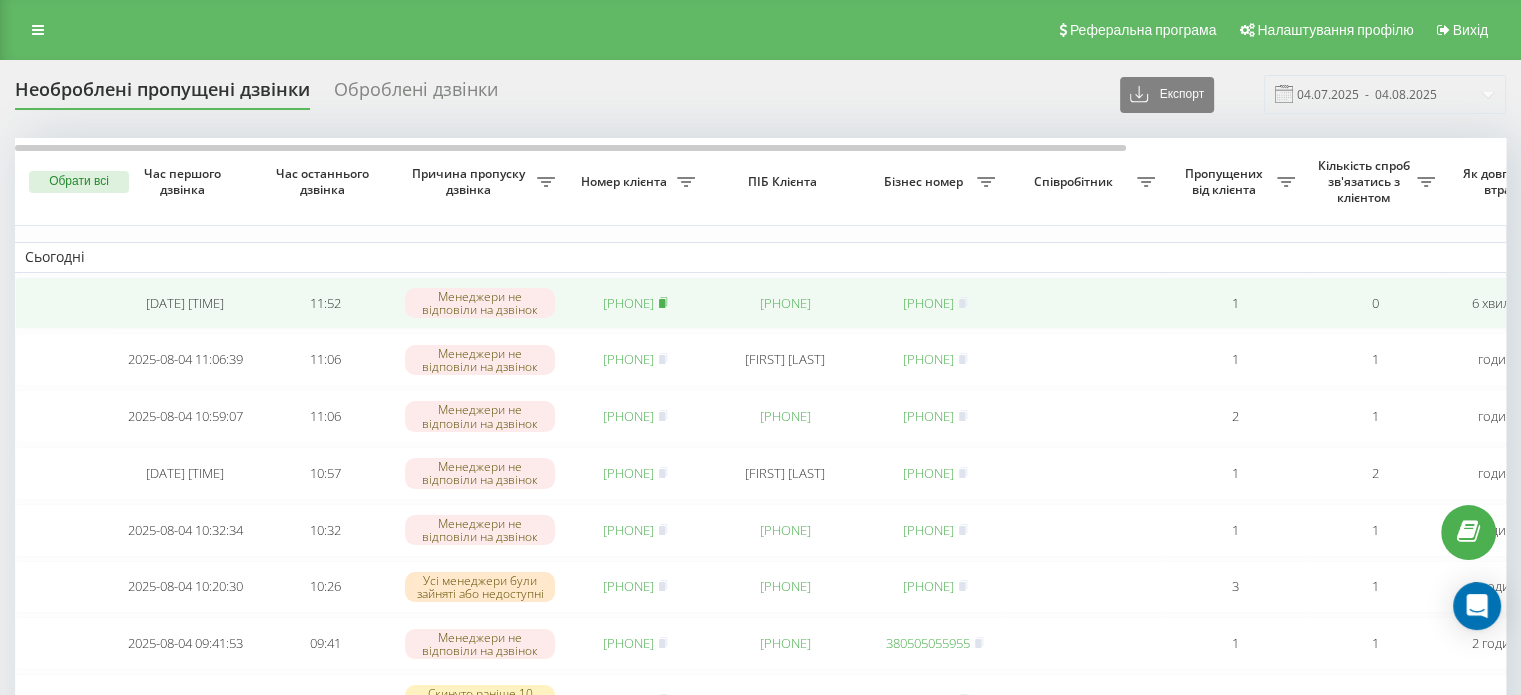 click 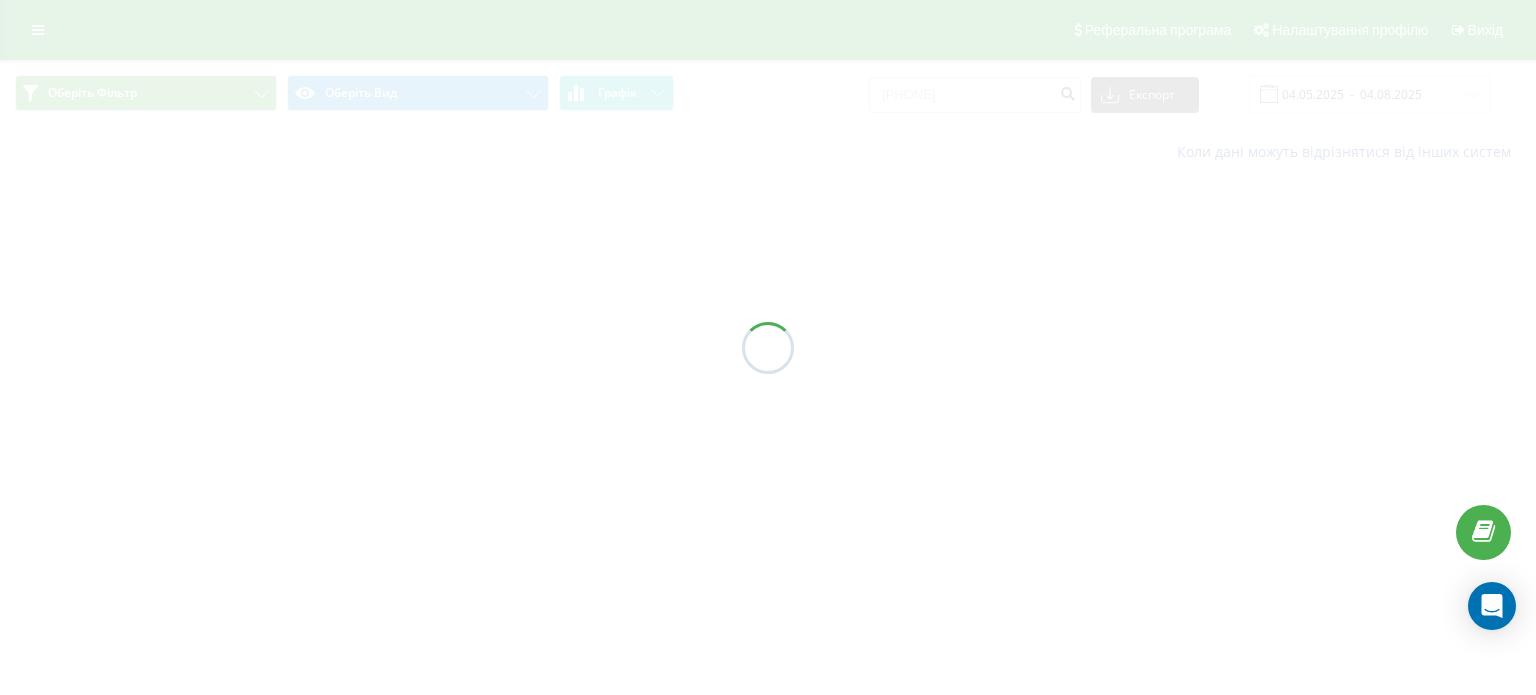 scroll, scrollTop: 0, scrollLeft: 0, axis: both 